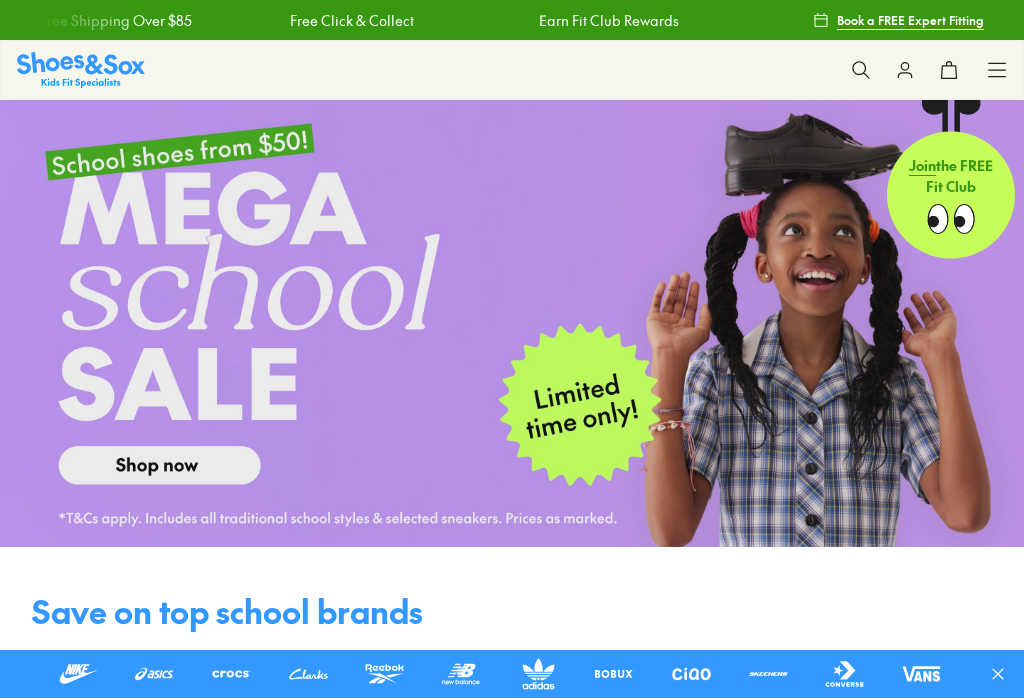 click 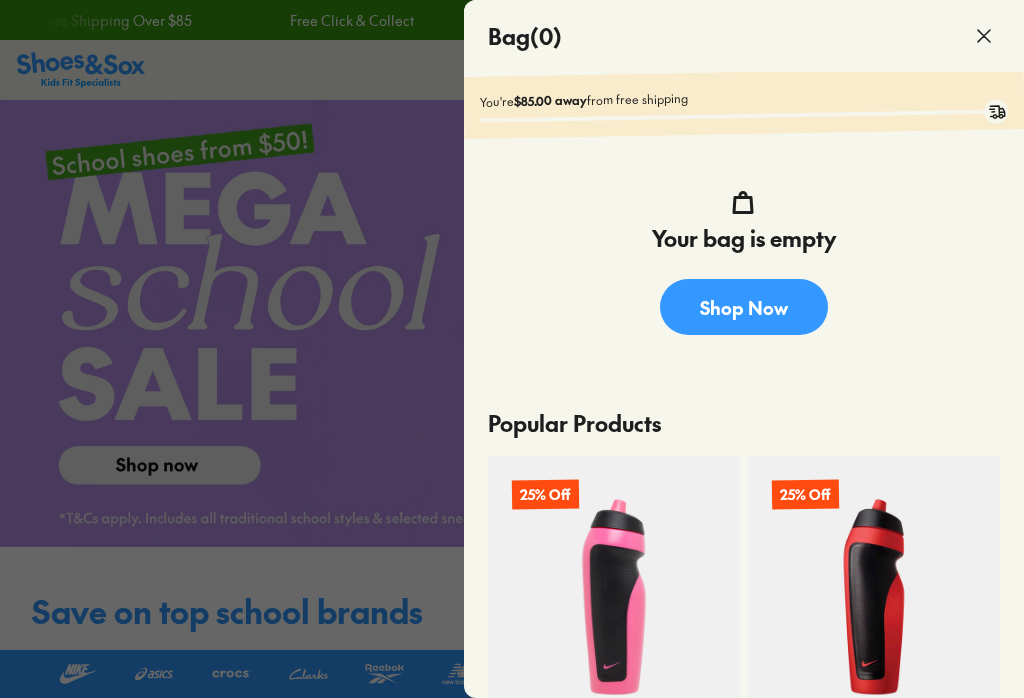 scroll, scrollTop: 0, scrollLeft: 0, axis: both 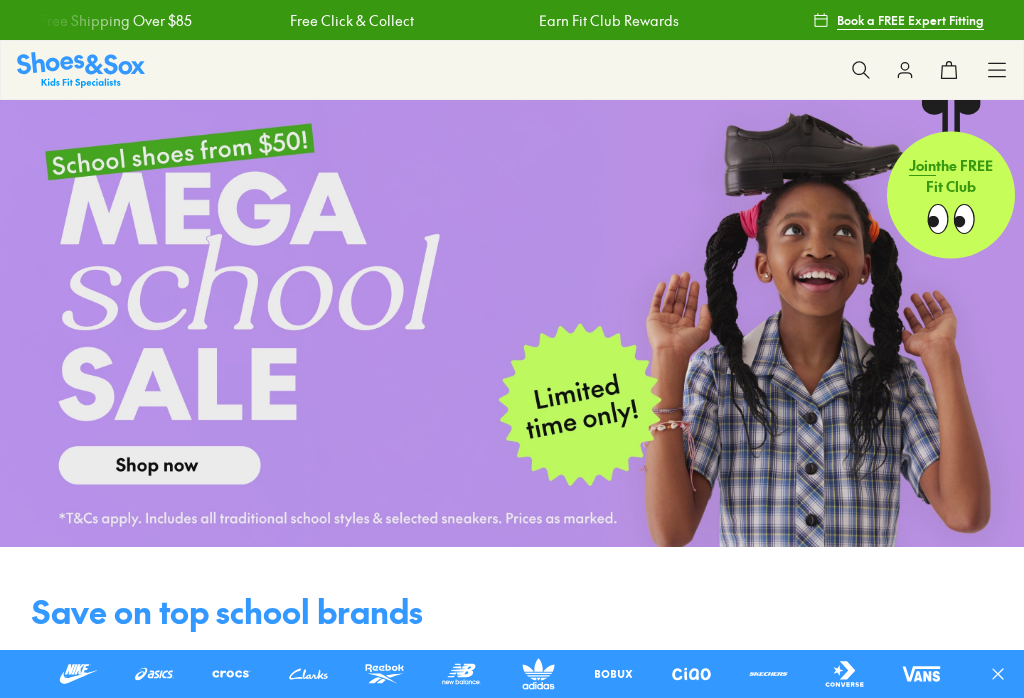 click on "Book a FREE Expert Fitting" at bounding box center [910, 20] 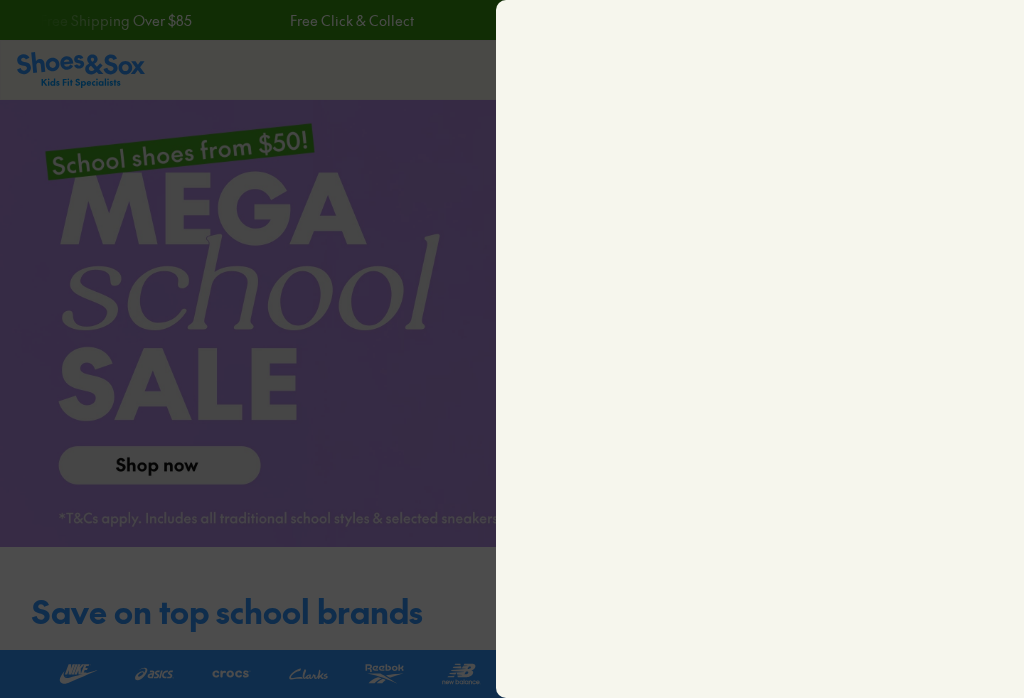click at bounding box center [512, 349] 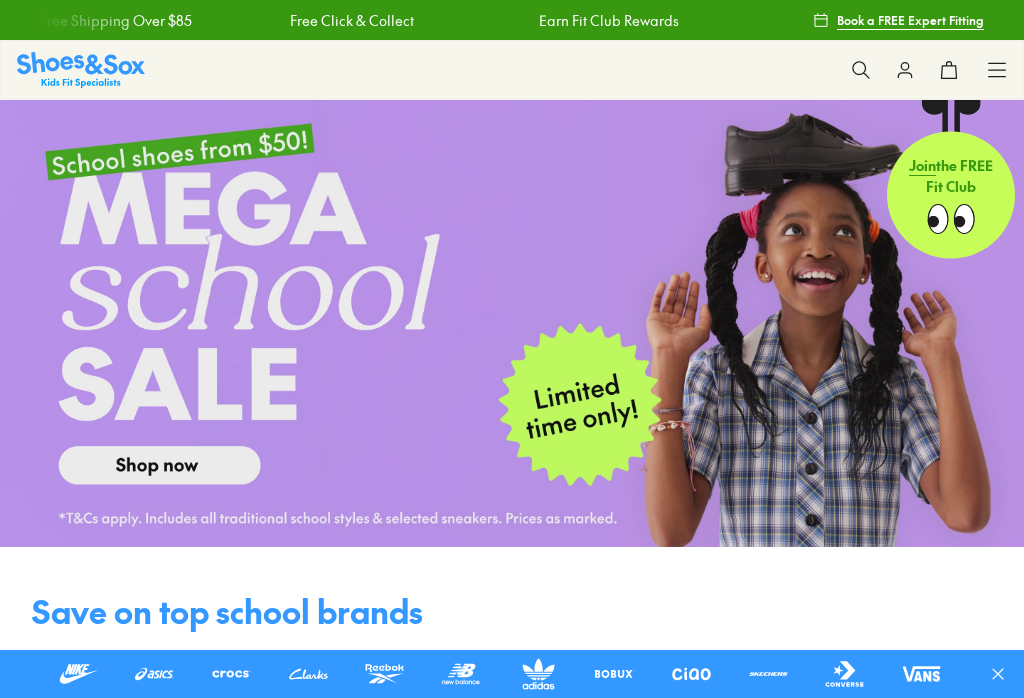 click 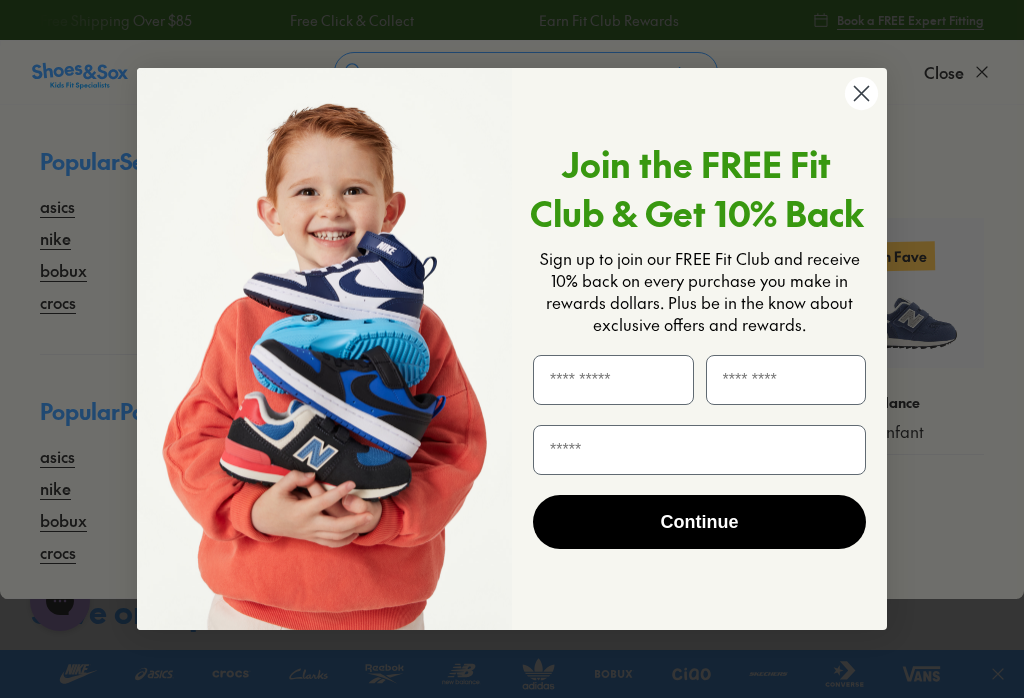 scroll, scrollTop: 0, scrollLeft: 0, axis: both 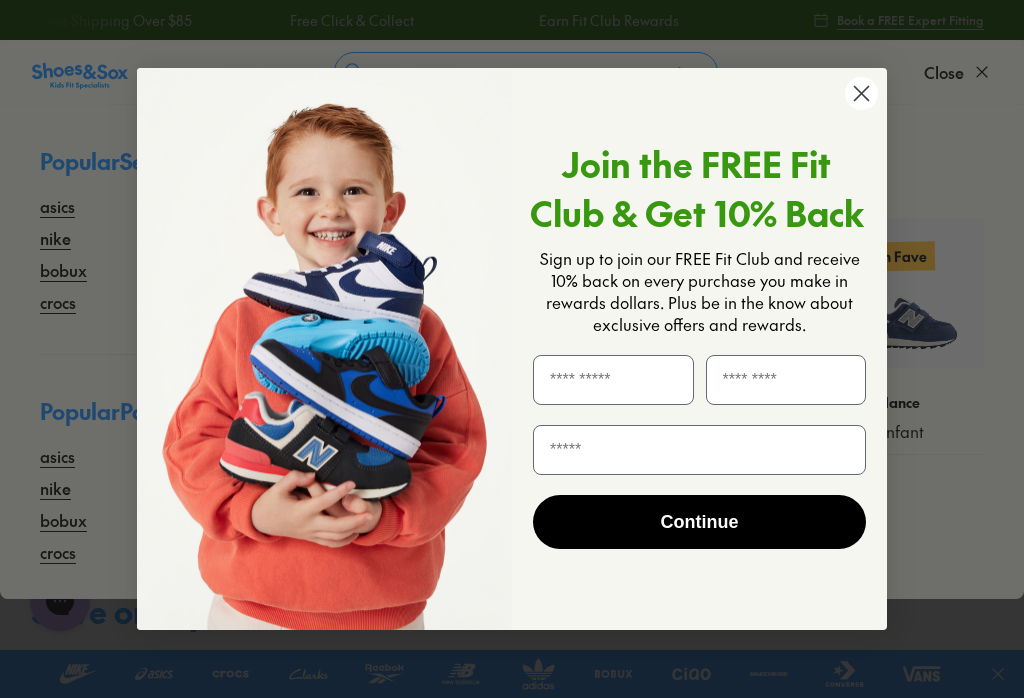 click 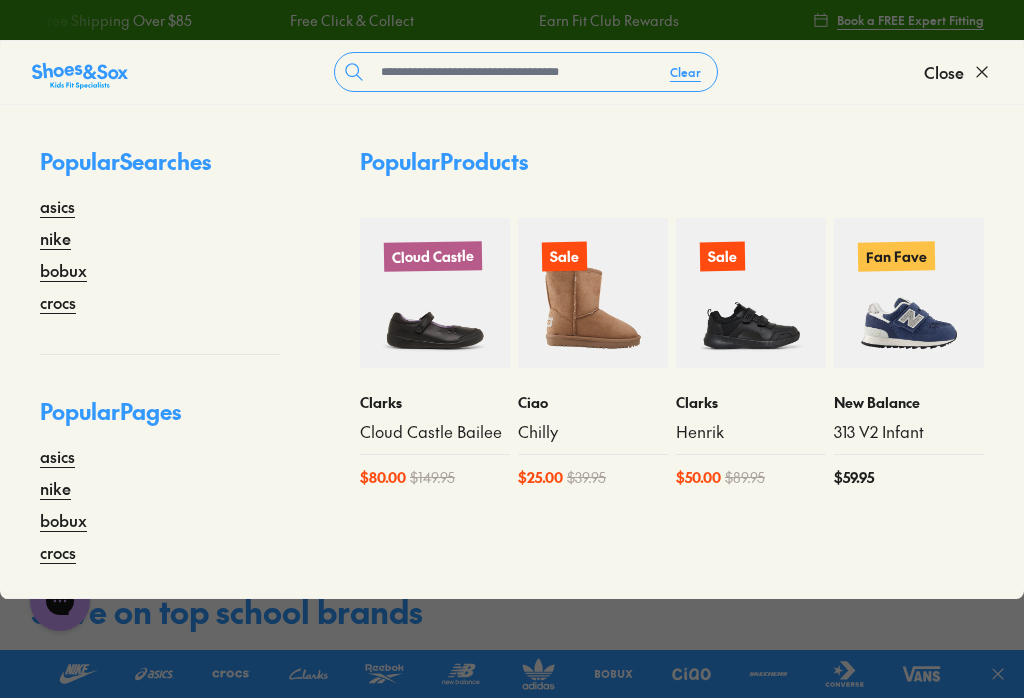 click on "Close" at bounding box center [944, 72] 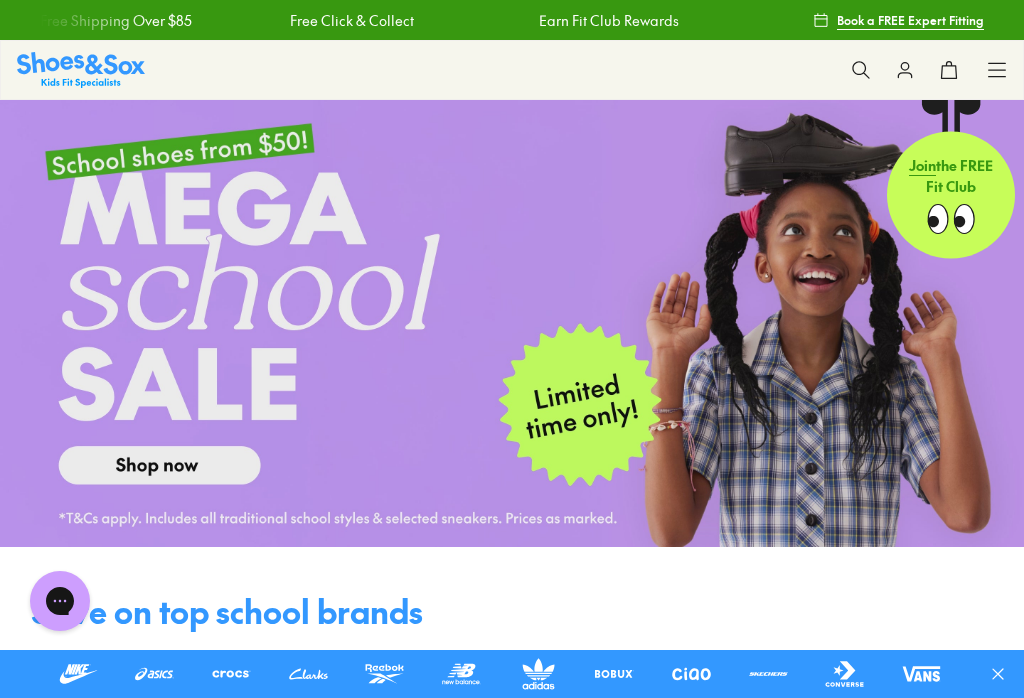 click 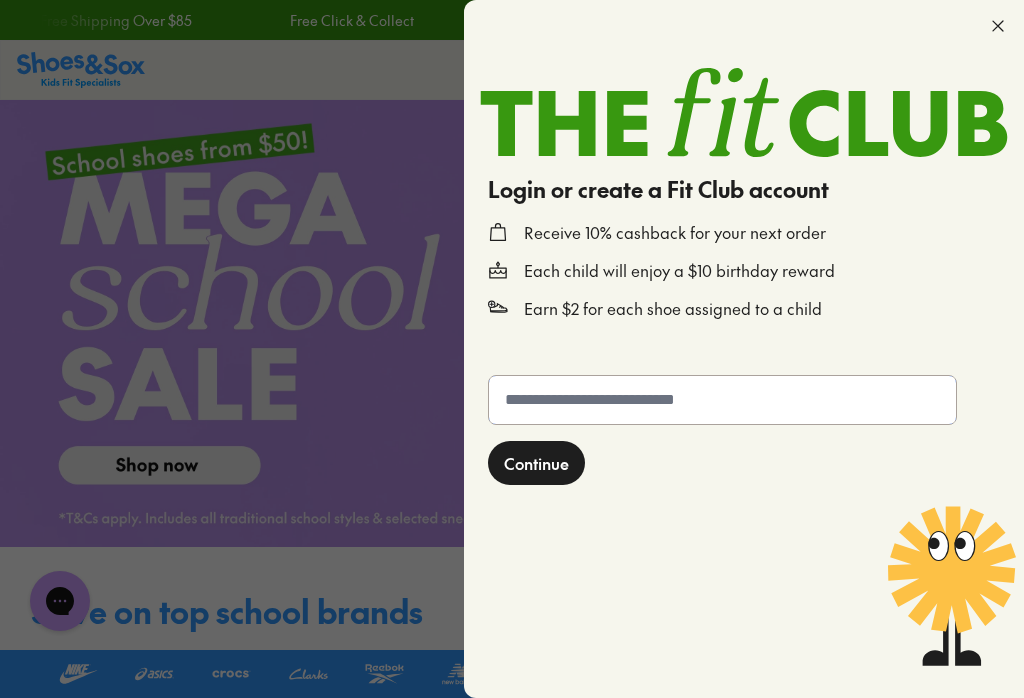 click 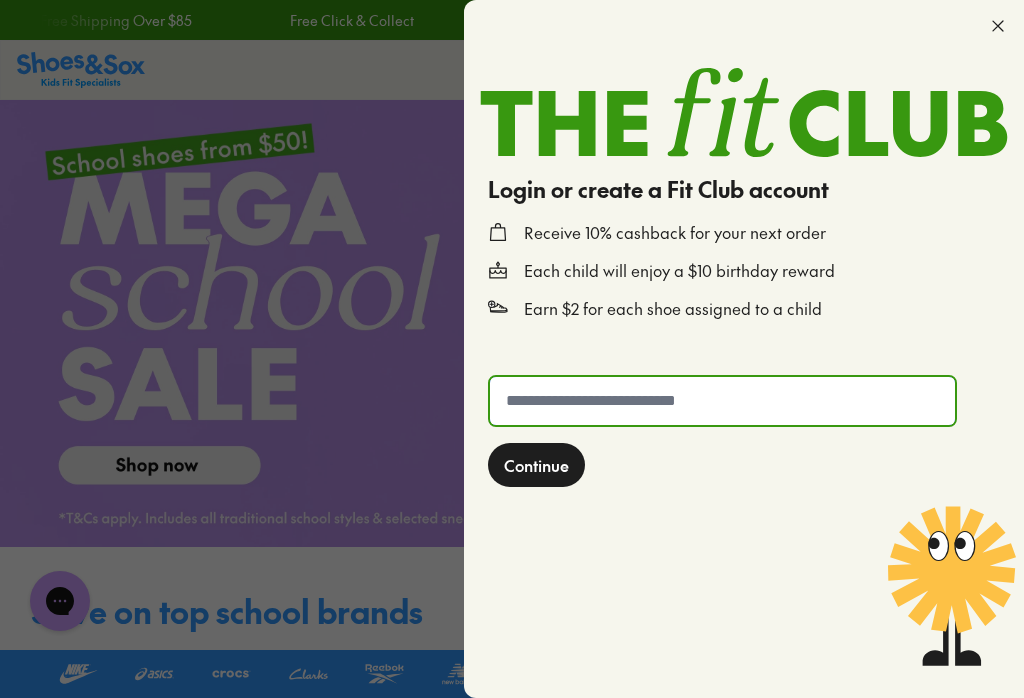 type on "*" 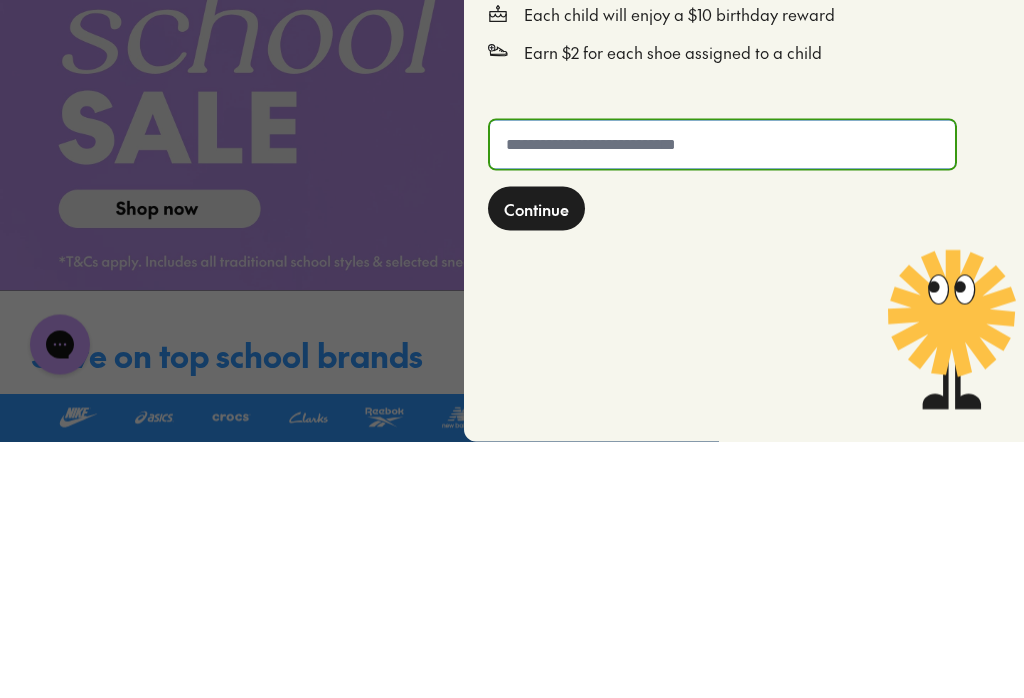 type on "*" 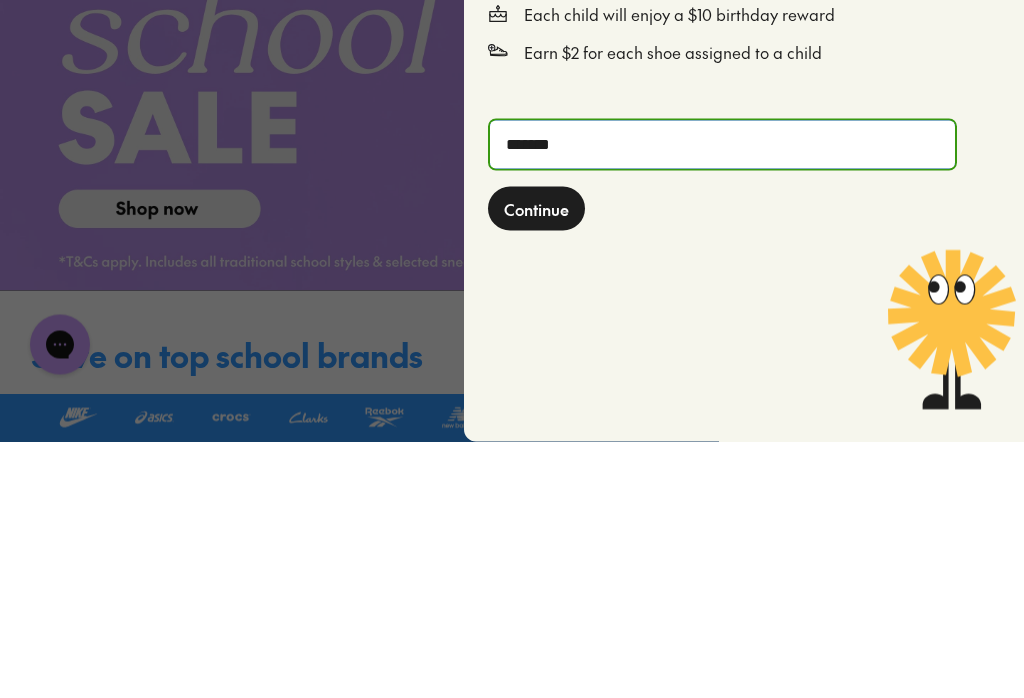 click on "*******" 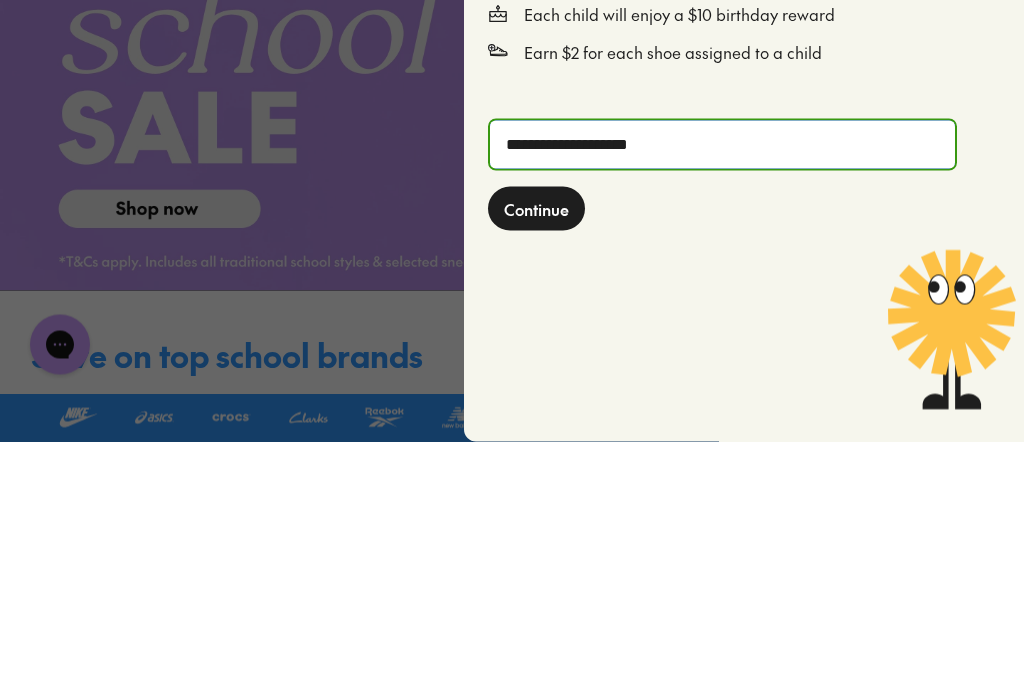 type on "**********" 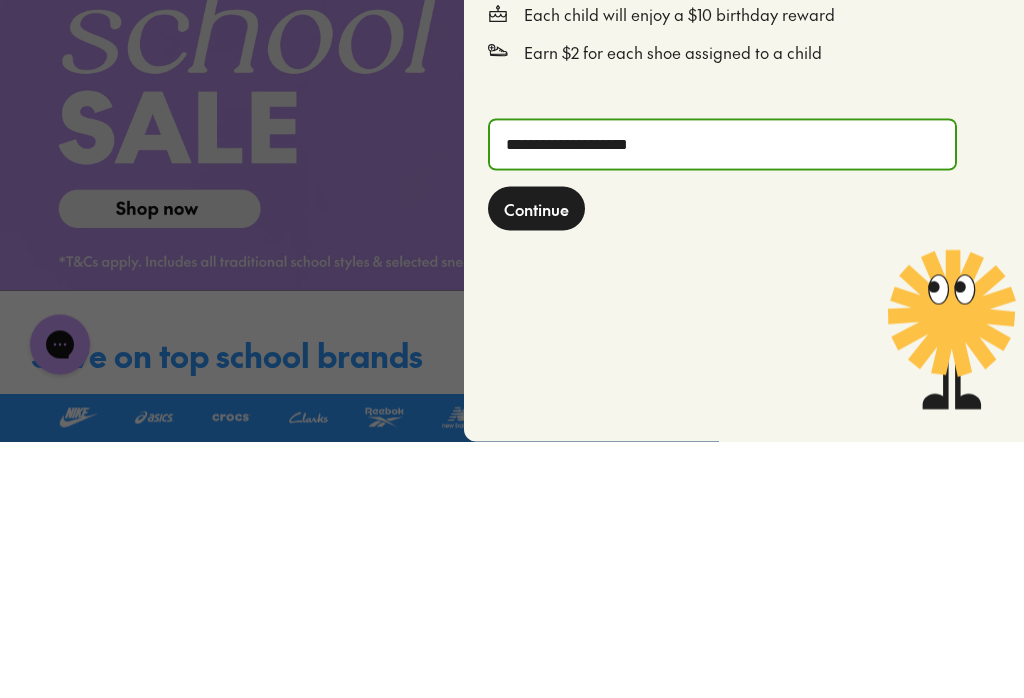 click on "Continue" 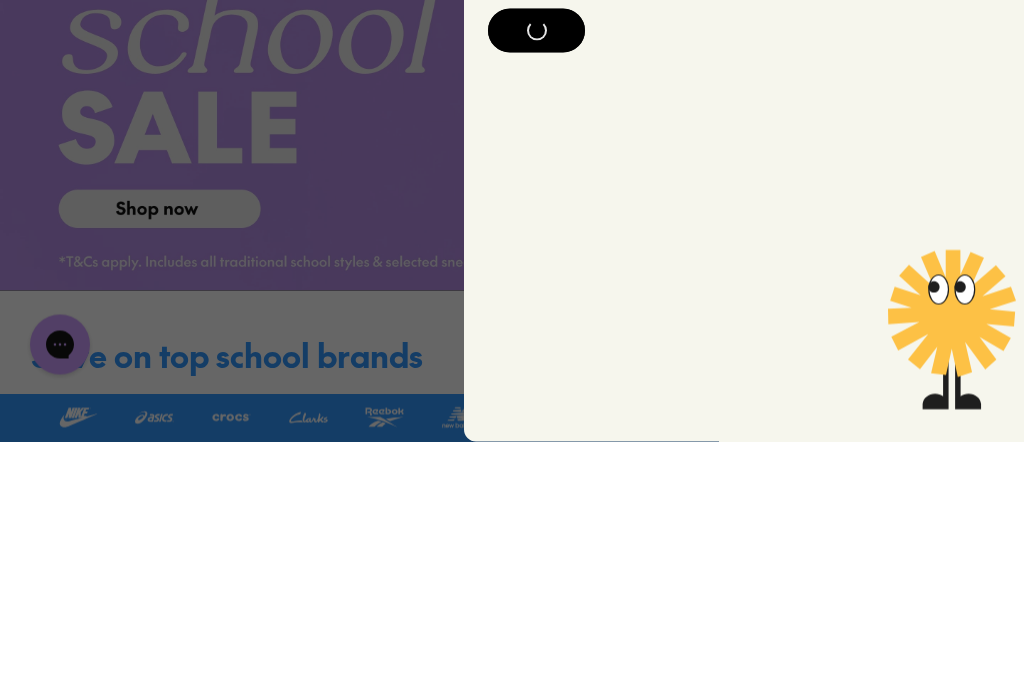 scroll, scrollTop: 257, scrollLeft: 0, axis: vertical 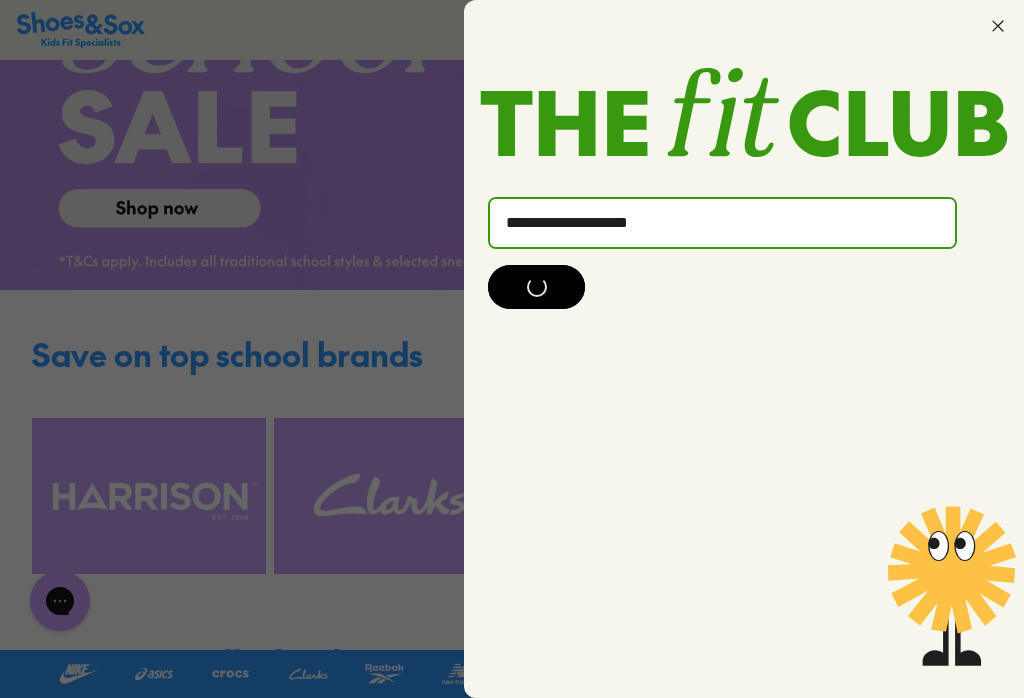click on "**********" 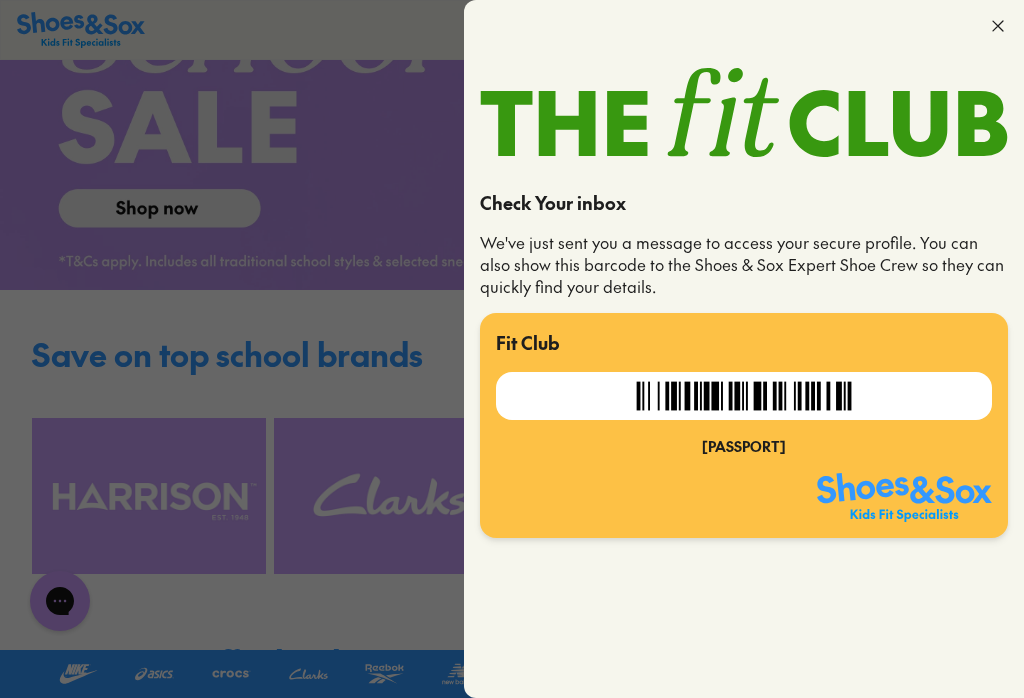 click 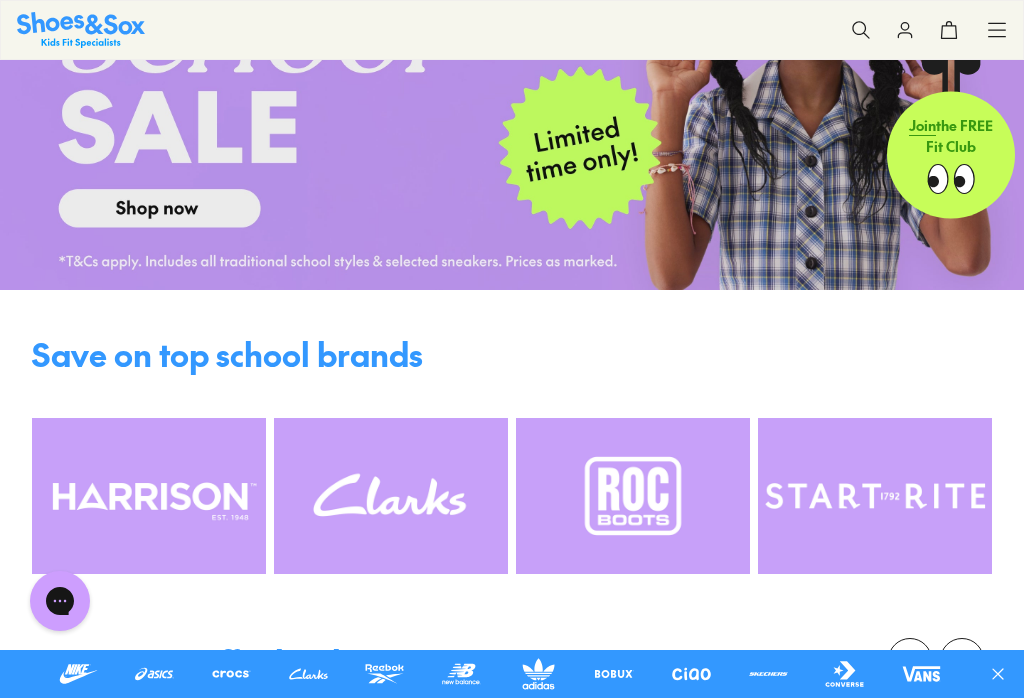 scroll, scrollTop: 0, scrollLeft: 0, axis: both 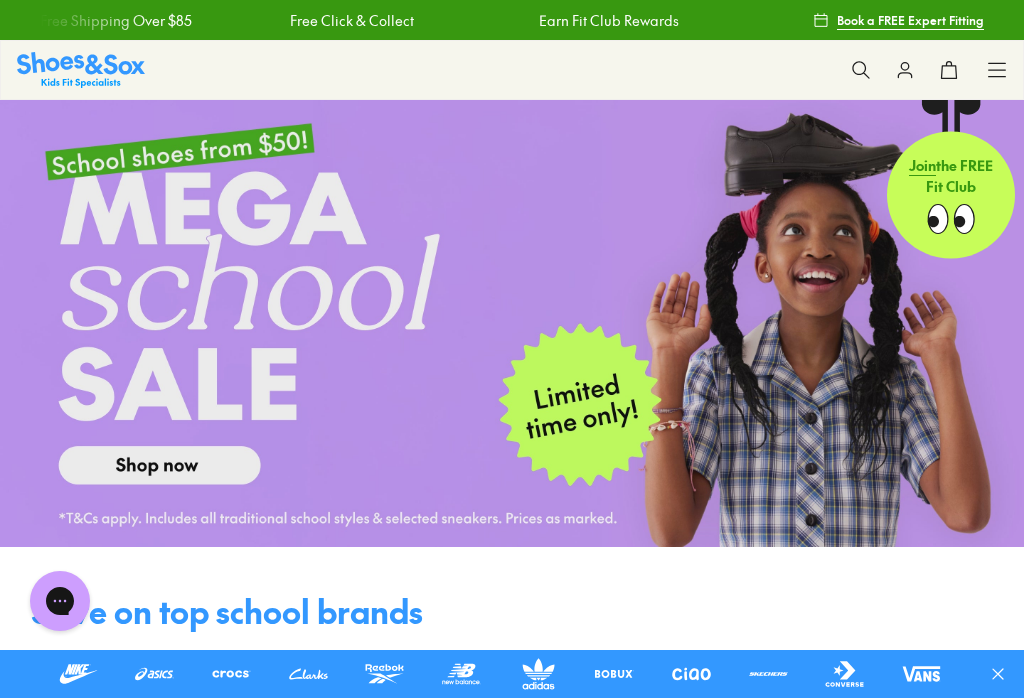 click 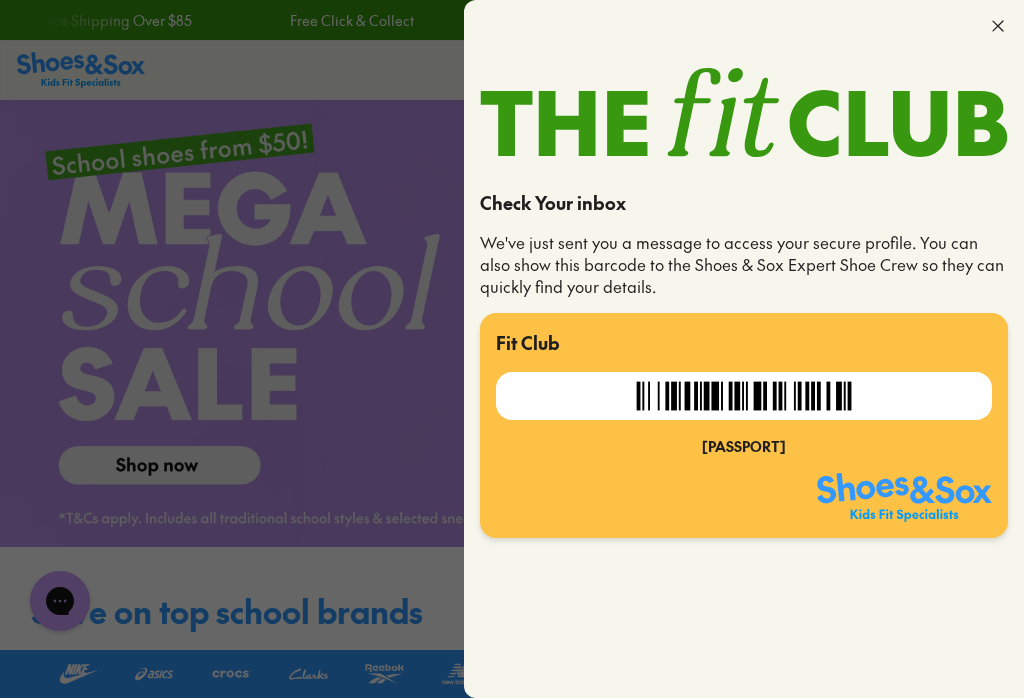 click 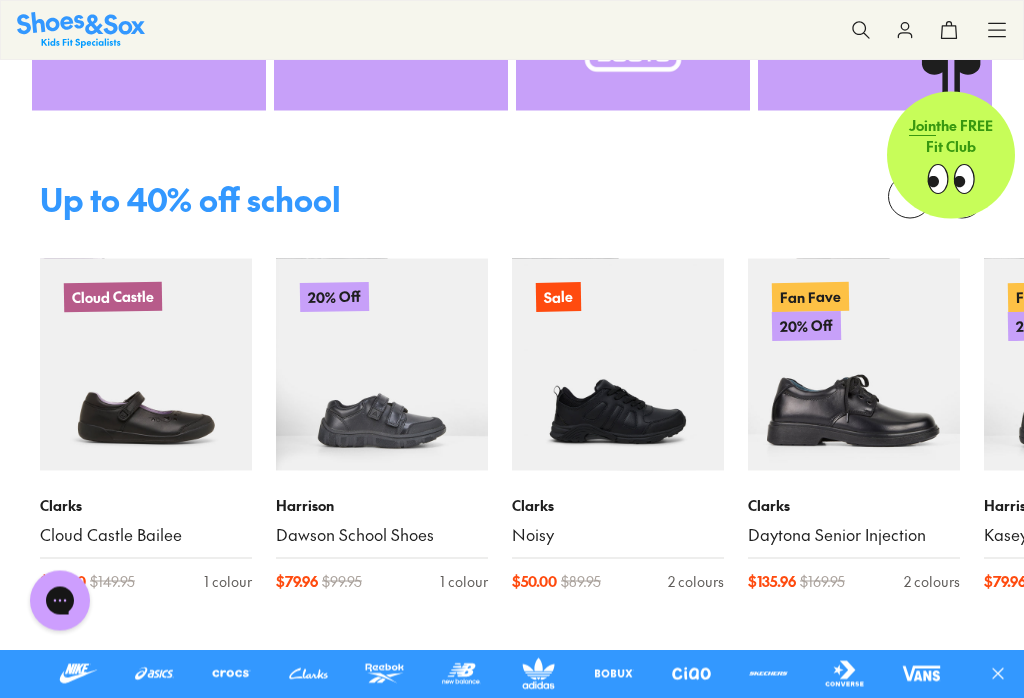 scroll, scrollTop: 721, scrollLeft: 0, axis: vertical 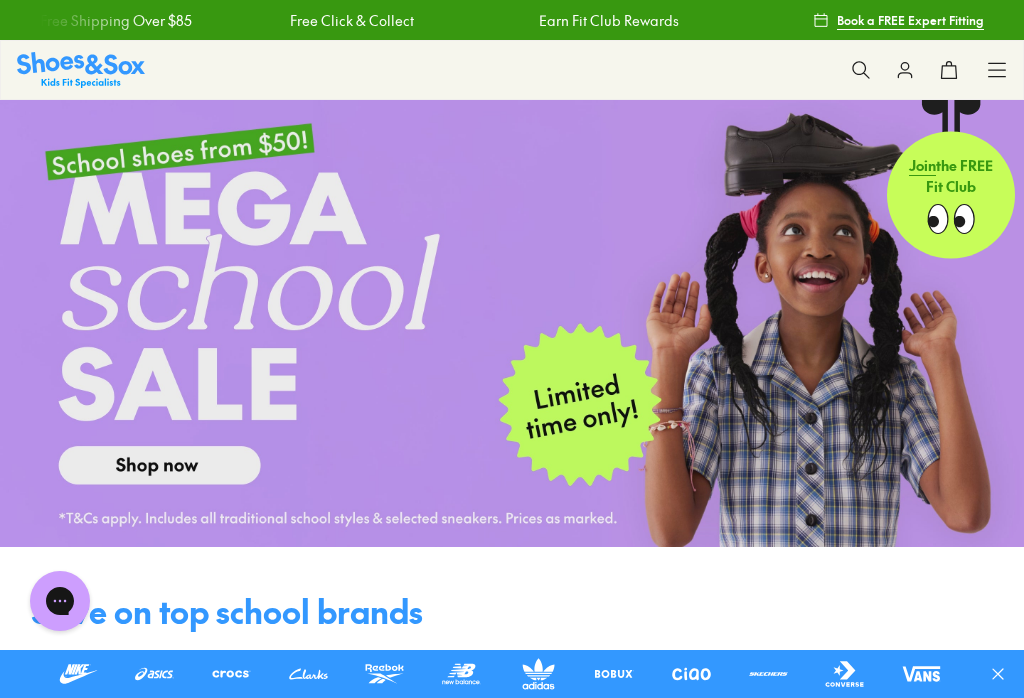 click at bounding box center [861, 70] 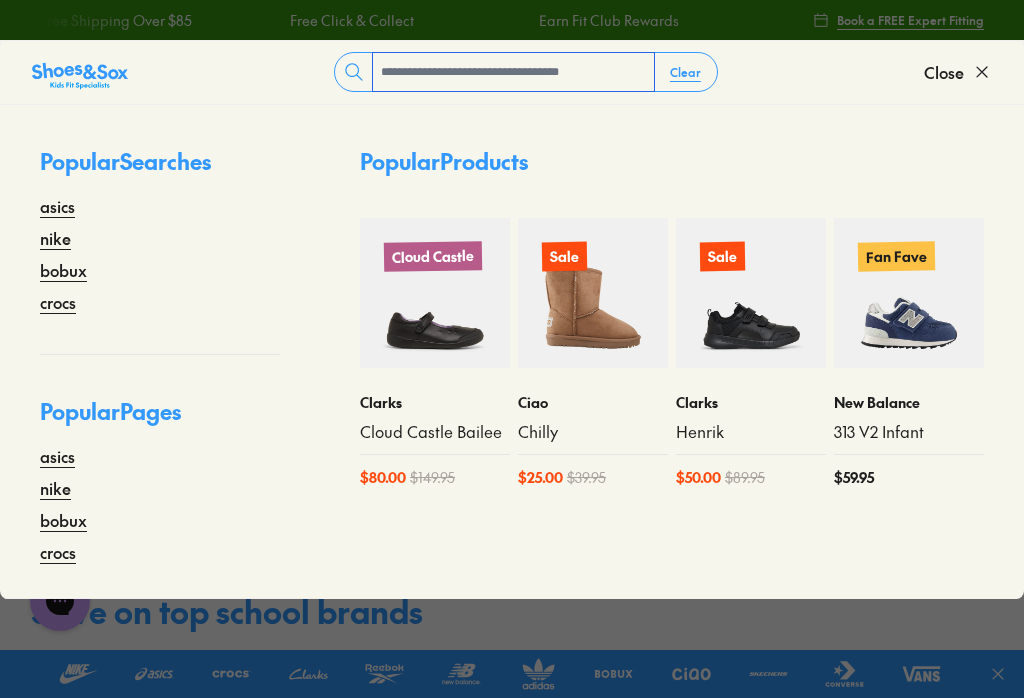 click at bounding box center [513, 72] 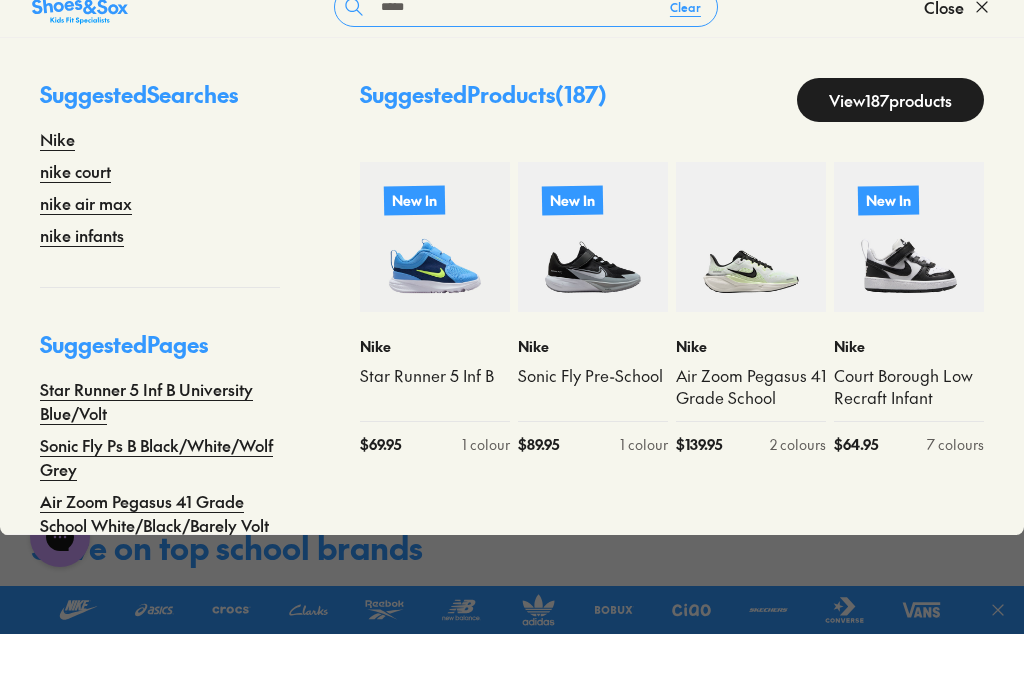 scroll, scrollTop: 286, scrollLeft: 0, axis: vertical 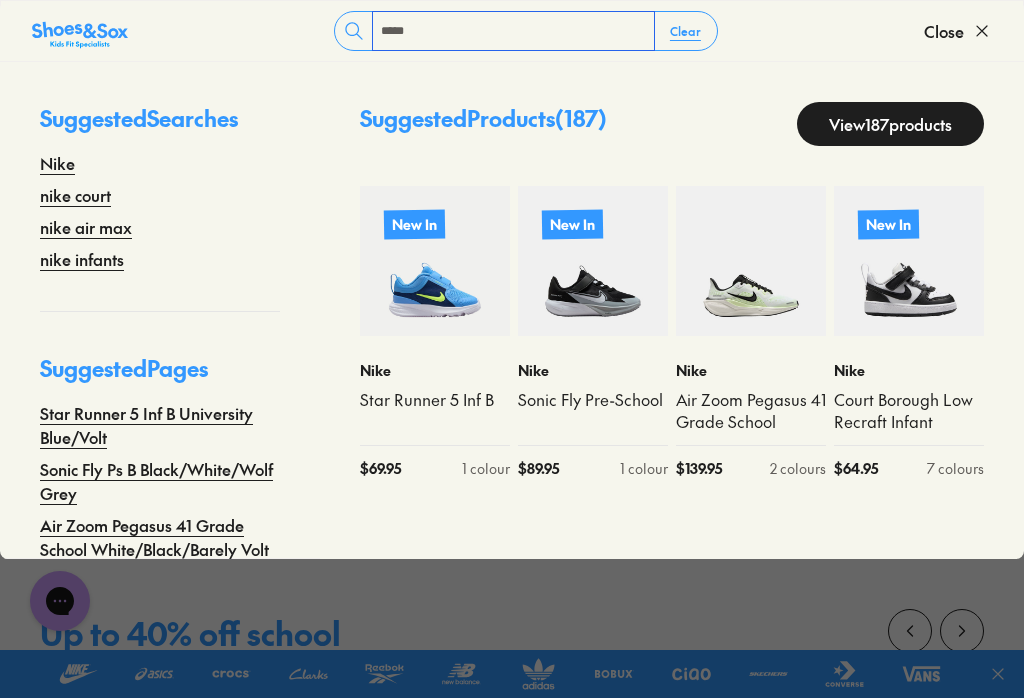 click on "****" at bounding box center (513, 31) 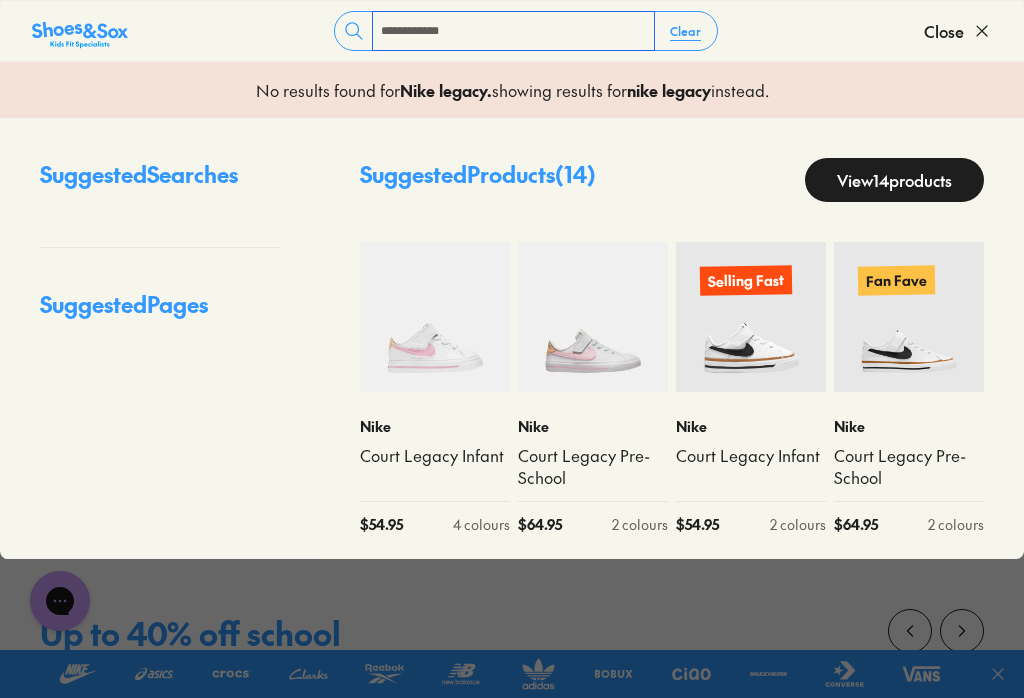type on "**********" 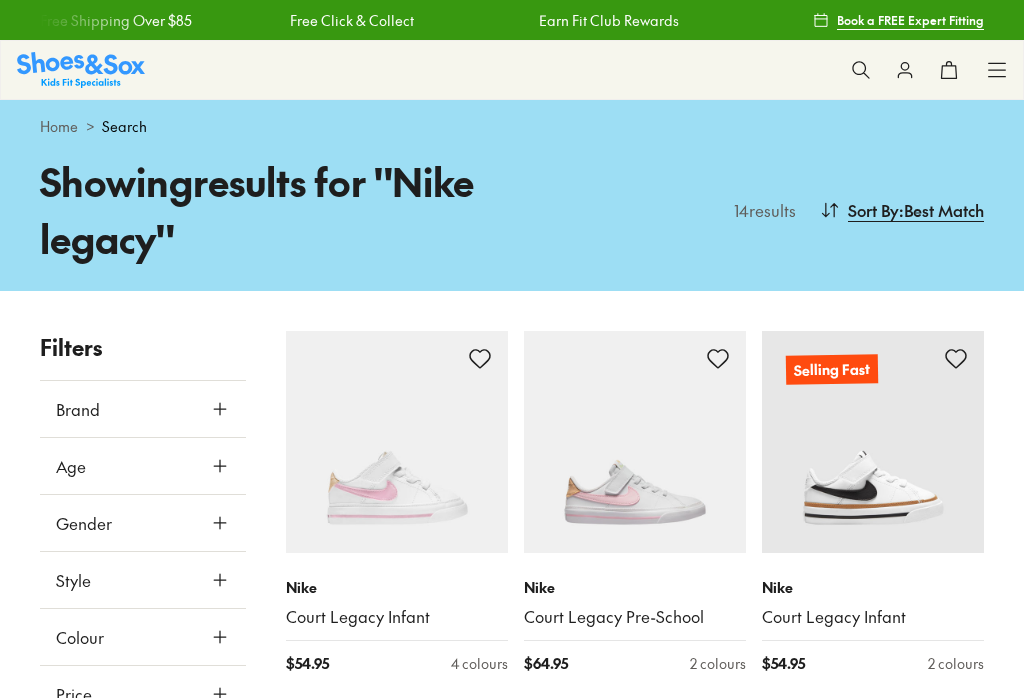 scroll, scrollTop: 447, scrollLeft: 0, axis: vertical 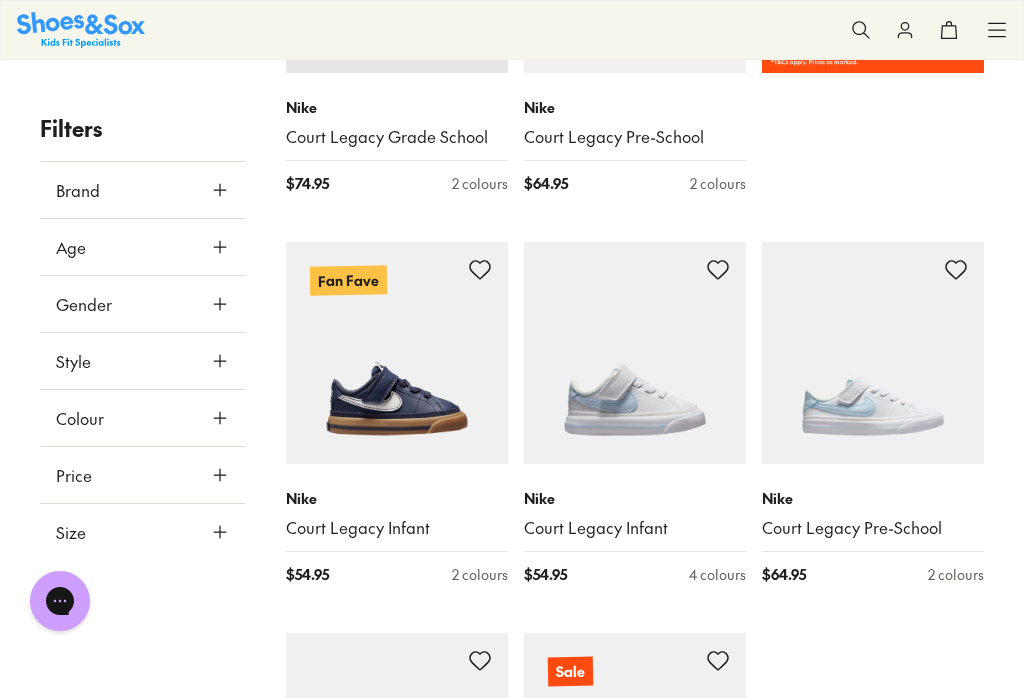 click on "Court Legacy Infant" at bounding box center (397, 528) 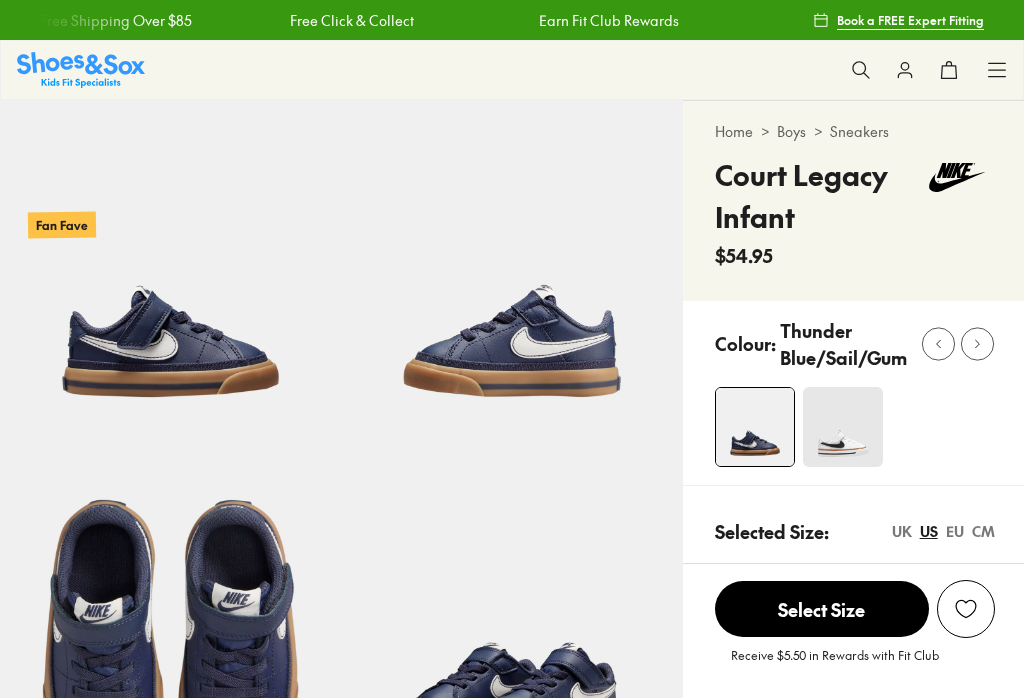 scroll, scrollTop: 0, scrollLeft: 0, axis: both 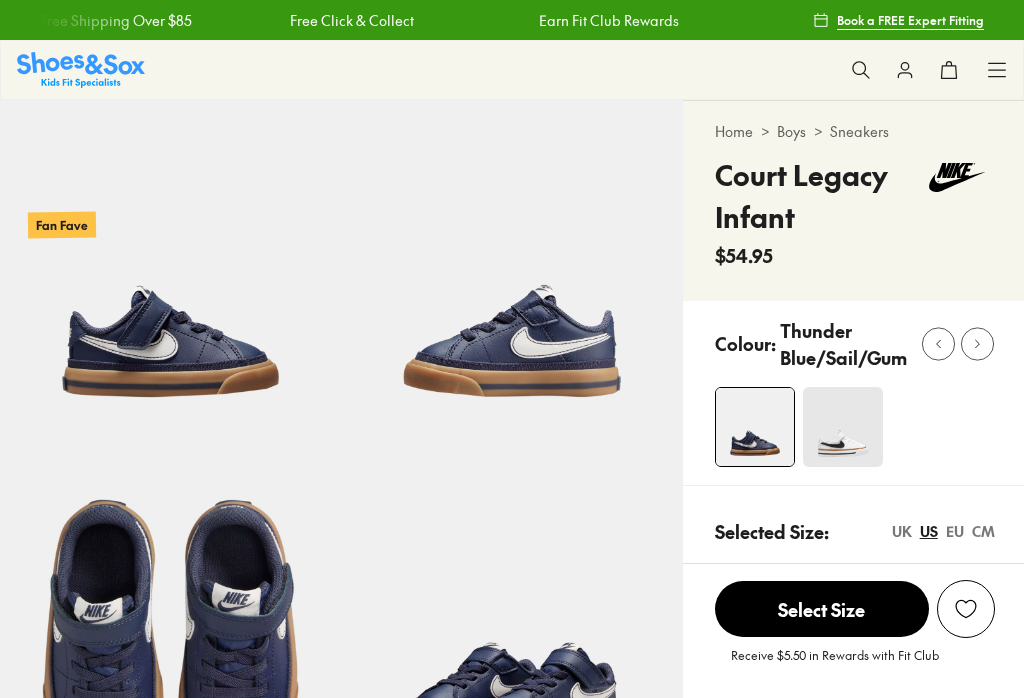 select on "*" 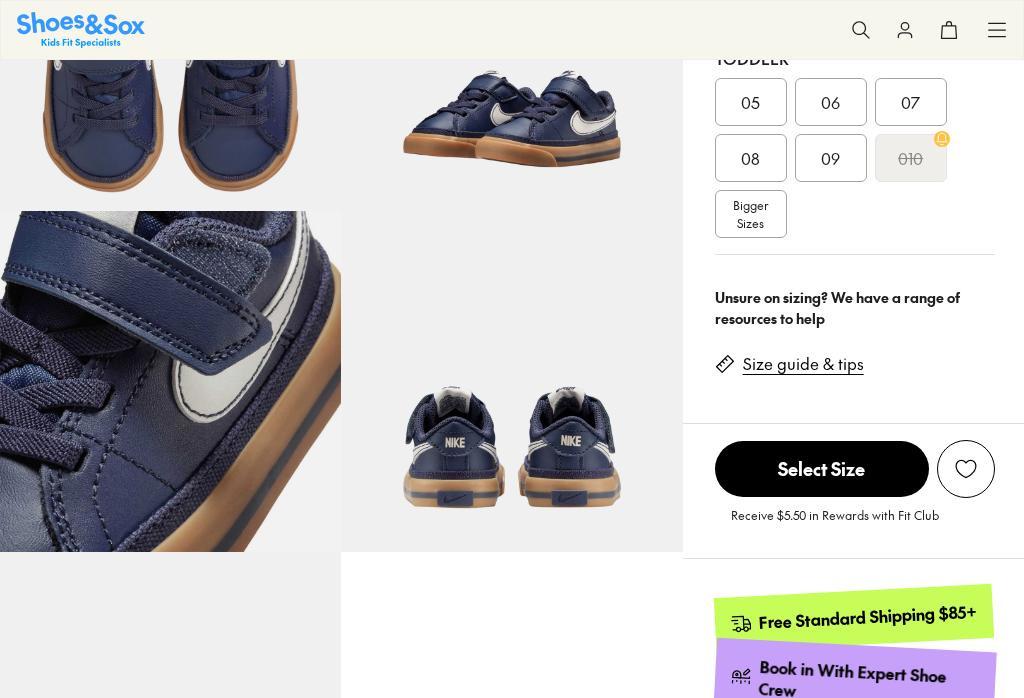 scroll, scrollTop: 650, scrollLeft: 0, axis: vertical 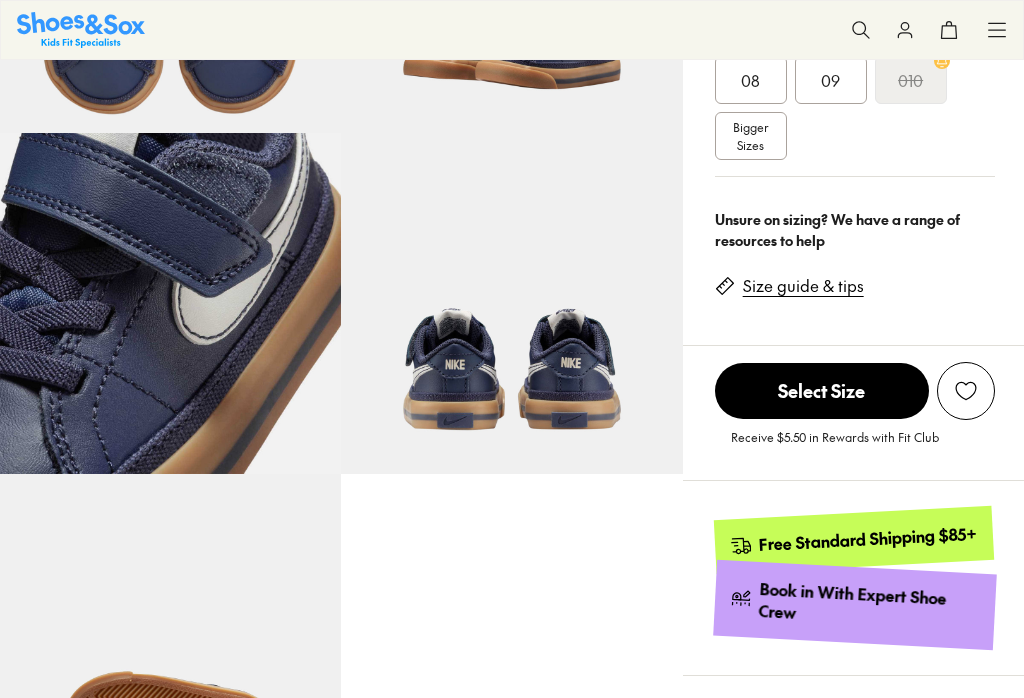 click on "09" at bounding box center [830, 80] 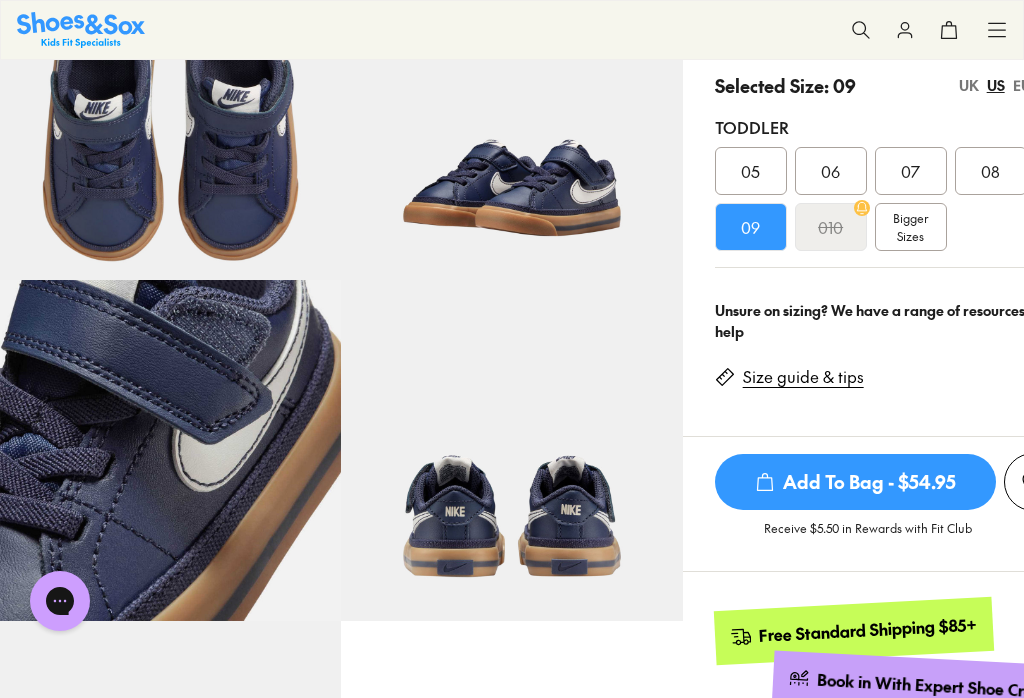 scroll, scrollTop: 0, scrollLeft: 0, axis: both 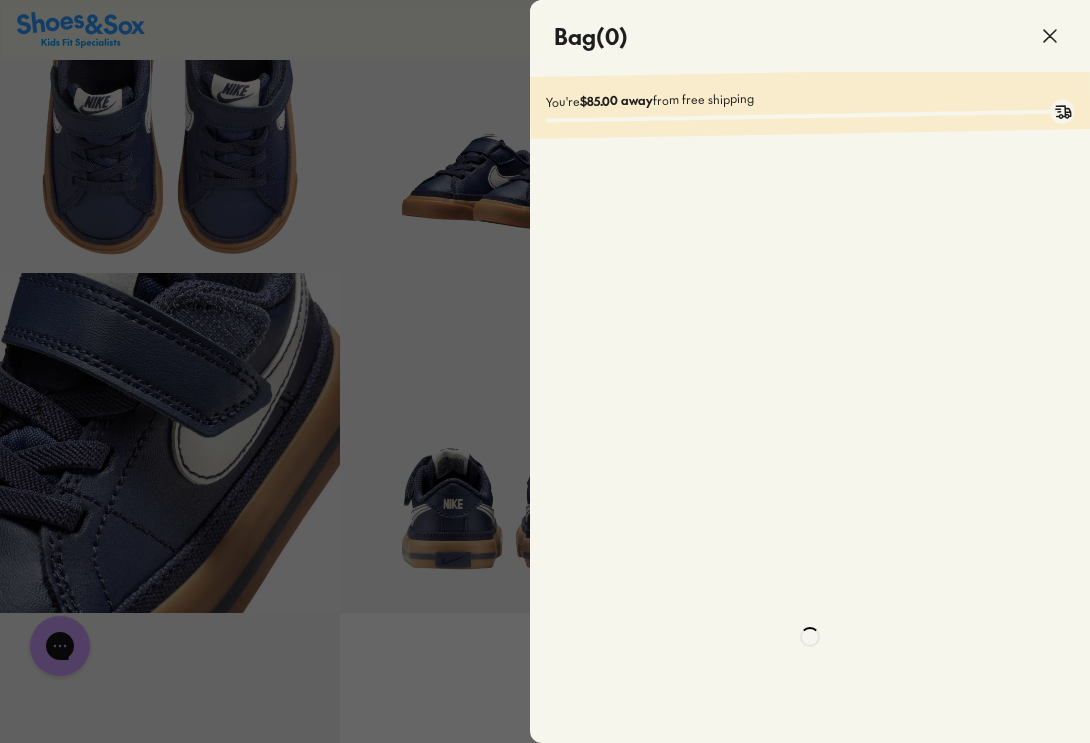 click 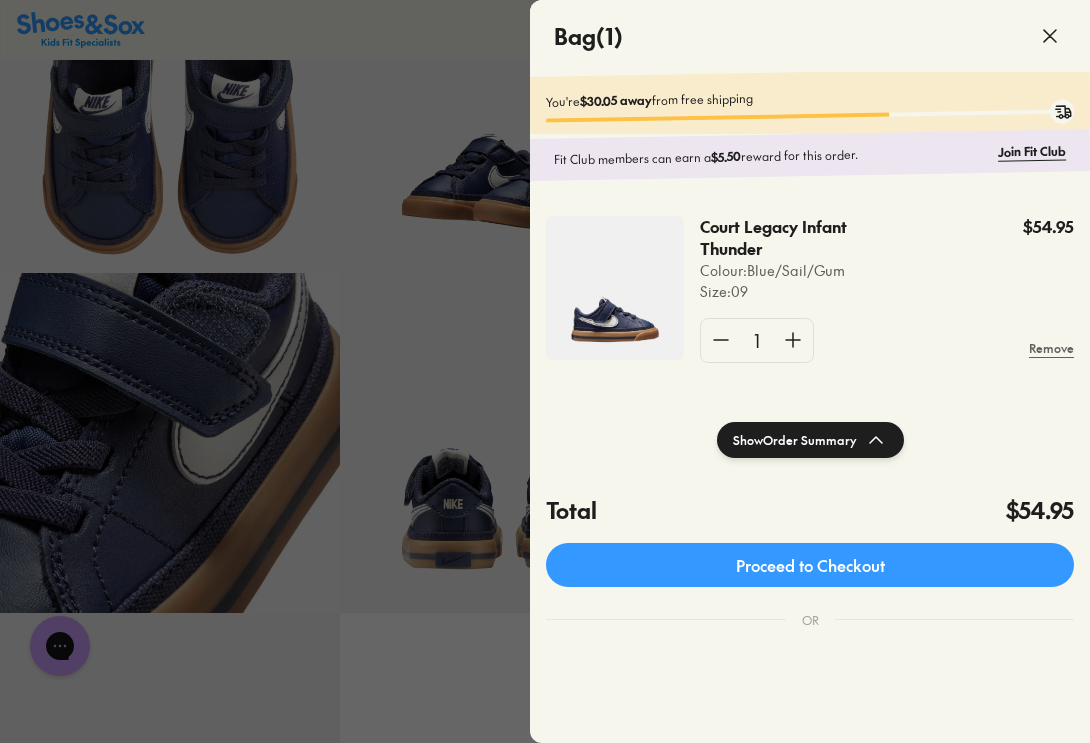 click 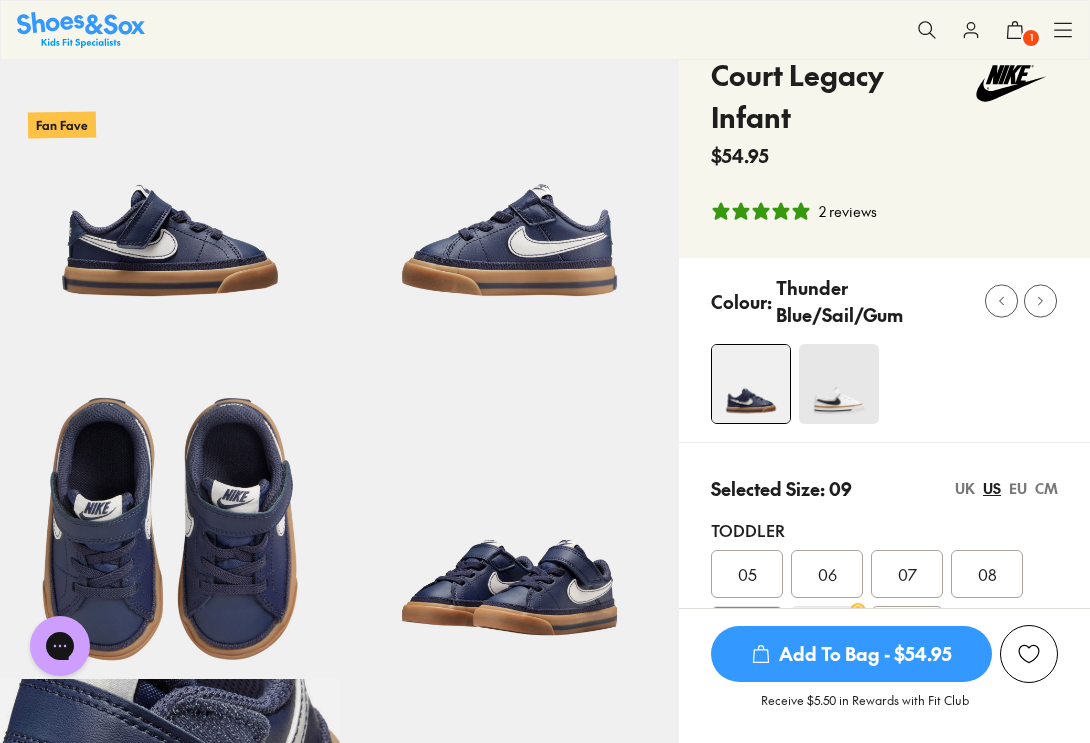 scroll, scrollTop: 0, scrollLeft: 0, axis: both 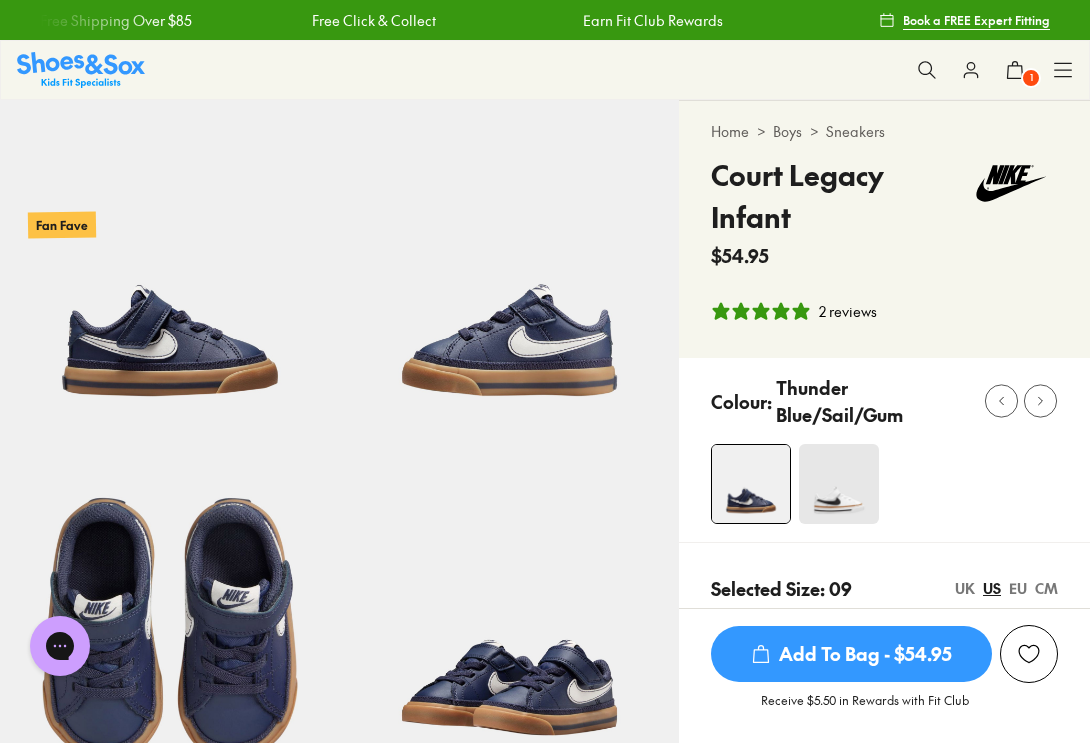 click 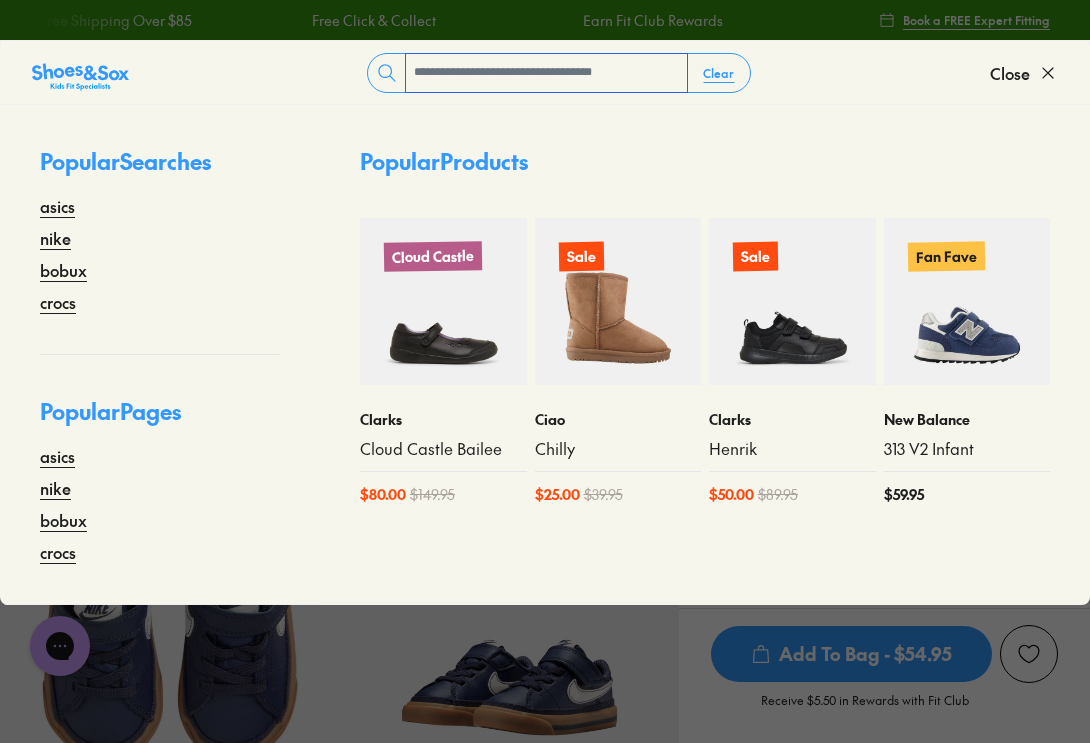 click at bounding box center (546, 73) 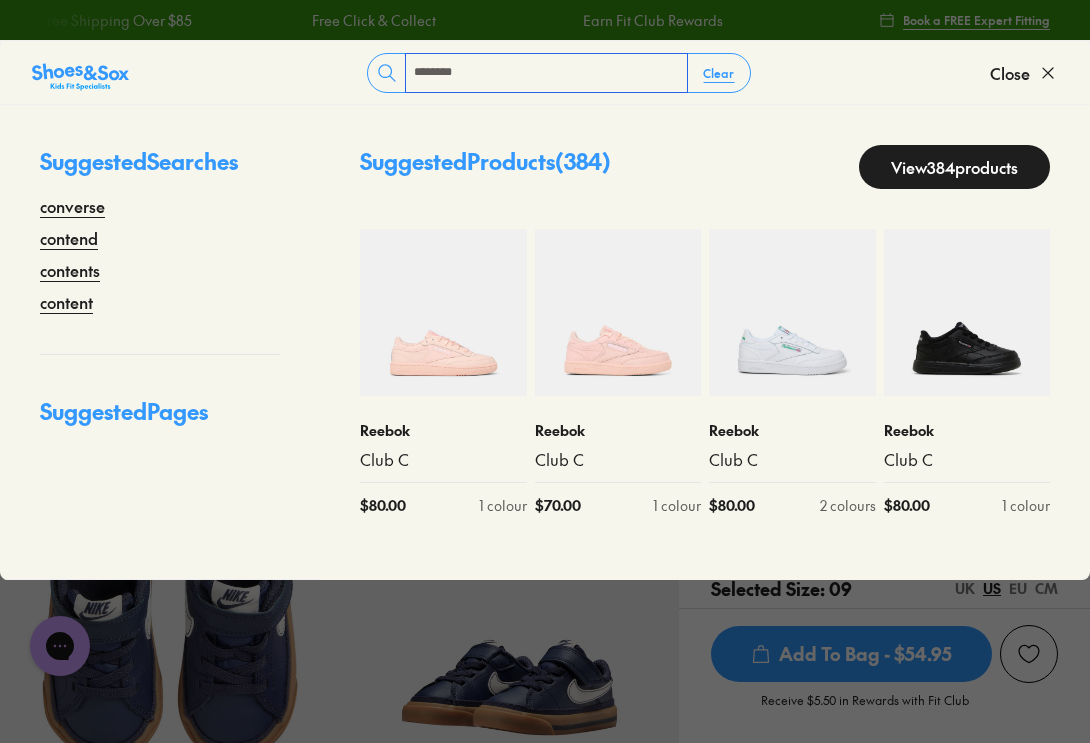 type on "********" 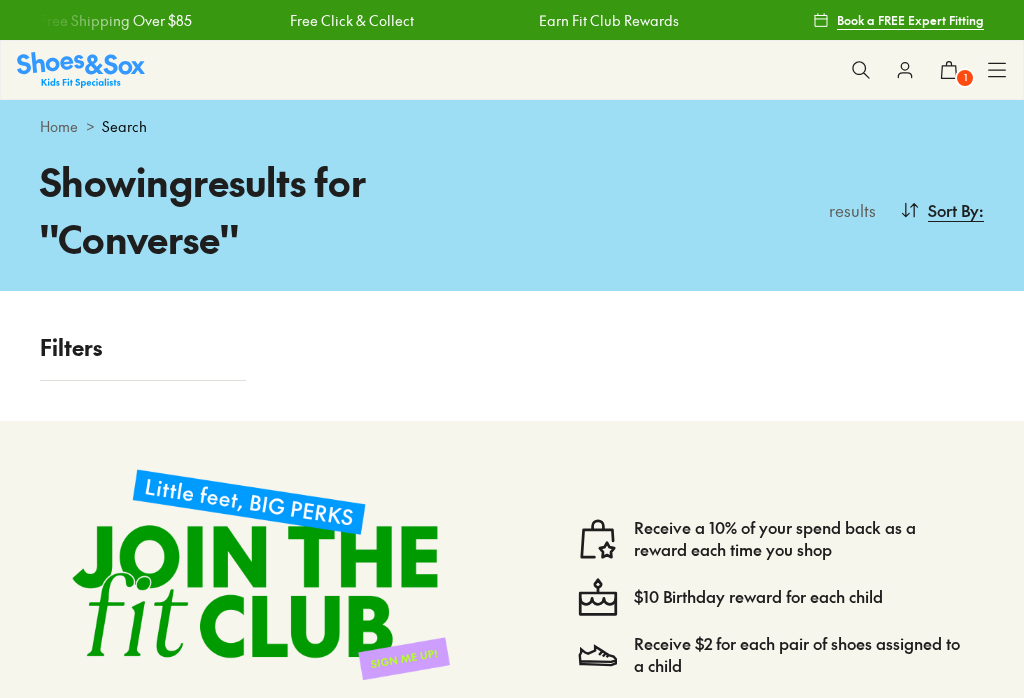 scroll, scrollTop: 0, scrollLeft: 0, axis: both 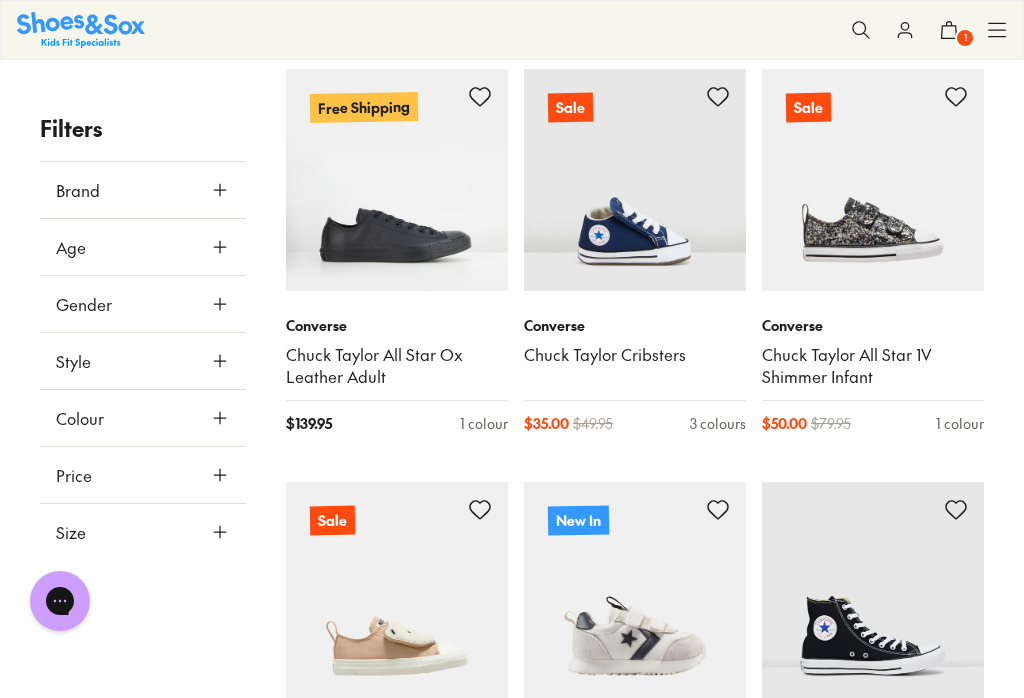click on "Chuck Taylor All Star 1V Shimmer Infant" at bounding box center (873, 366) 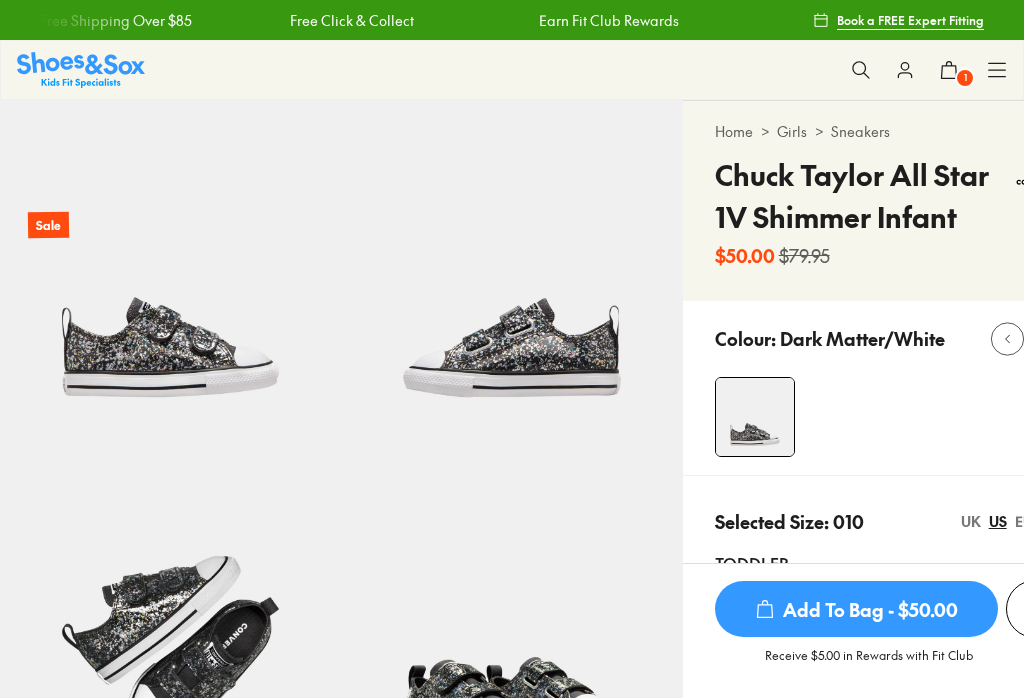 scroll, scrollTop: 292, scrollLeft: 0, axis: vertical 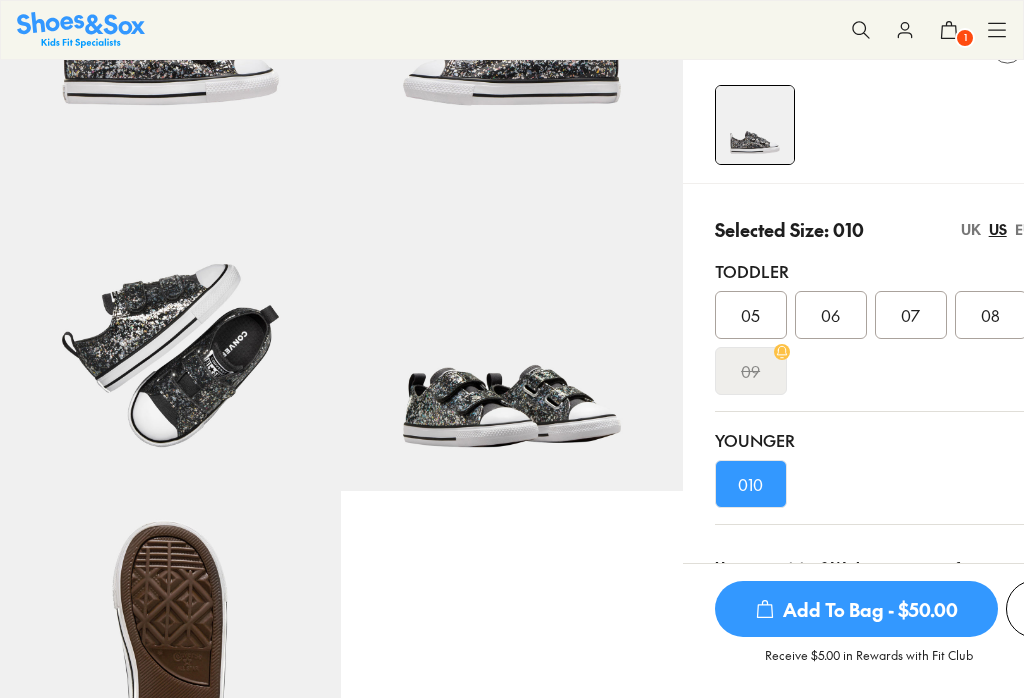 click on "Add To Bag - $50.00" at bounding box center [856, 609] 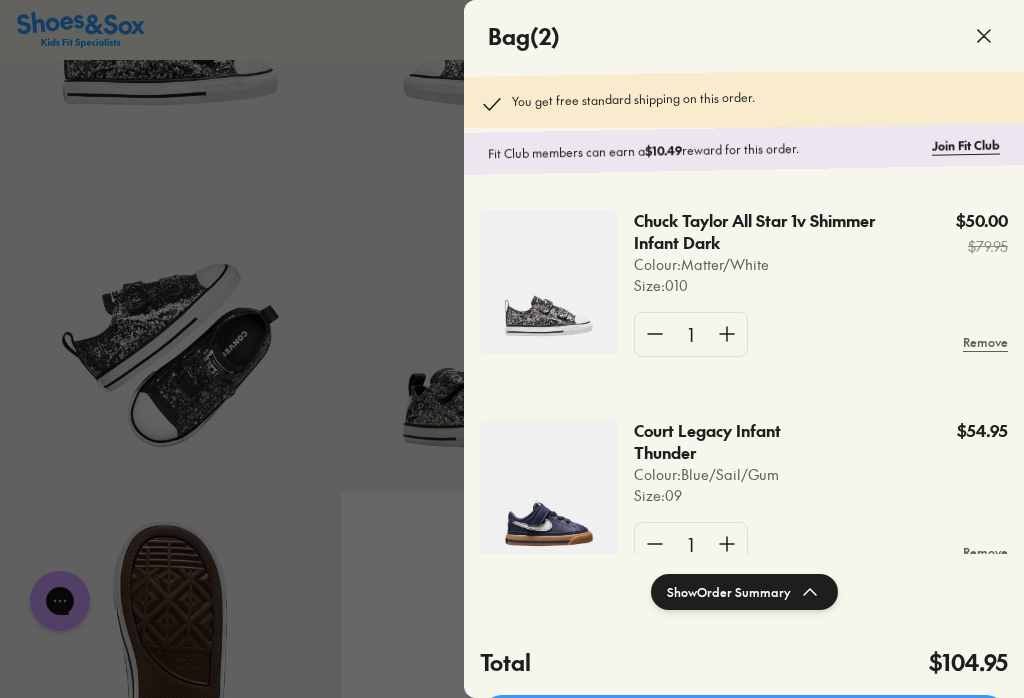 scroll, scrollTop: 0, scrollLeft: 0, axis: both 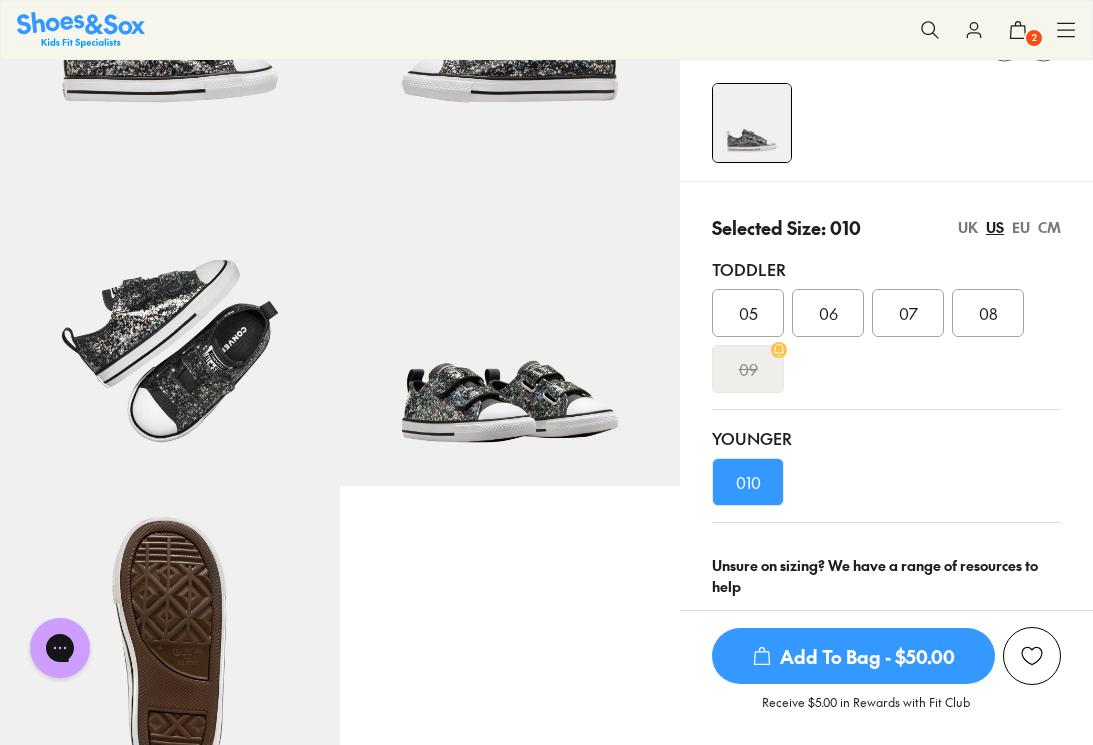 click on "2" at bounding box center [1034, 38] 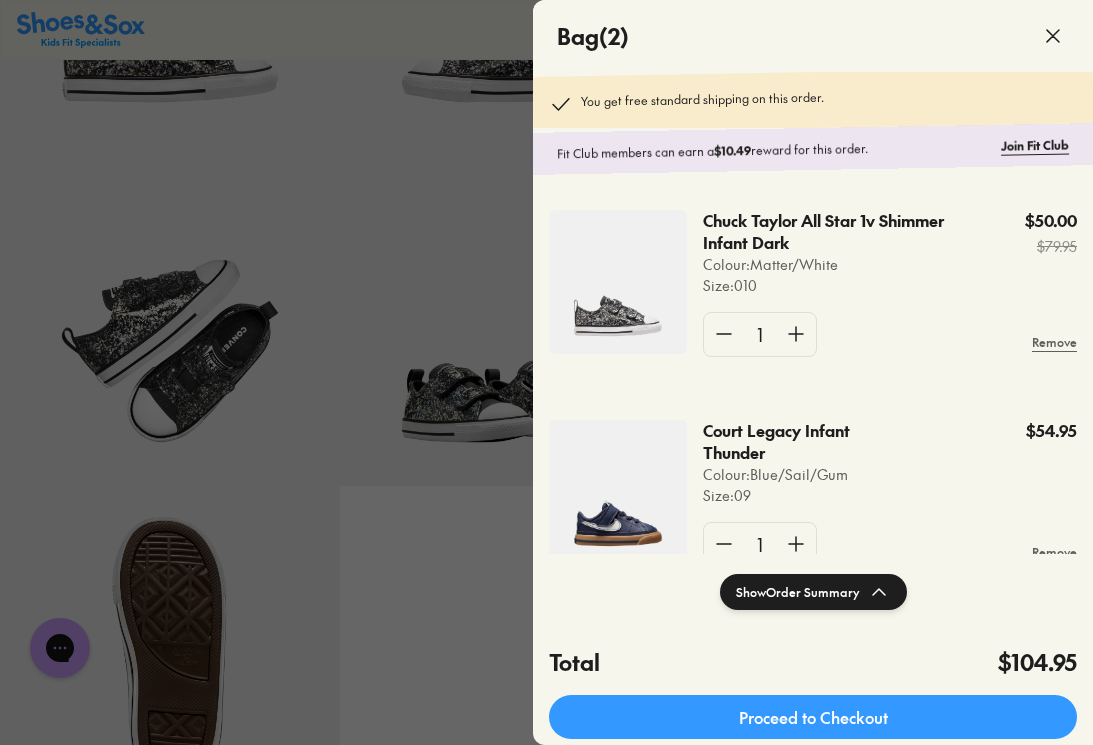 click 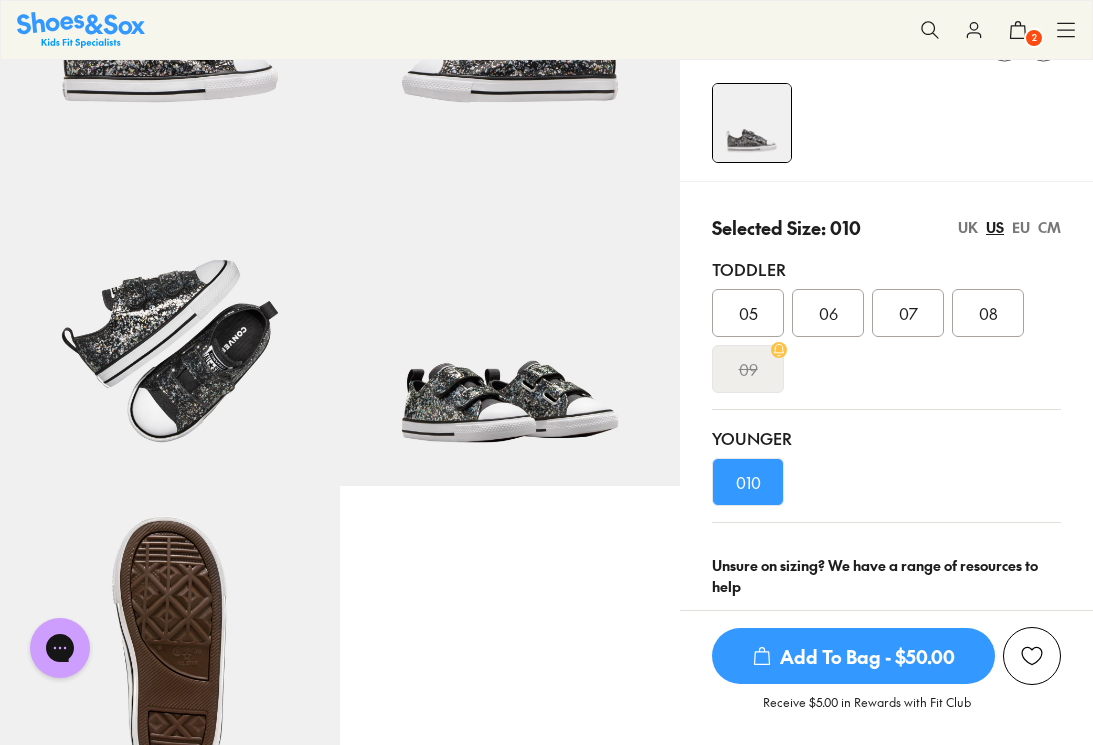 scroll, scrollTop: 0, scrollLeft: 0, axis: both 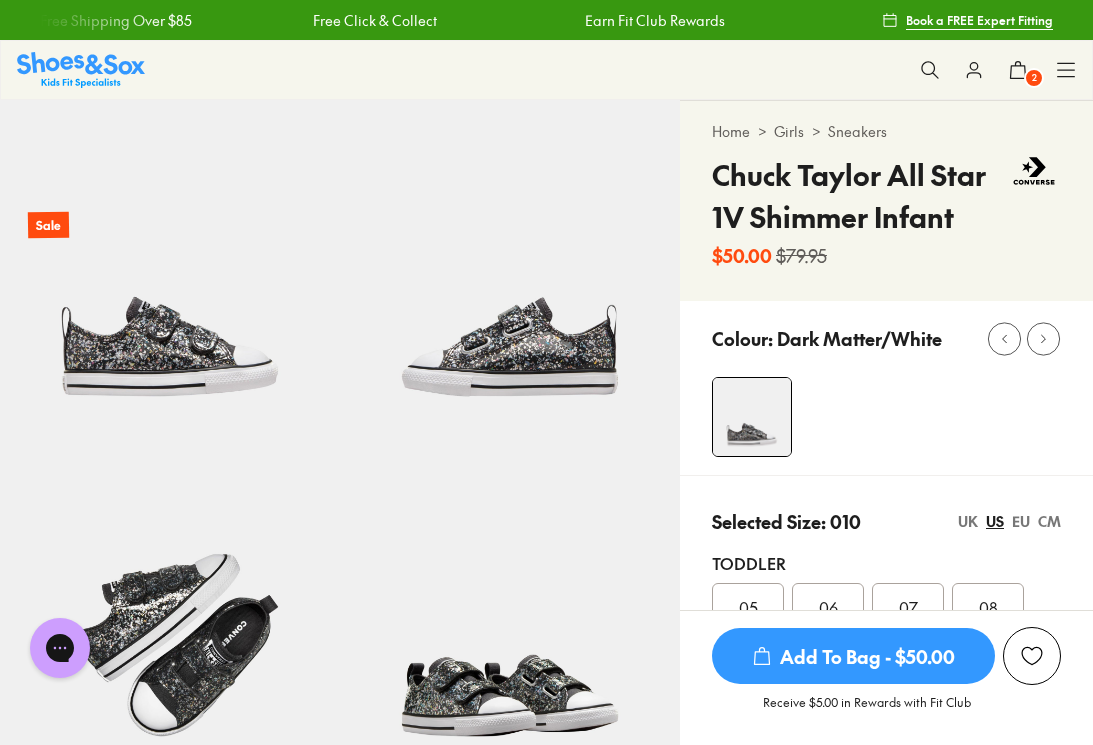 click 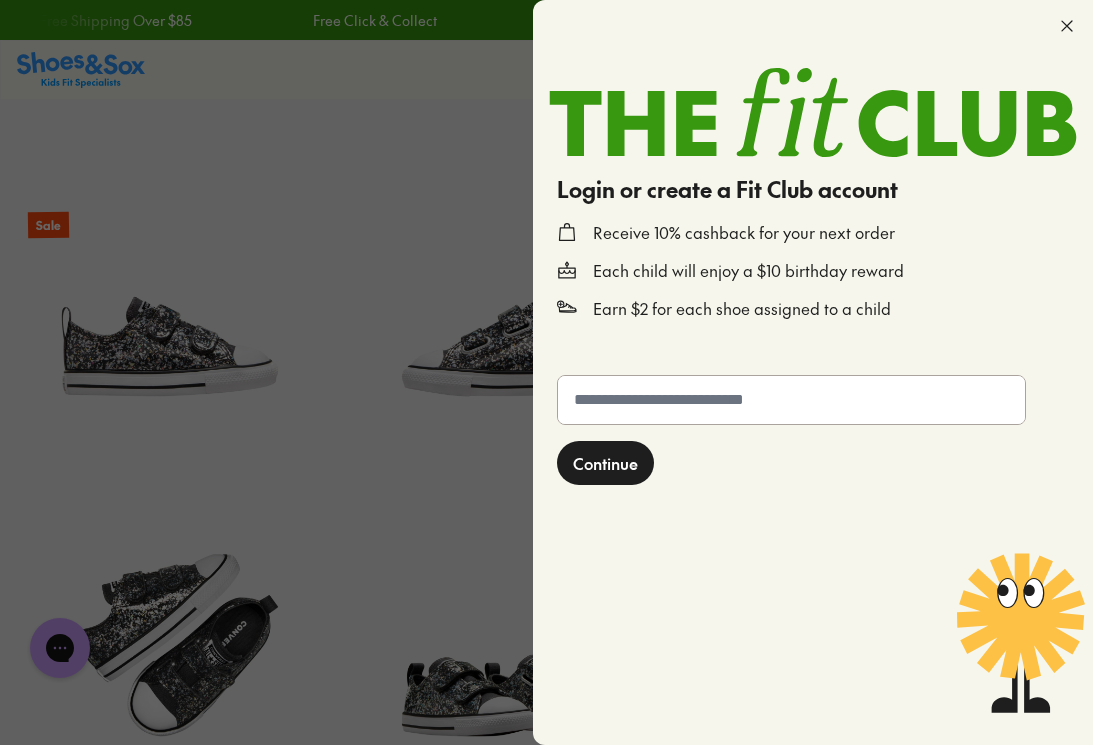 click 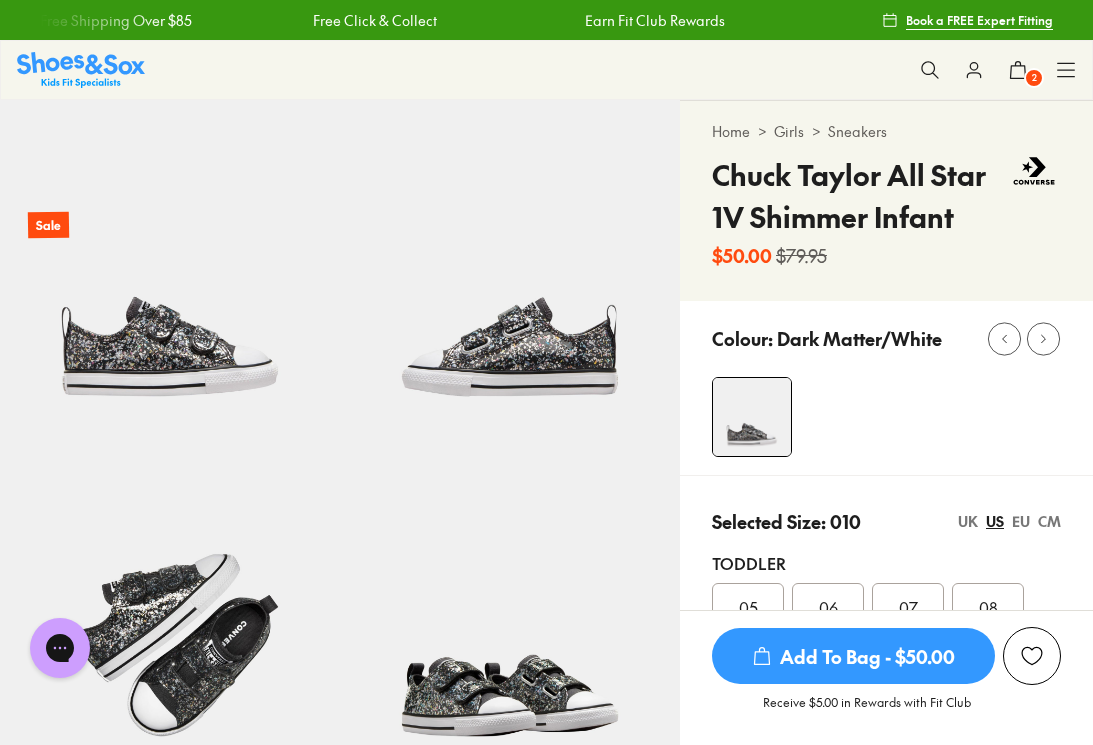 click 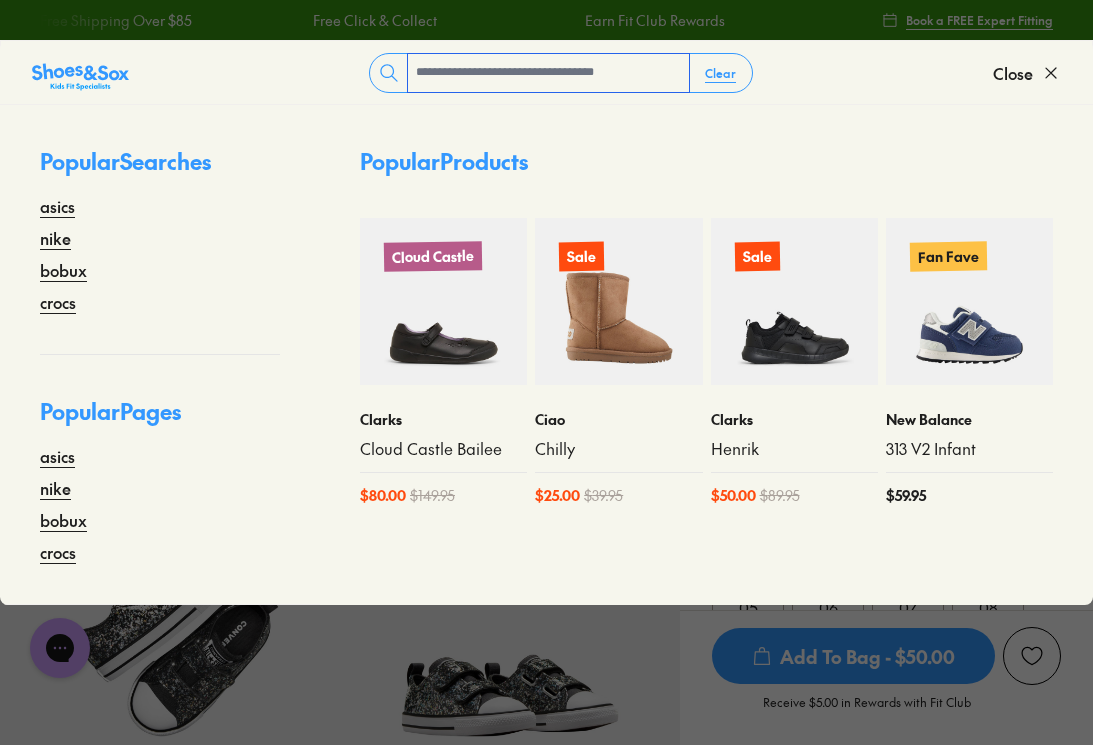 click at bounding box center [548, 73] 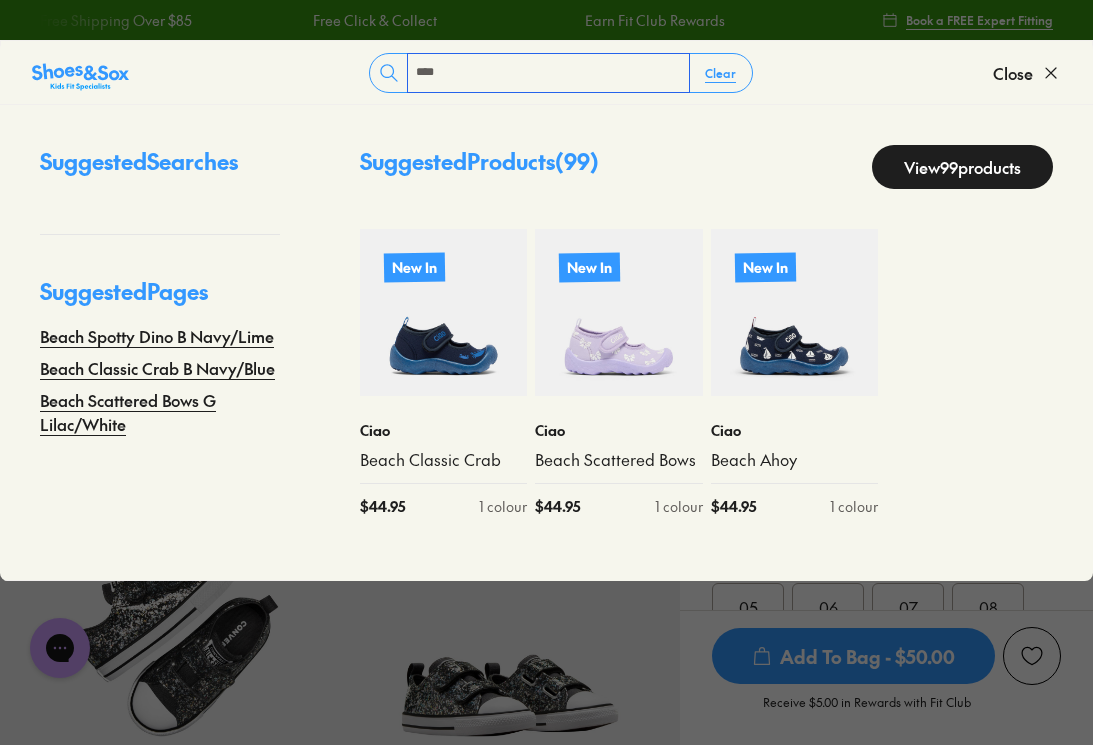 type on "****" 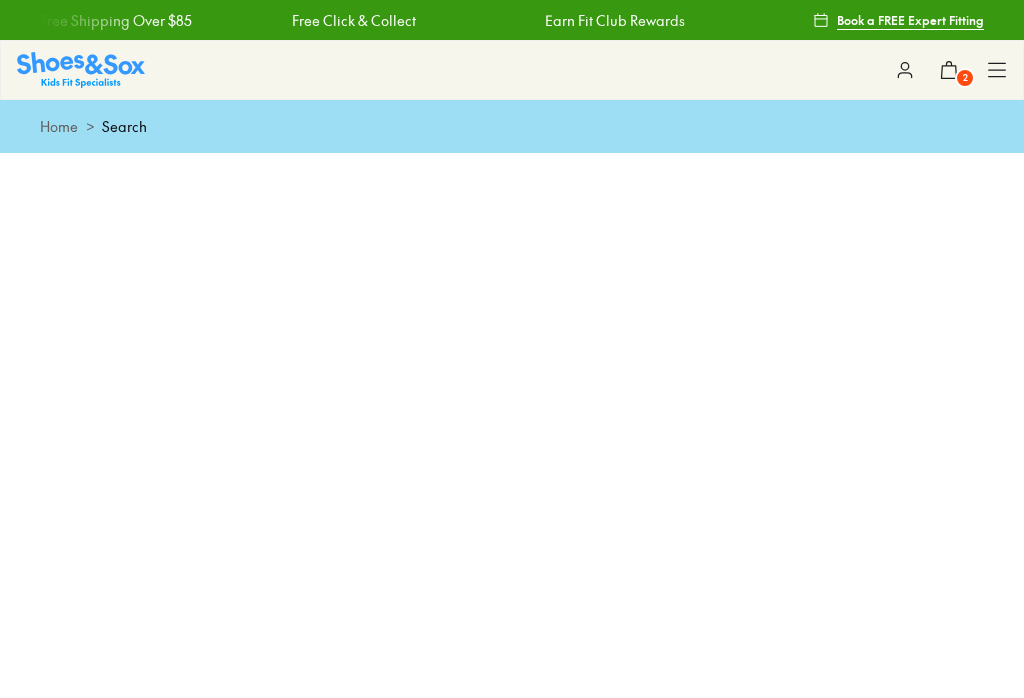 scroll, scrollTop: 0, scrollLeft: 0, axis: both 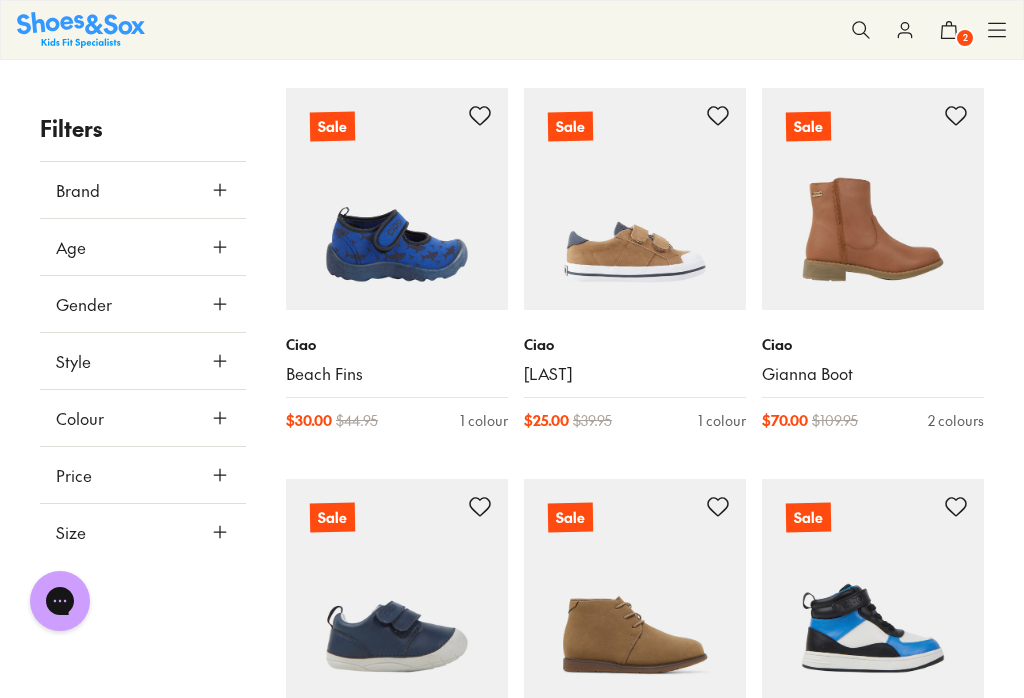click at bounding box center [635, 199] 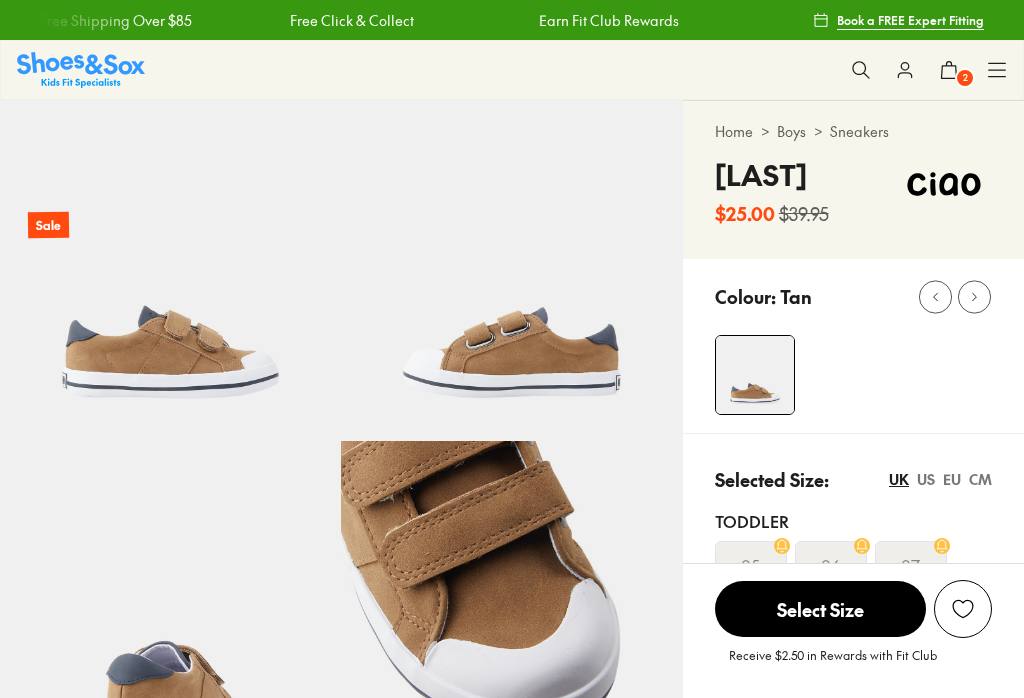 scroll, scrollTop: 0, scrollLeft: 0, axis: both 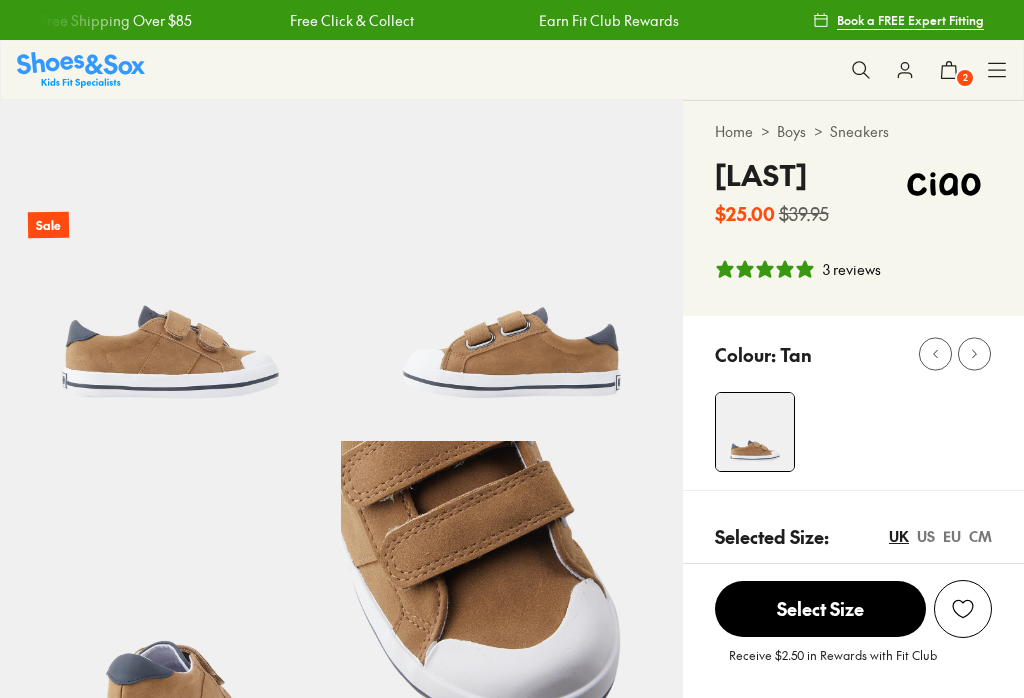 select on "*" 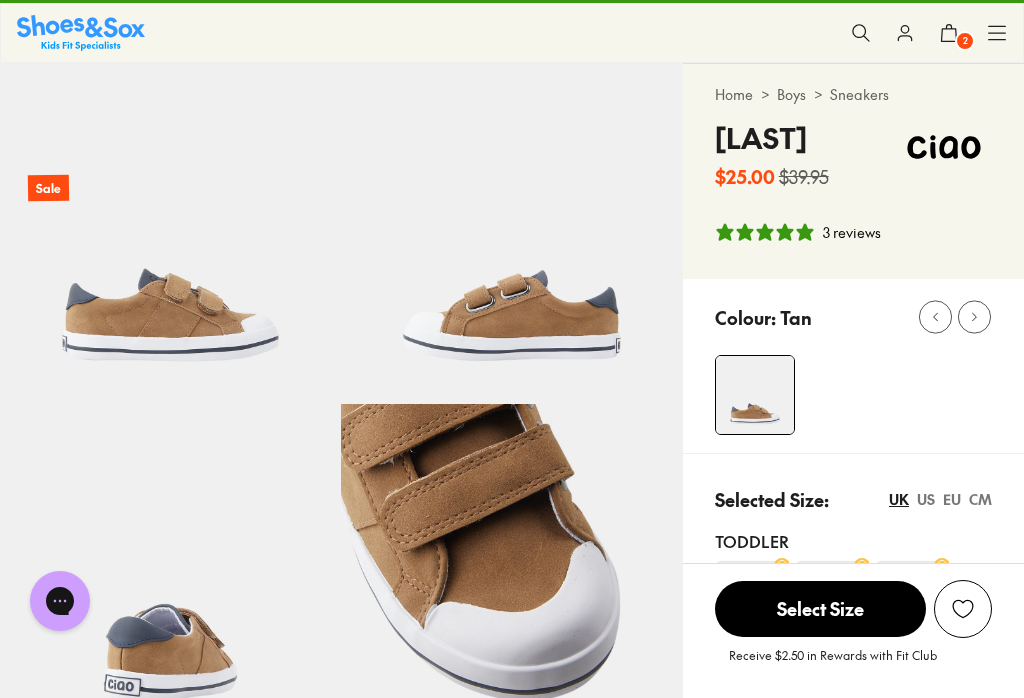 scroll, scrollTop: 384, scrollLeft: 0, axis: vertical 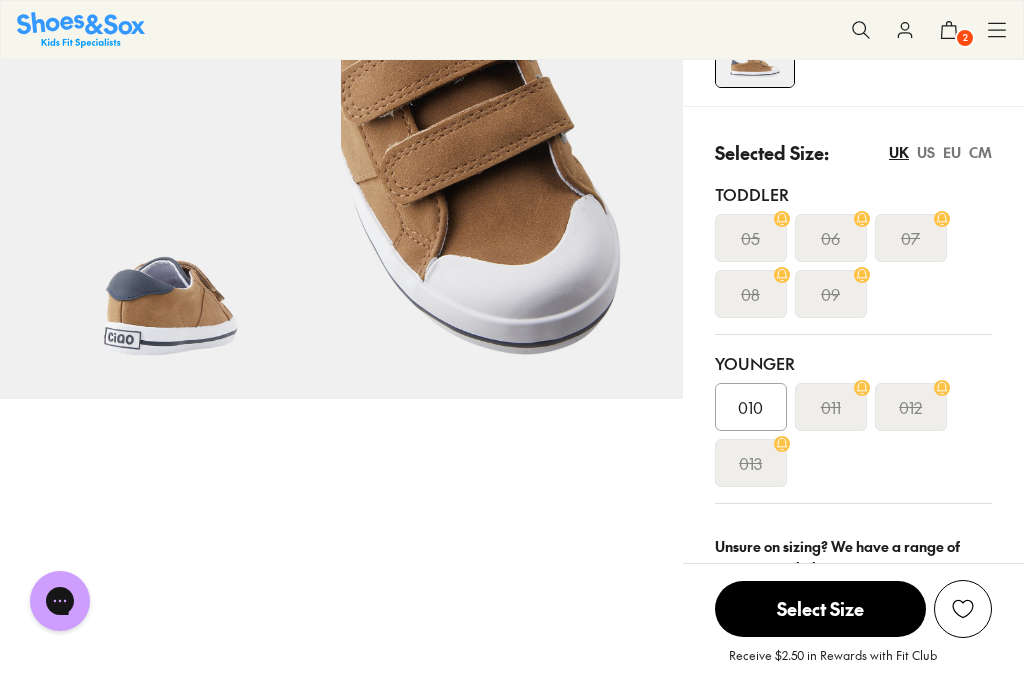 click on "010" at bounding box center (750, 407) 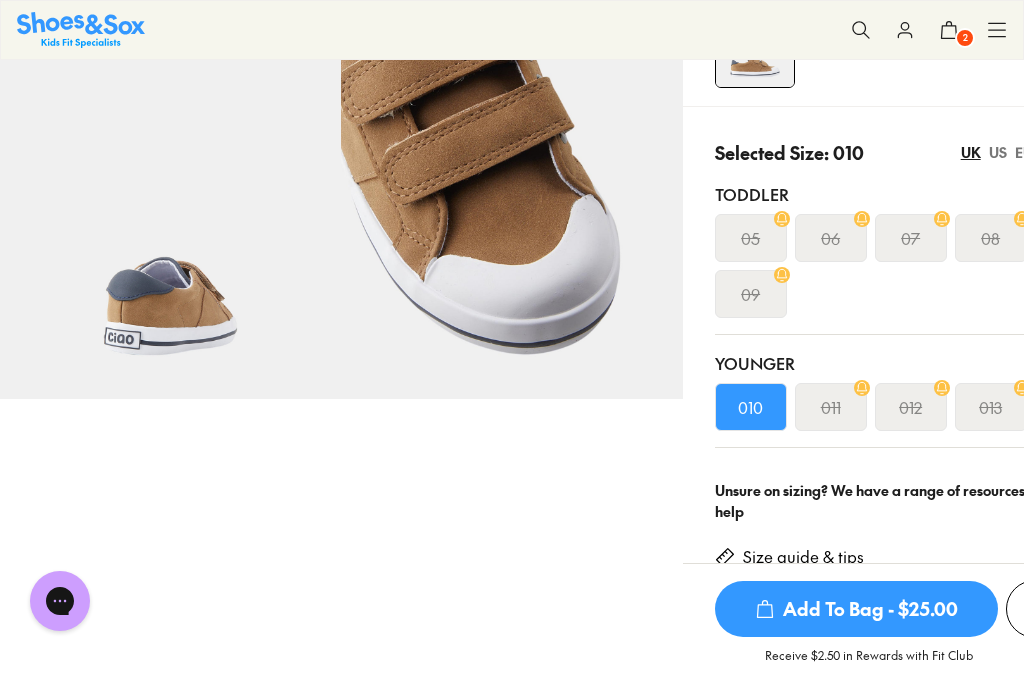 click on "Add To Bag - $25.00" at bounding box center (856, 609) 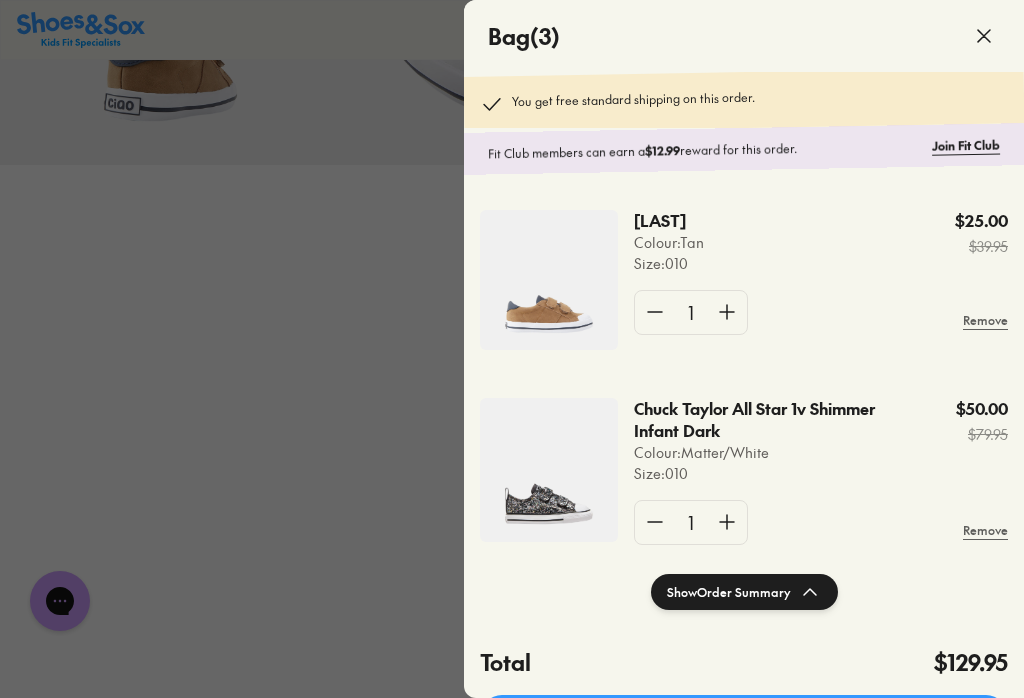 scroll, scrollTop: 746, scrollLeft: 0, axis: vertical 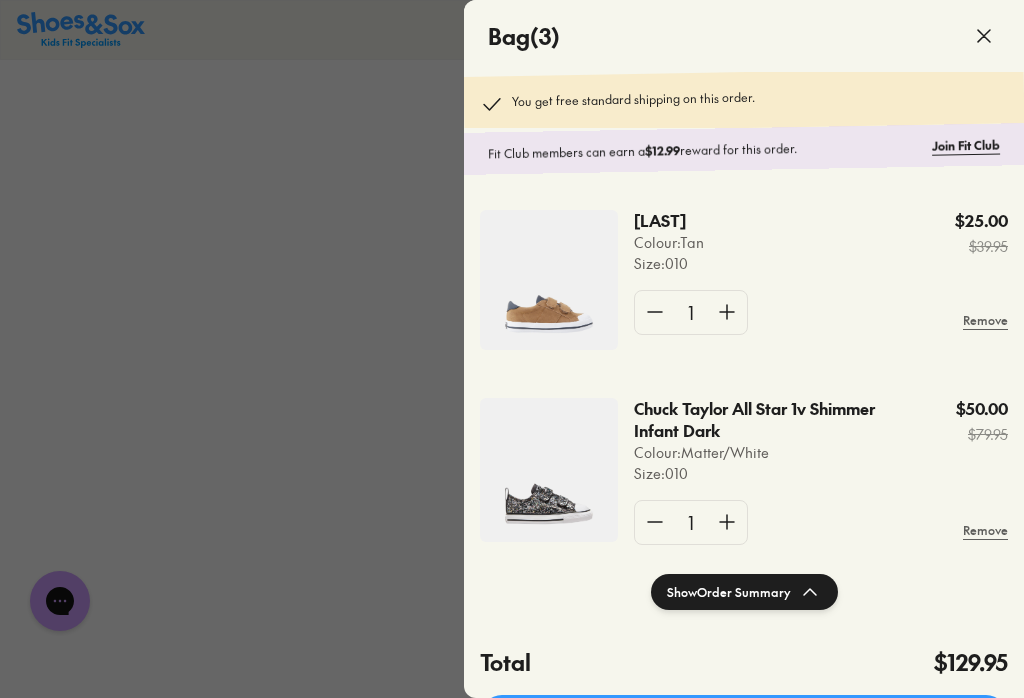 click 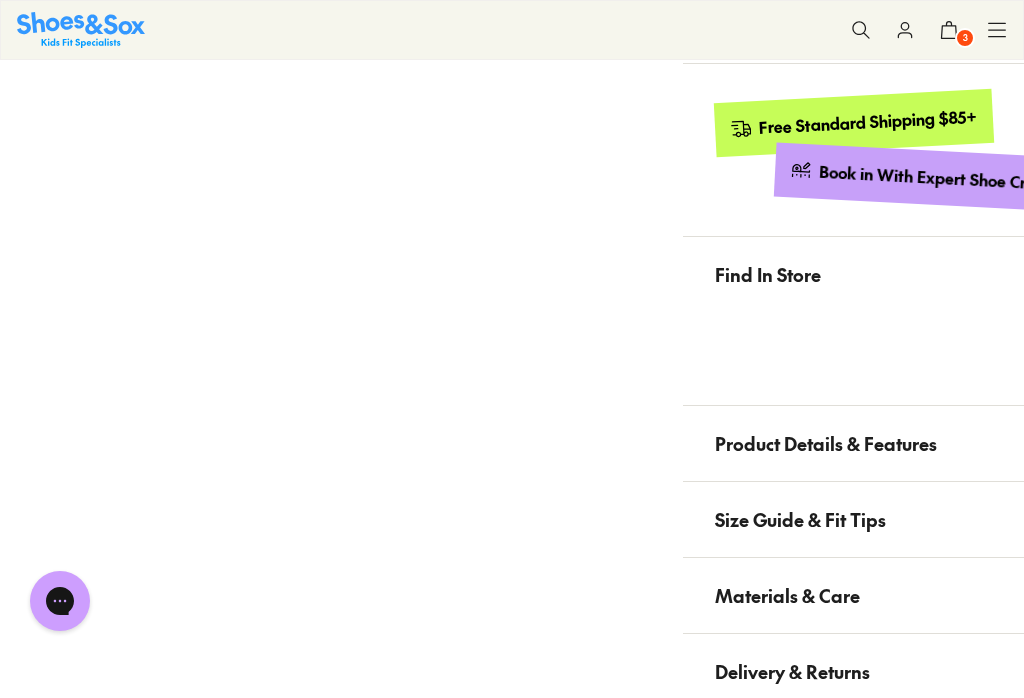scroll, scrollTop: 0, scrollLeft: 0, axis: both 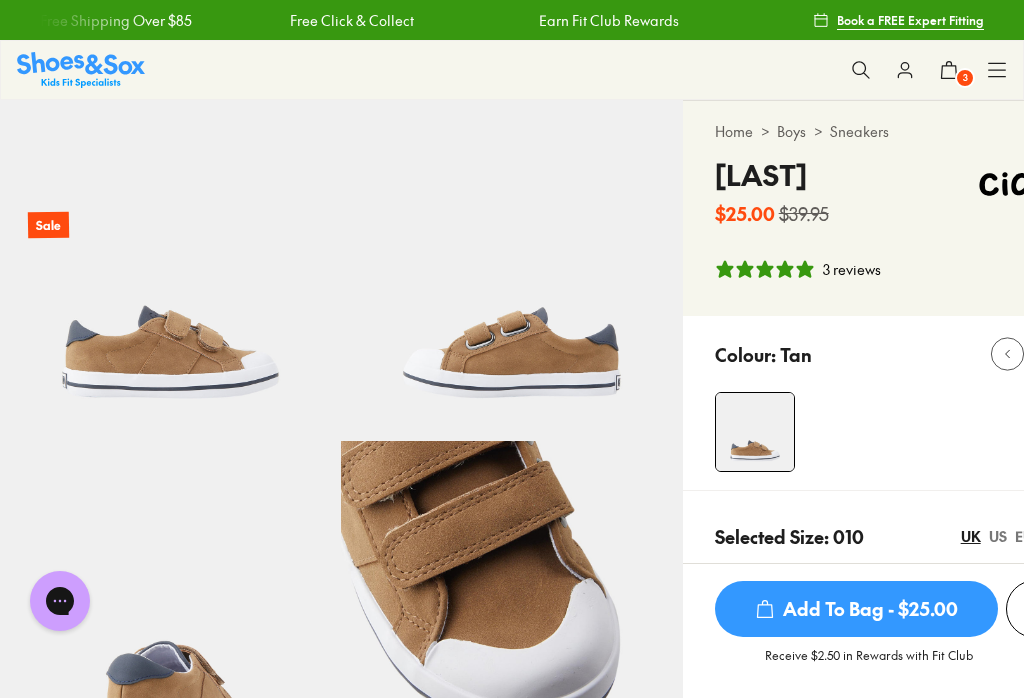click 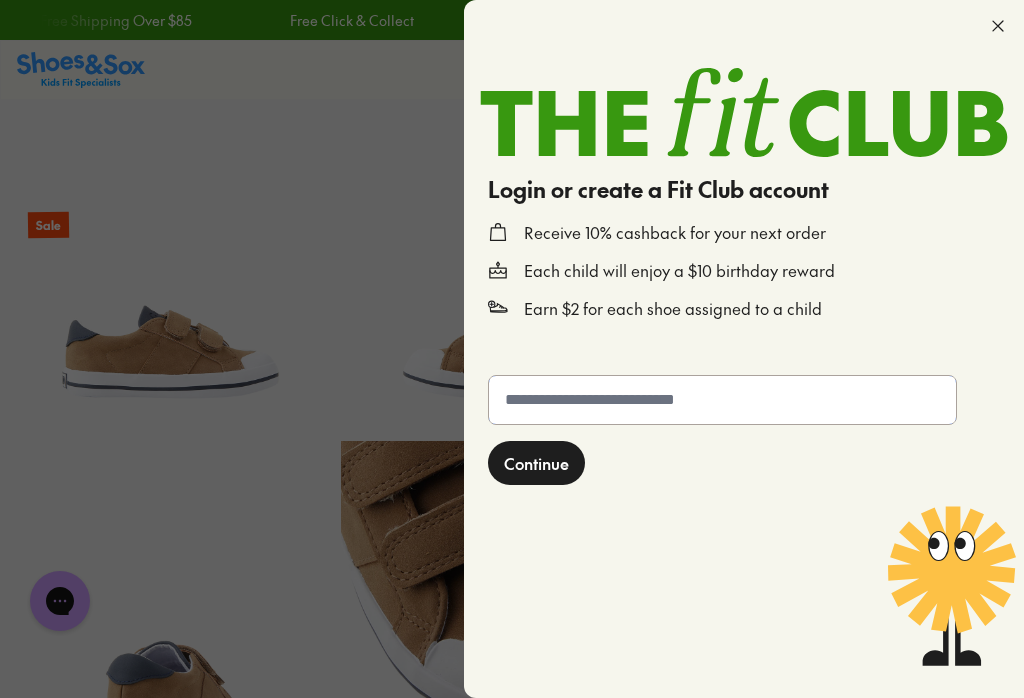 click 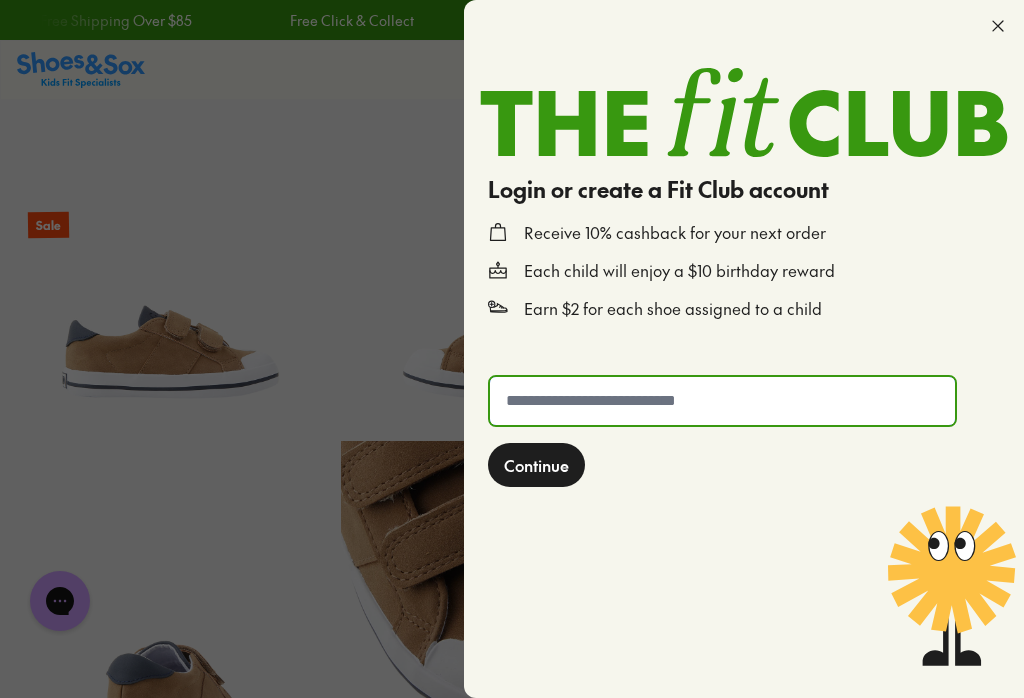 scroll, scrollTop: 0, scrollLeft: 68, axis: horizontal 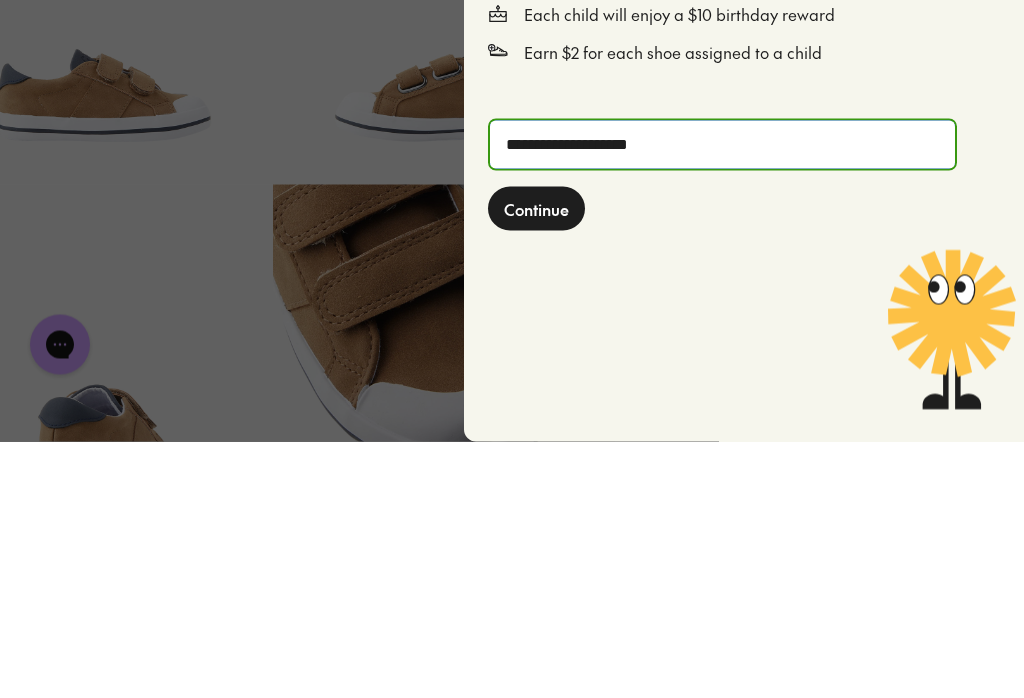 type on "**********" 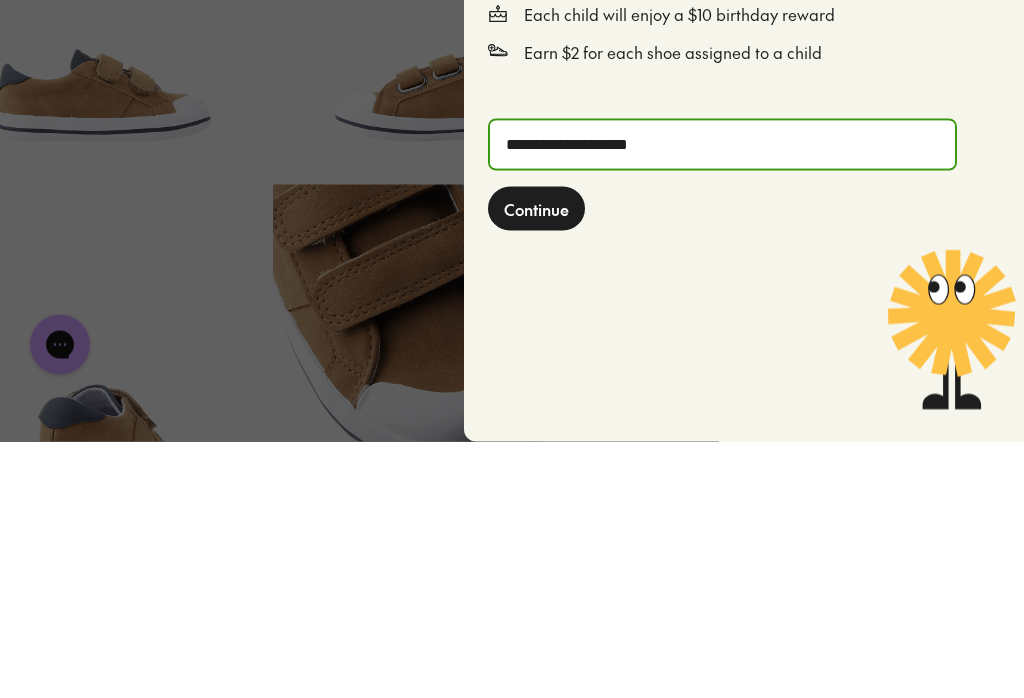 click on "Continue" 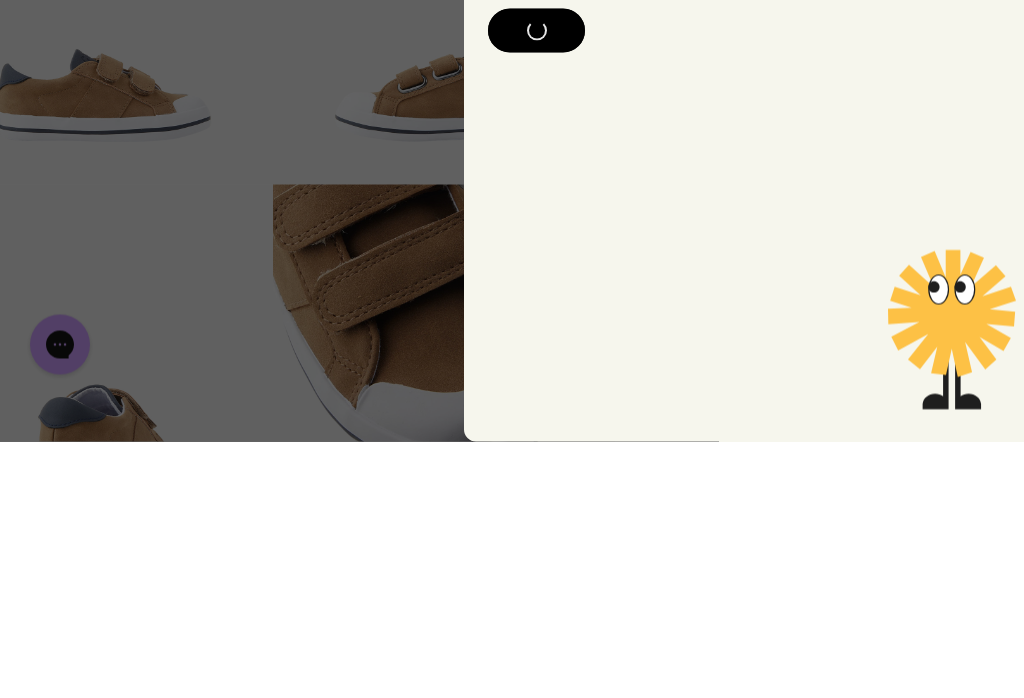 scroll, scrollTop: 257, scrollLeft: 68, axis: both 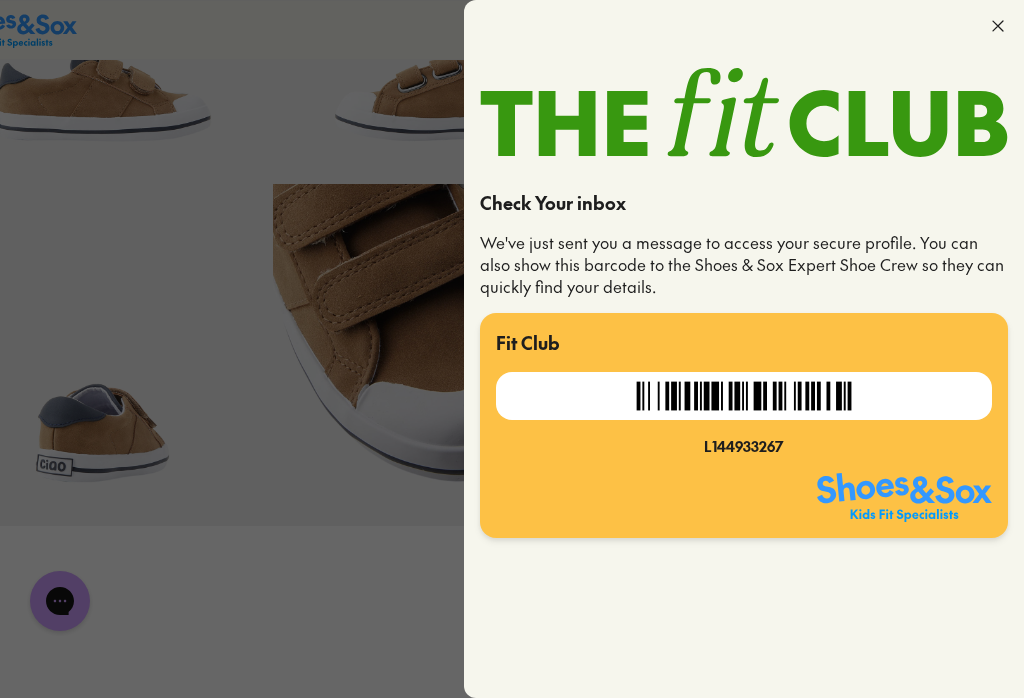 click 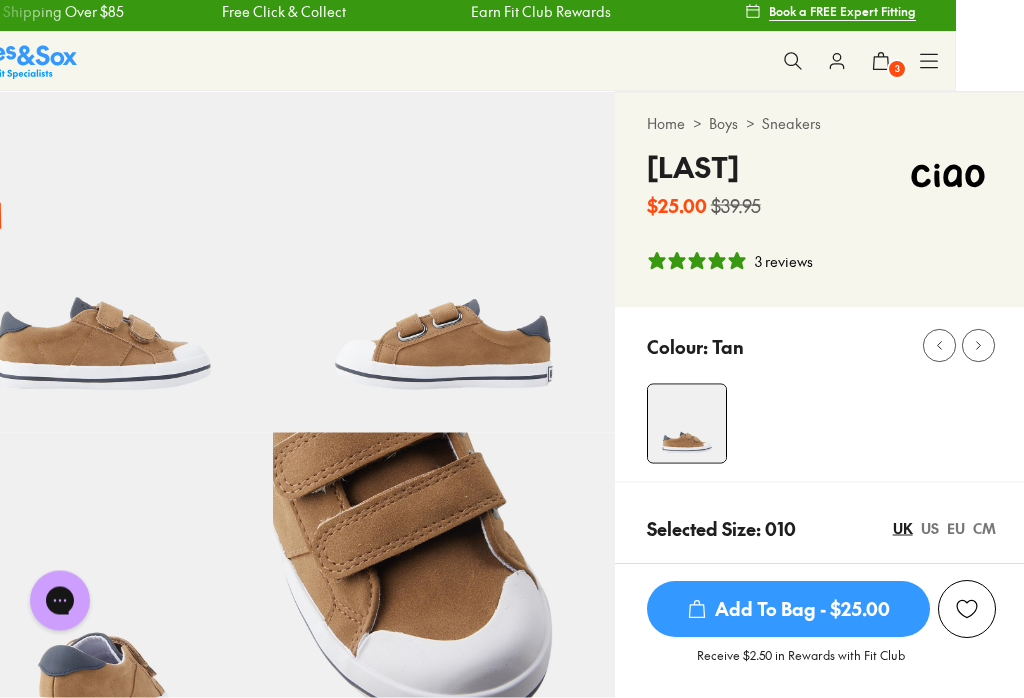 scroll, scrollTop: 0, scrollLeft: 68, axis: horizontal 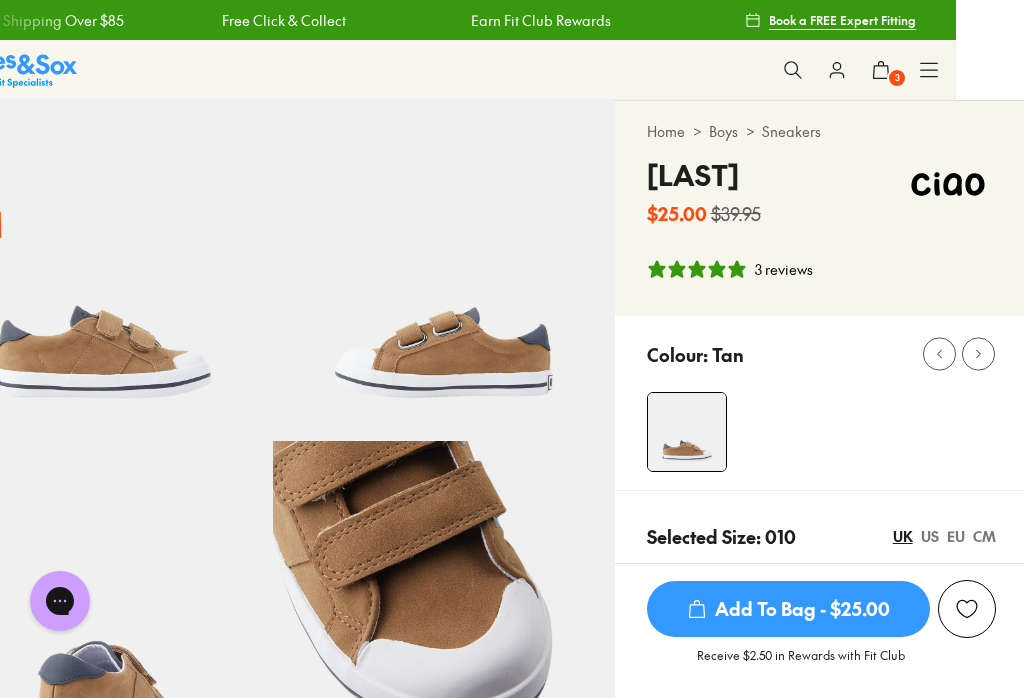 click 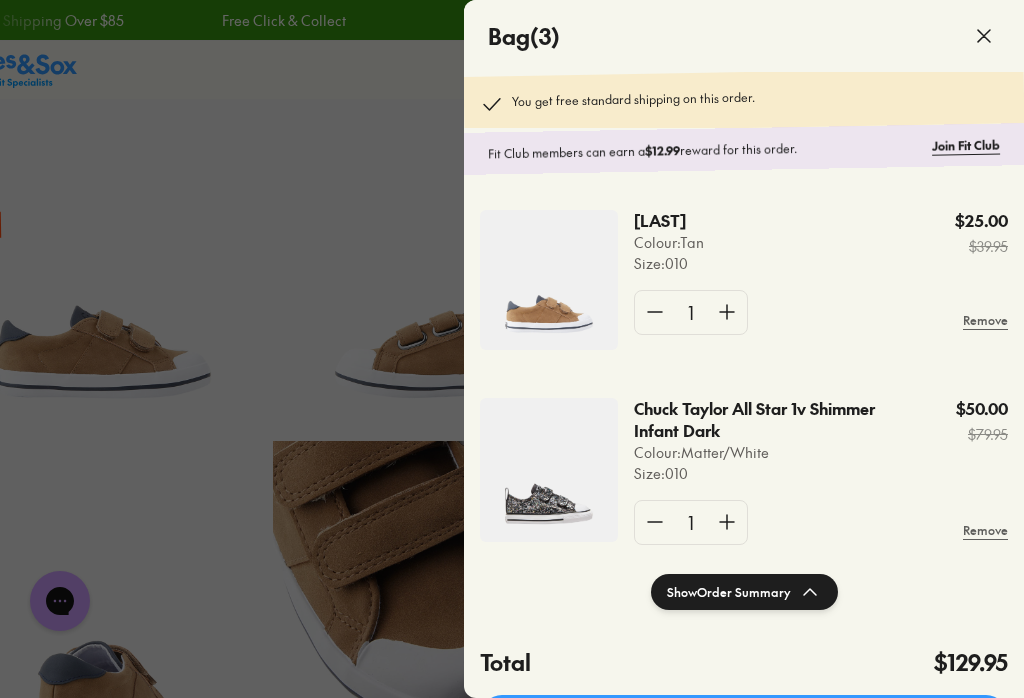 scroll, scrollTop: 34, scrollLeft: 0, axis: vertical 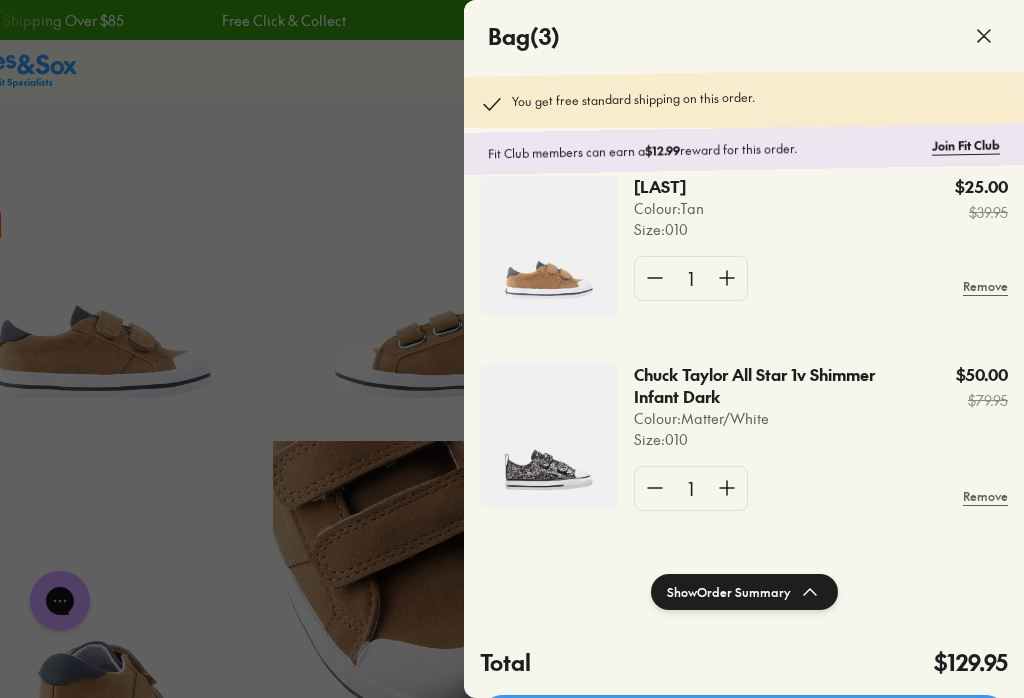click on "Colour:  Matter/White" 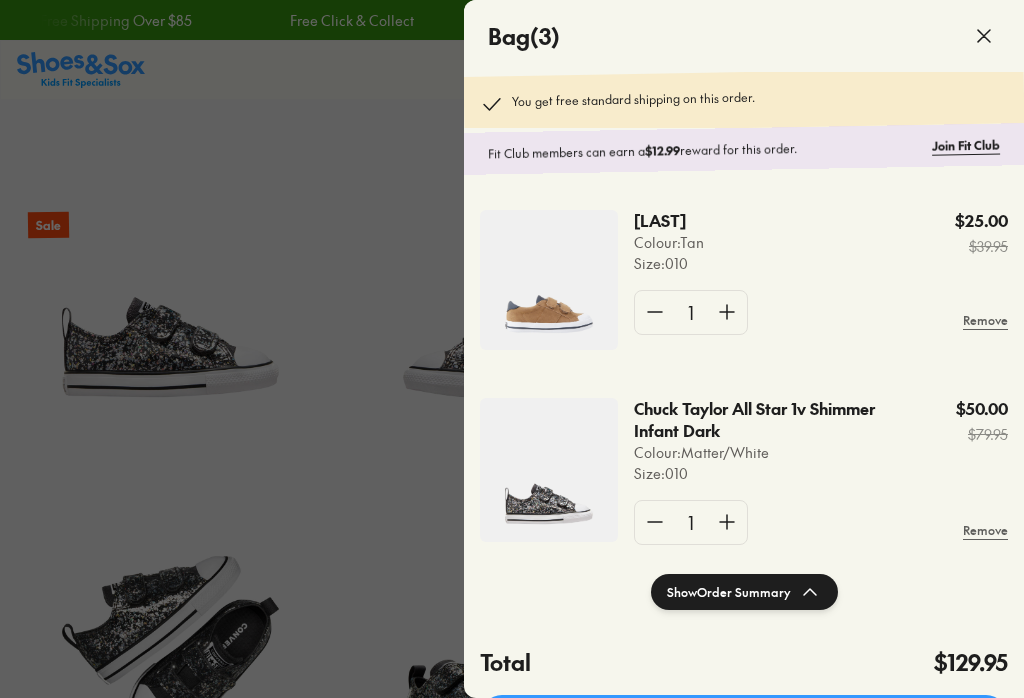 scroll, scrollTop: 389, scrollLeft: 0, axis: vertical 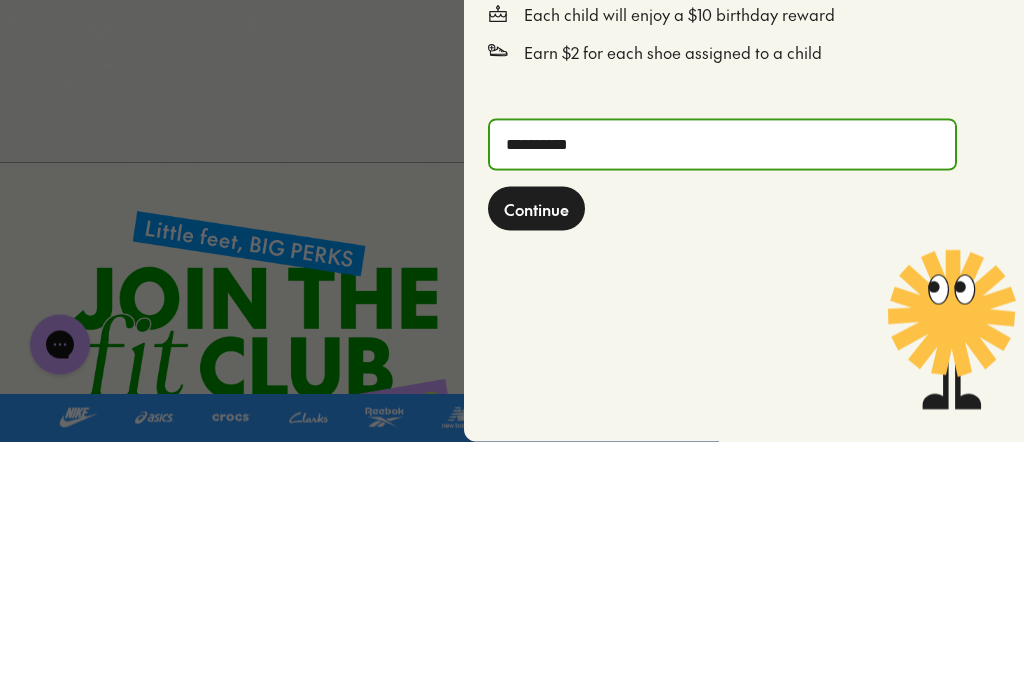 type on "**********" 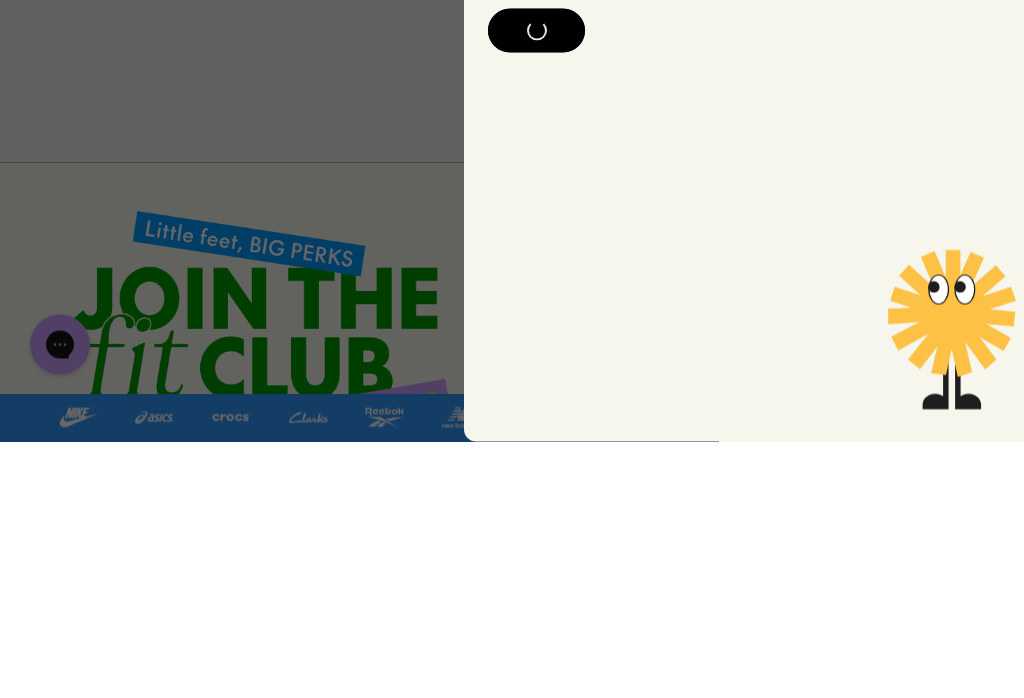 scroll, scrollTop: 257, scrollLeft: 0, axis: vertical 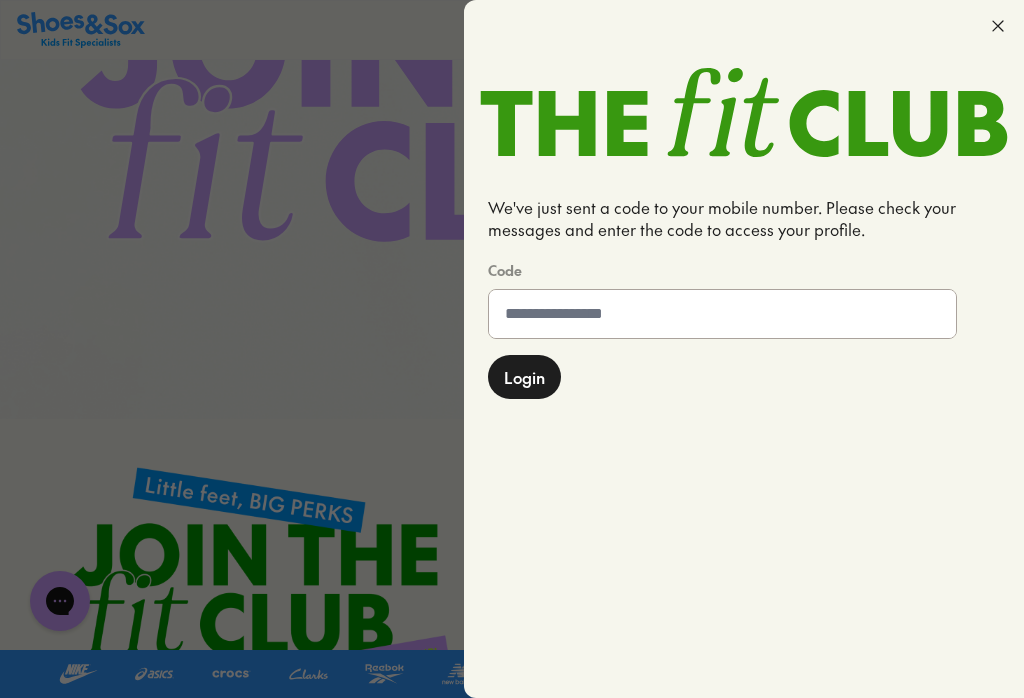 click 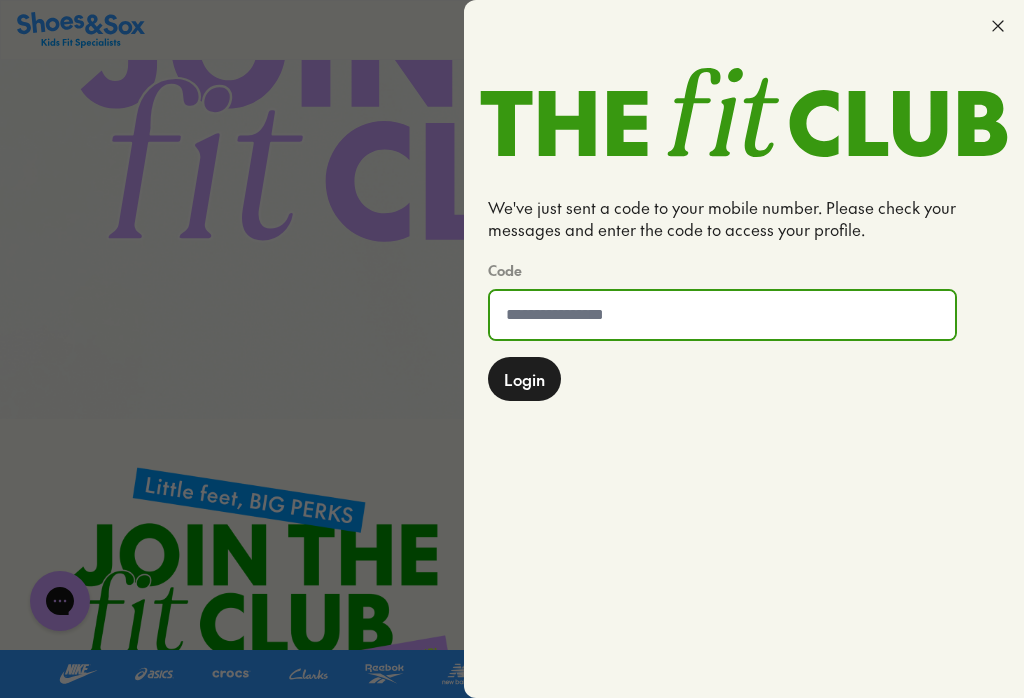 scroll, scrollTop: 256, scrollLeft: 0, axis: vertical 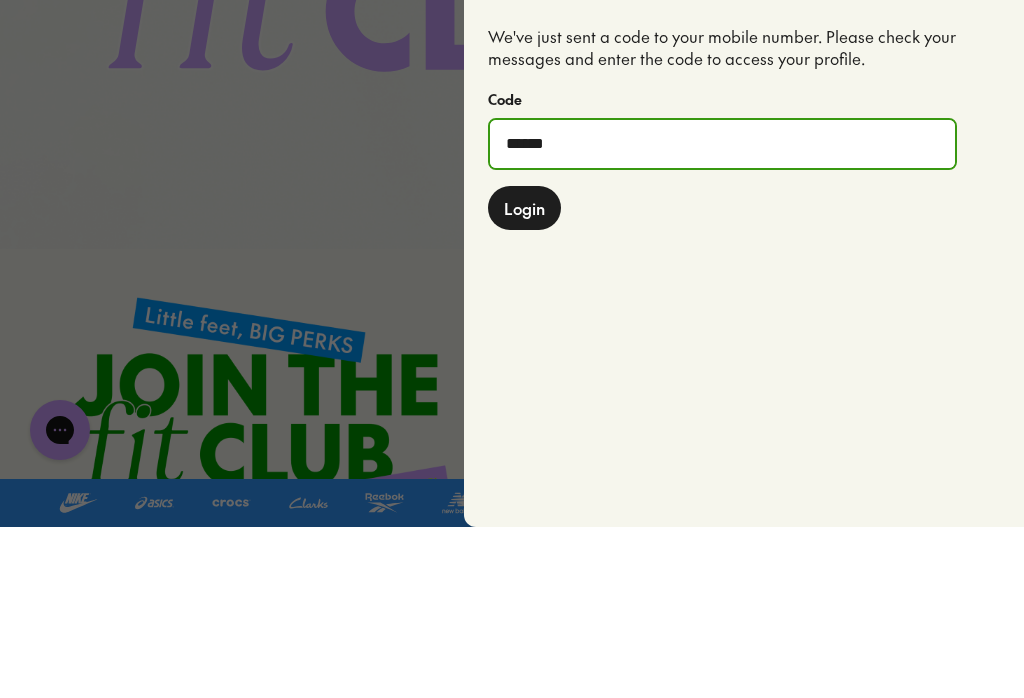 type on "******" 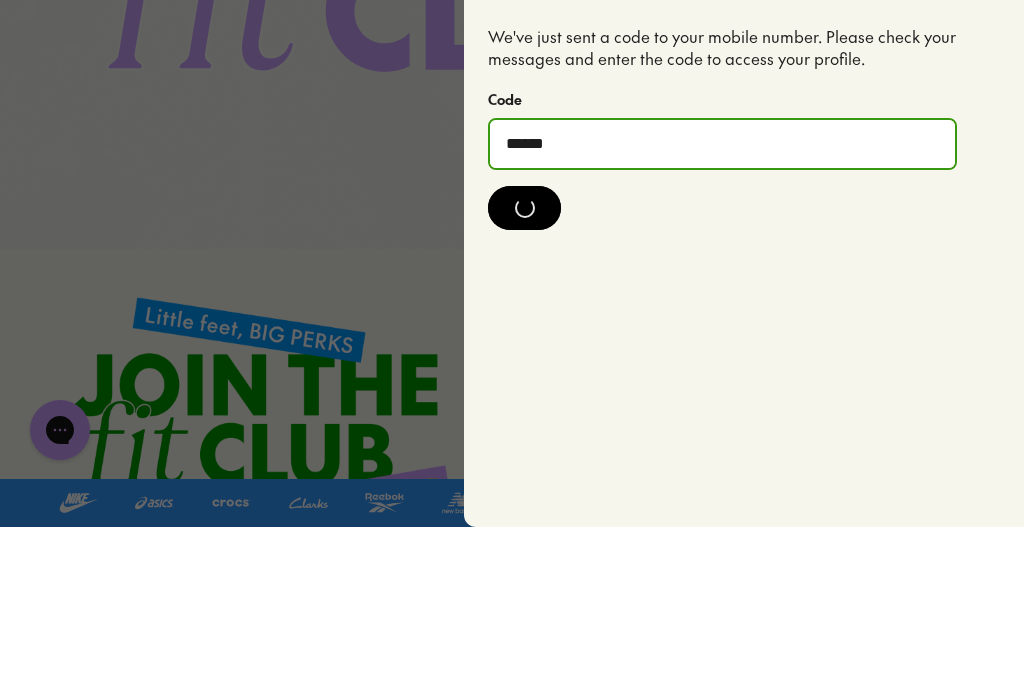 scroll, scrollTop: 428, scrollLeft: 0, axis: vertical 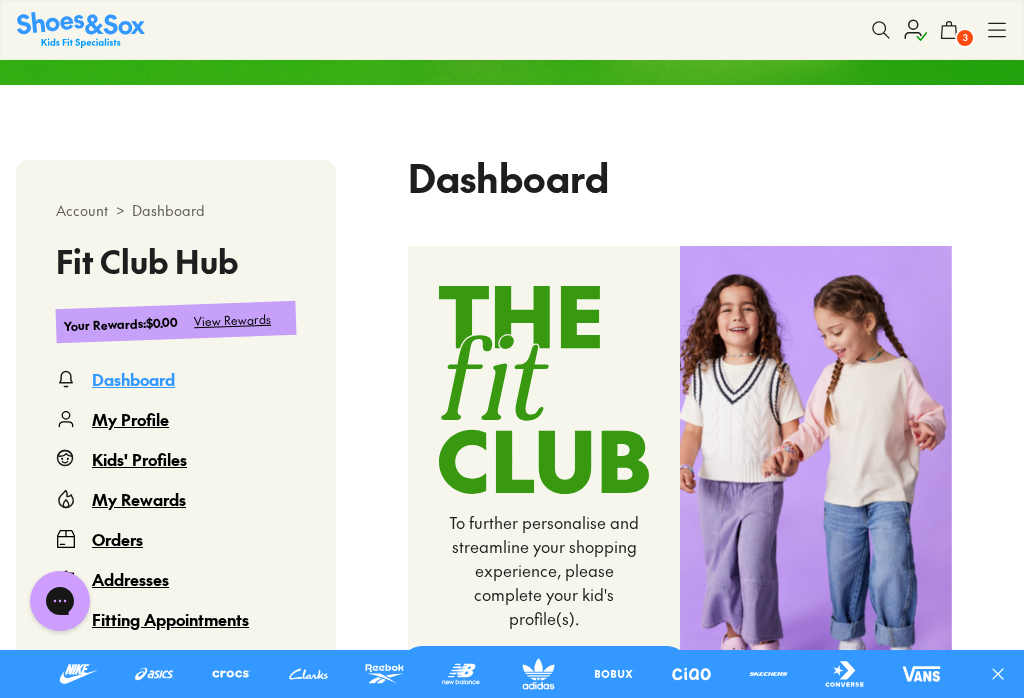 click on "Orders" at bounding box center [117, 539] 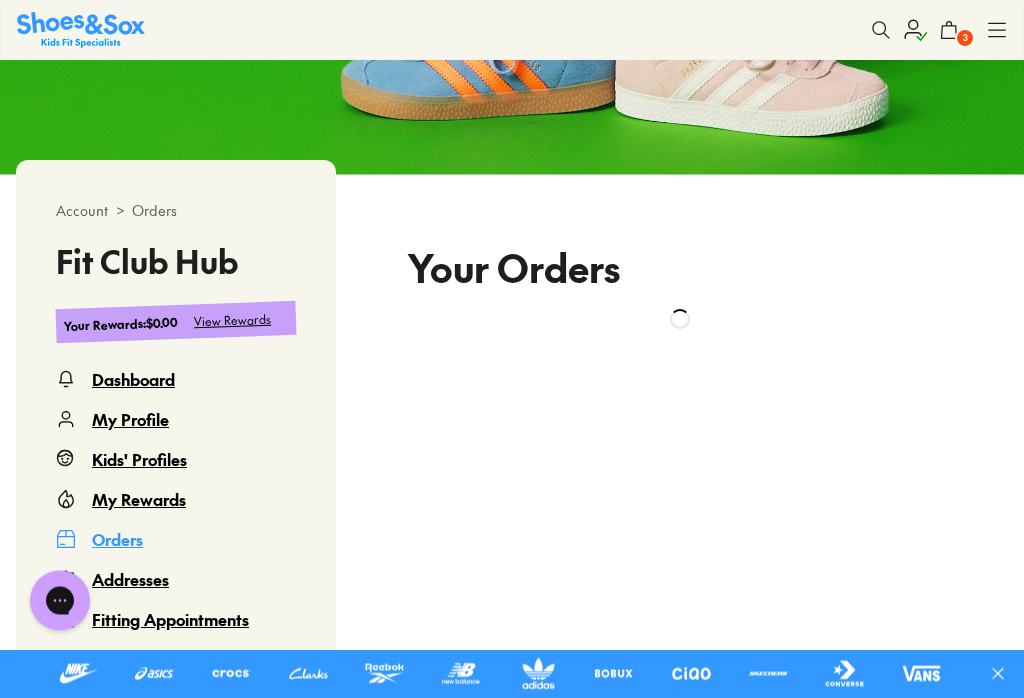 scroll, scrollTop: 338, scrollLeft: 0, axis: vertical 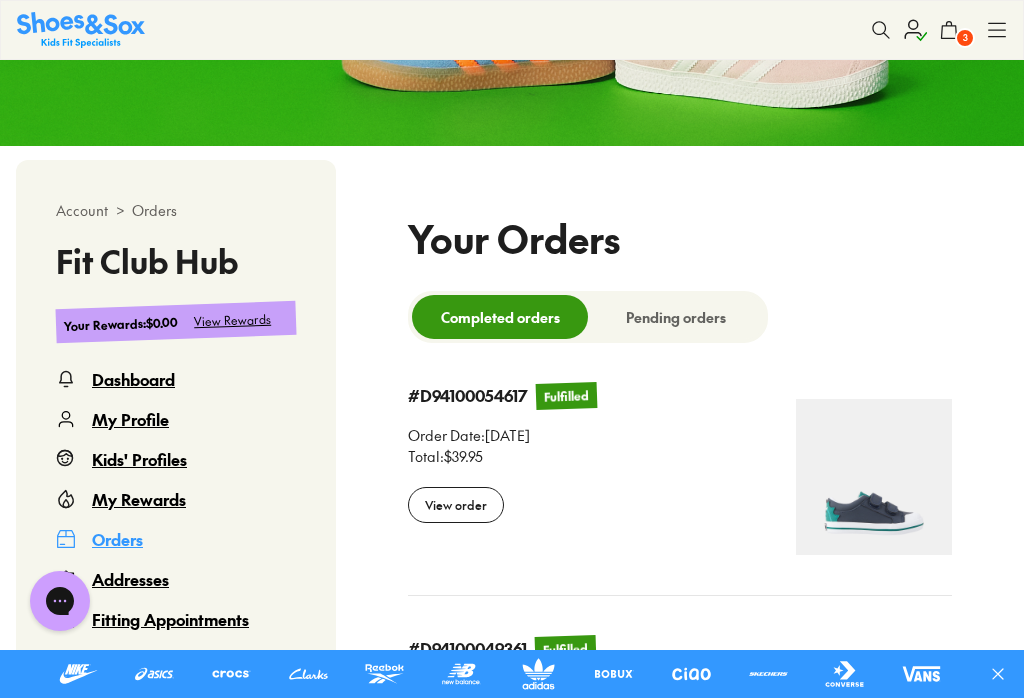 select 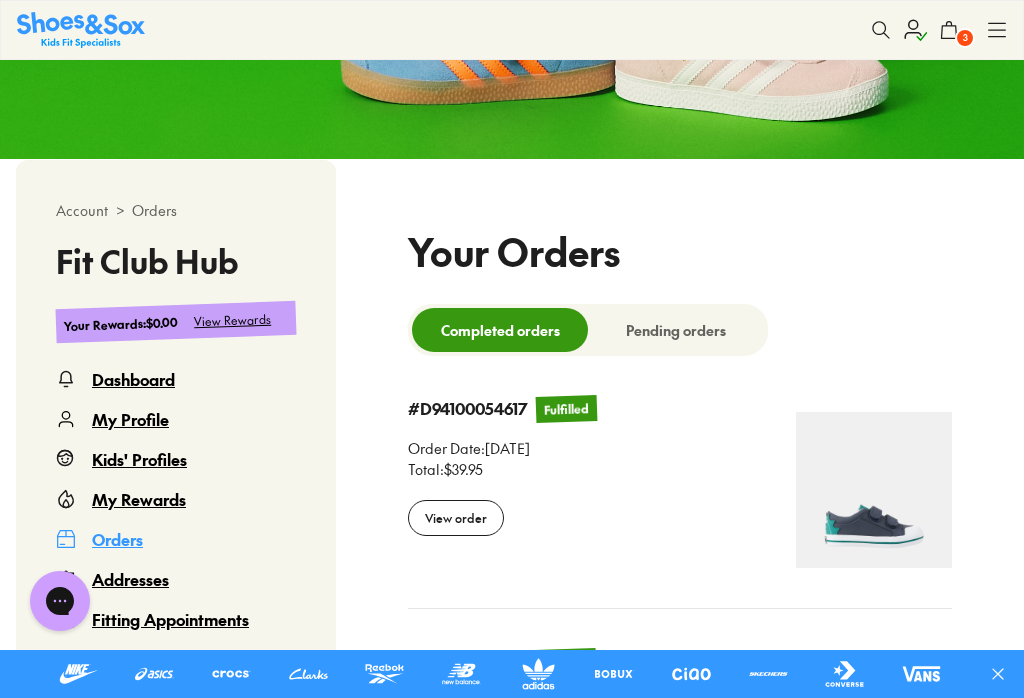 scroll, scrollTop: 341, scrollLeft: 0, axis: vertical 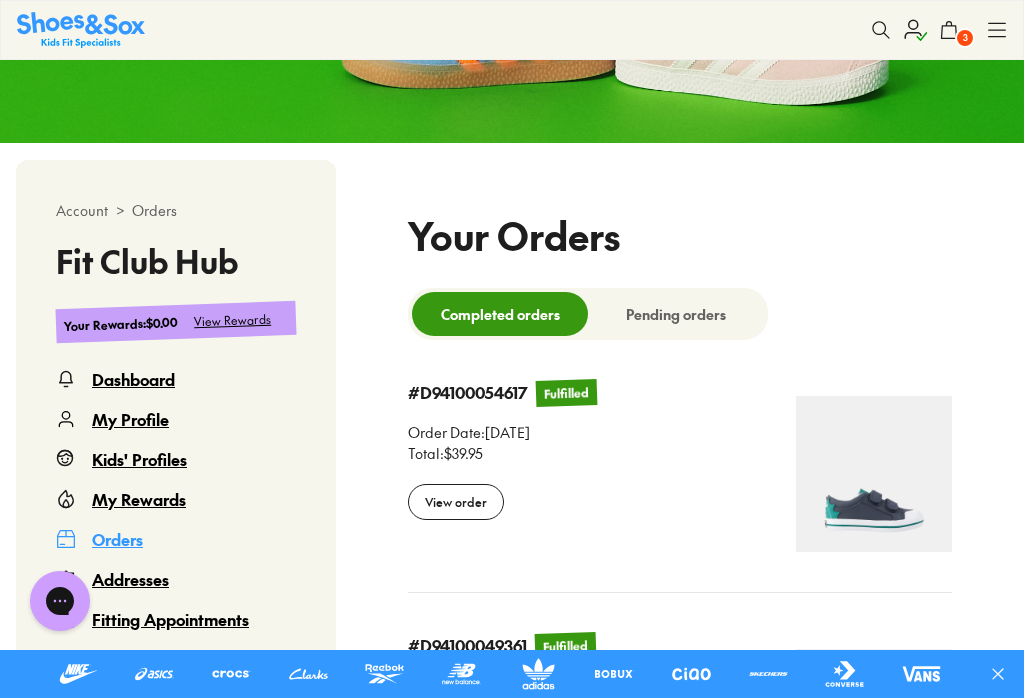click on "My Rewards" at bounding box center (139, 499) 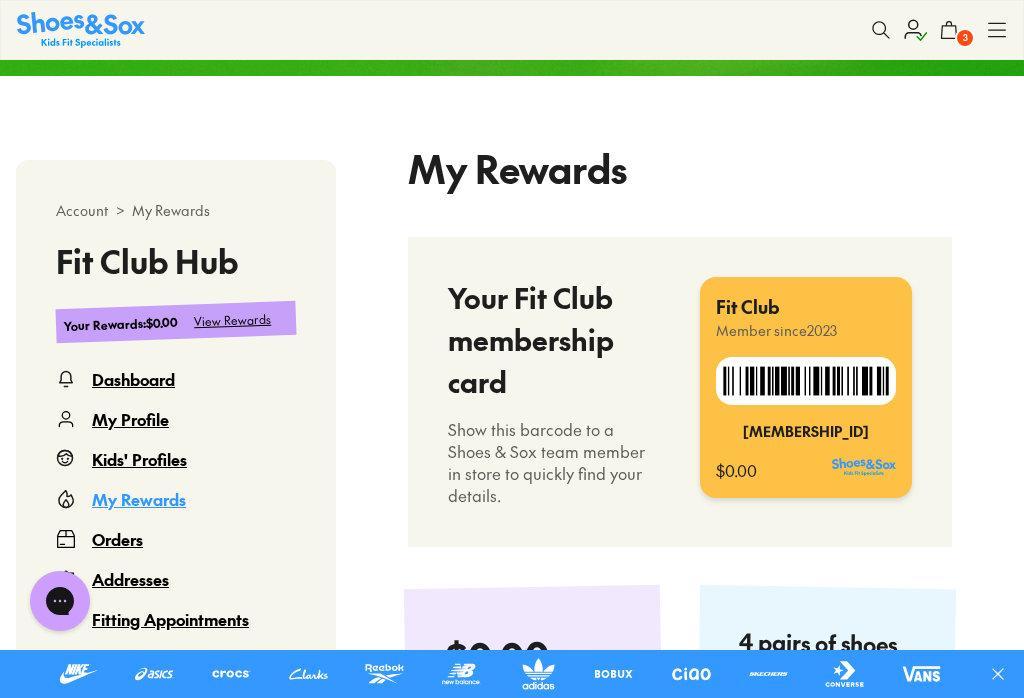 select 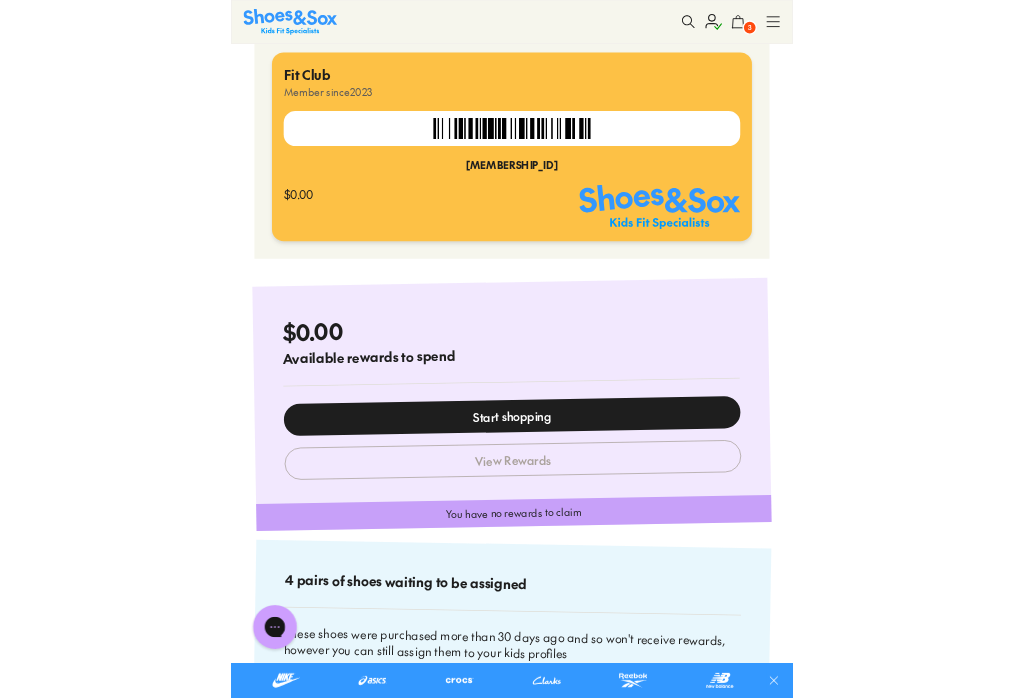 scroll, scrollTop: 790, scrollLeft: 0, axis: vertical 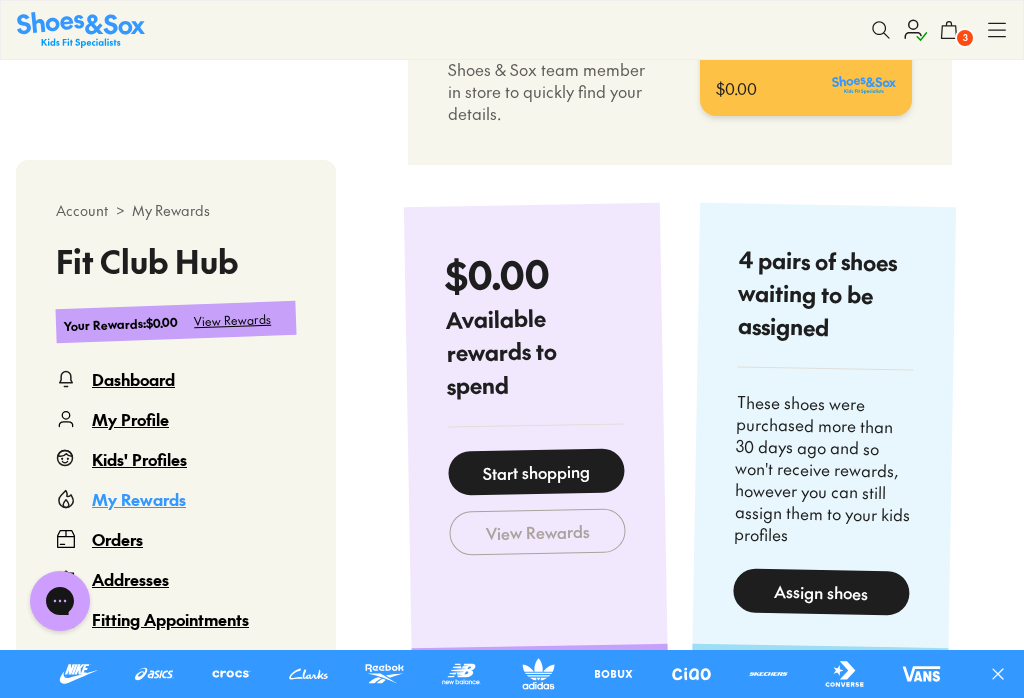 click on "Assign shoes" at bounding box center (821, 592) 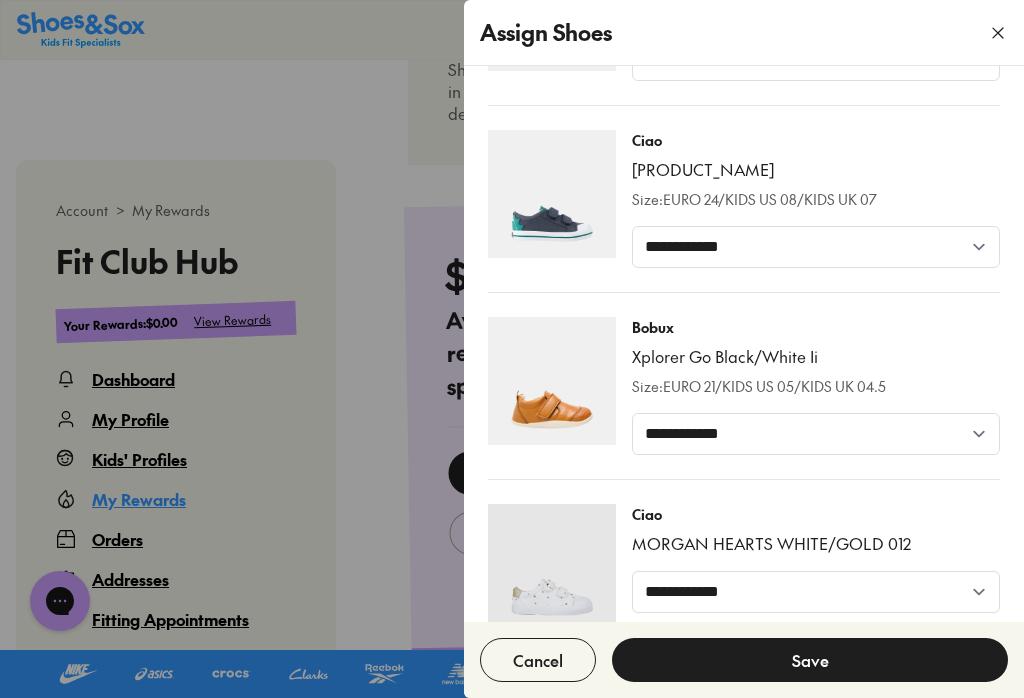 scroll, scrollTop: 147, scrollLeft: 0, axis: vertical 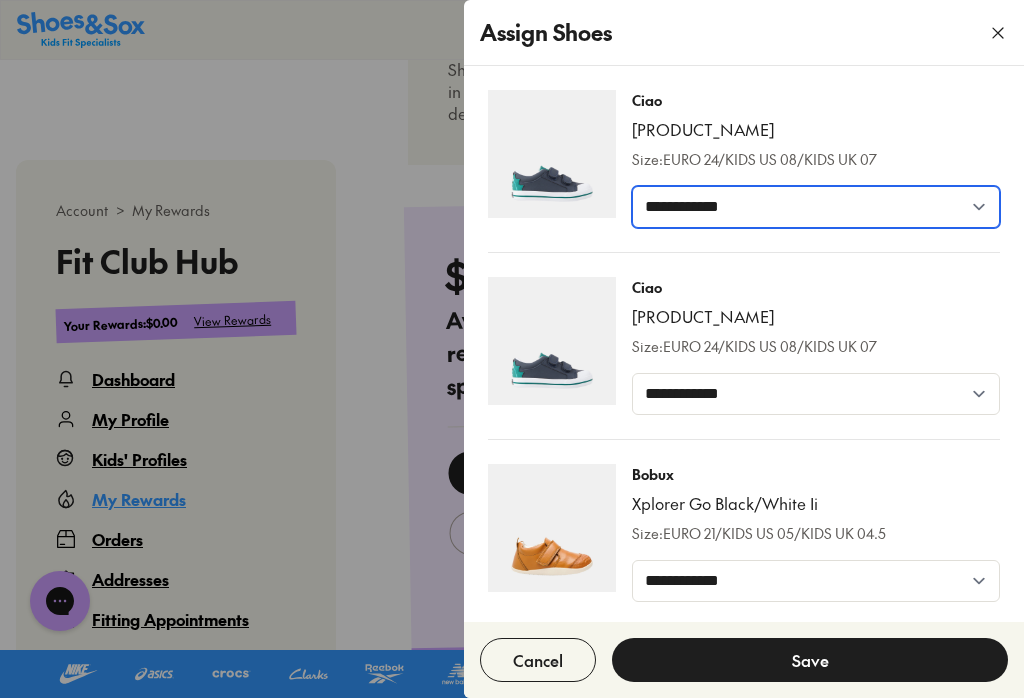 click on "**********" at bounding box center (816, 207) 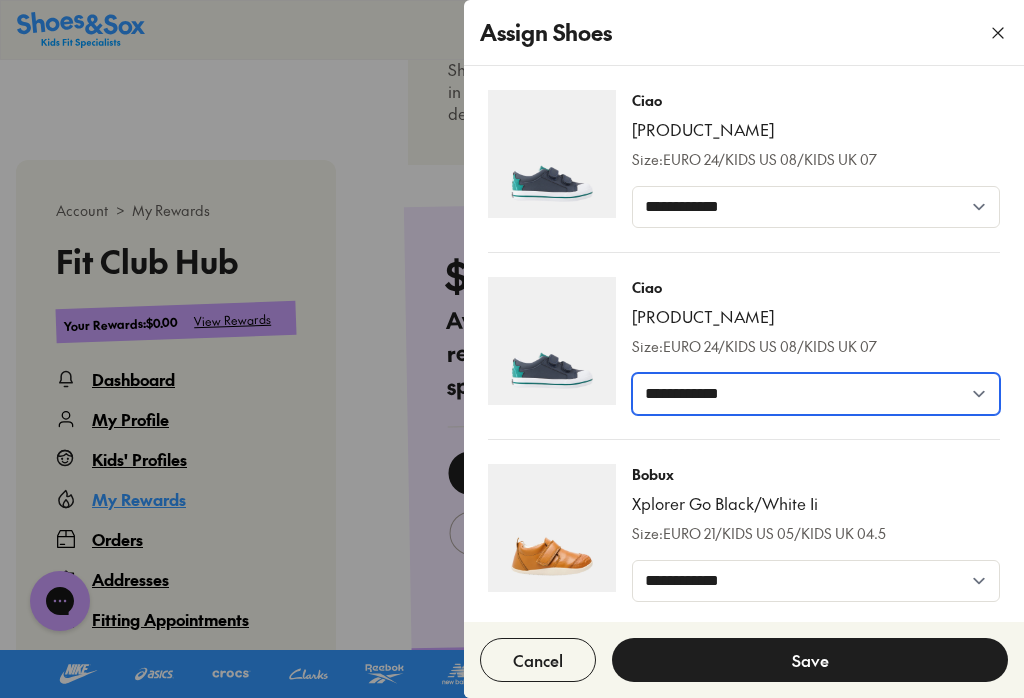 click on "**********" at bounding box center (816, 394) 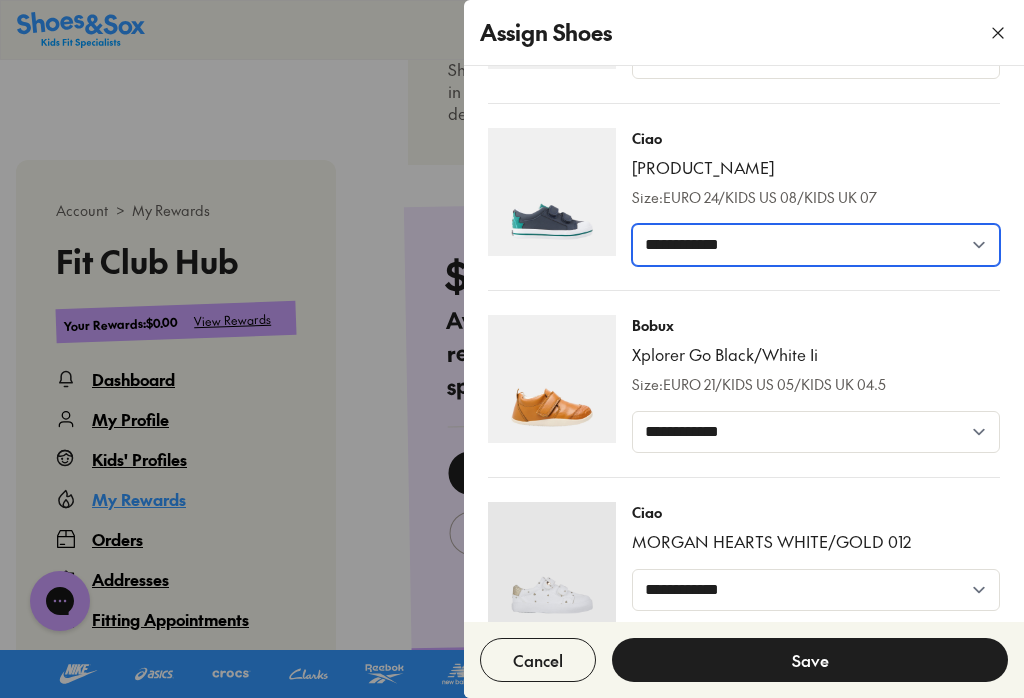 scroll, scrollTop: 147, scrollLeft: 0, axis: vertical 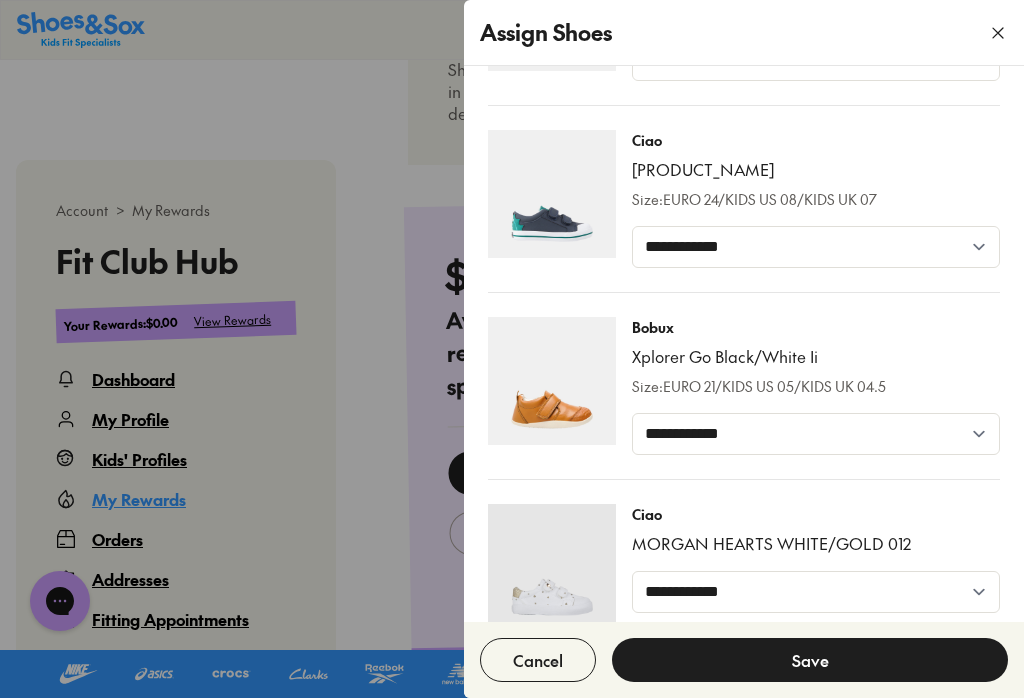 click at bounding box center (998, 33) 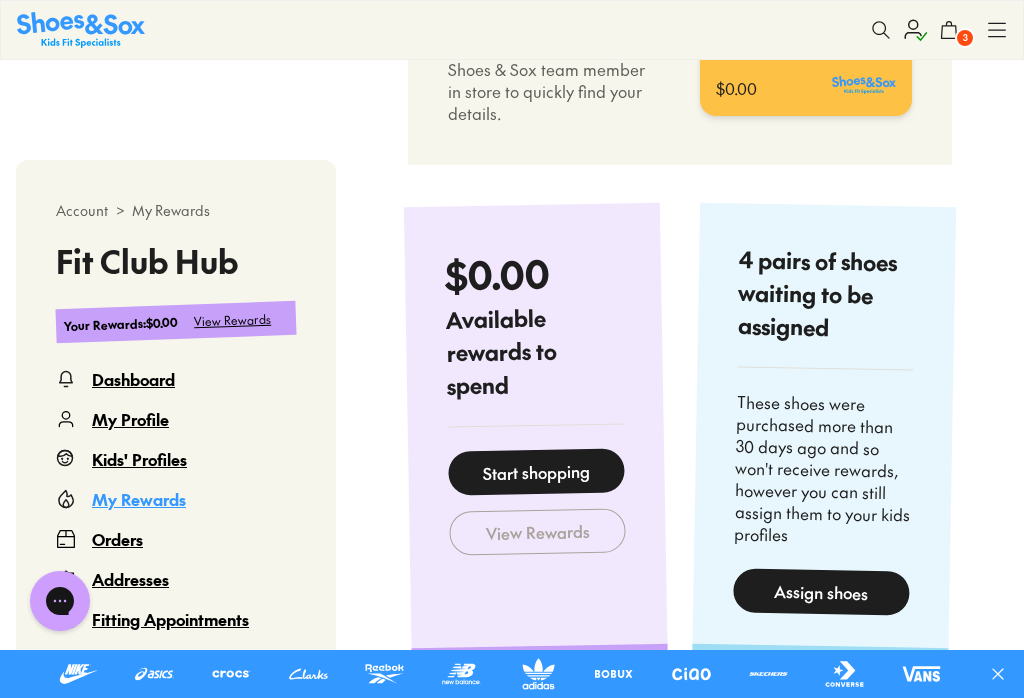click on "Sale
Sale
Shop All
Mega School Sale
Up to 40% off Sale
25% Off Waterbottles
$5 Toys
Shop All Sale
Girls
Girls
Shop All
Sneakers
School
Sports" at bounding box center [512, 30] 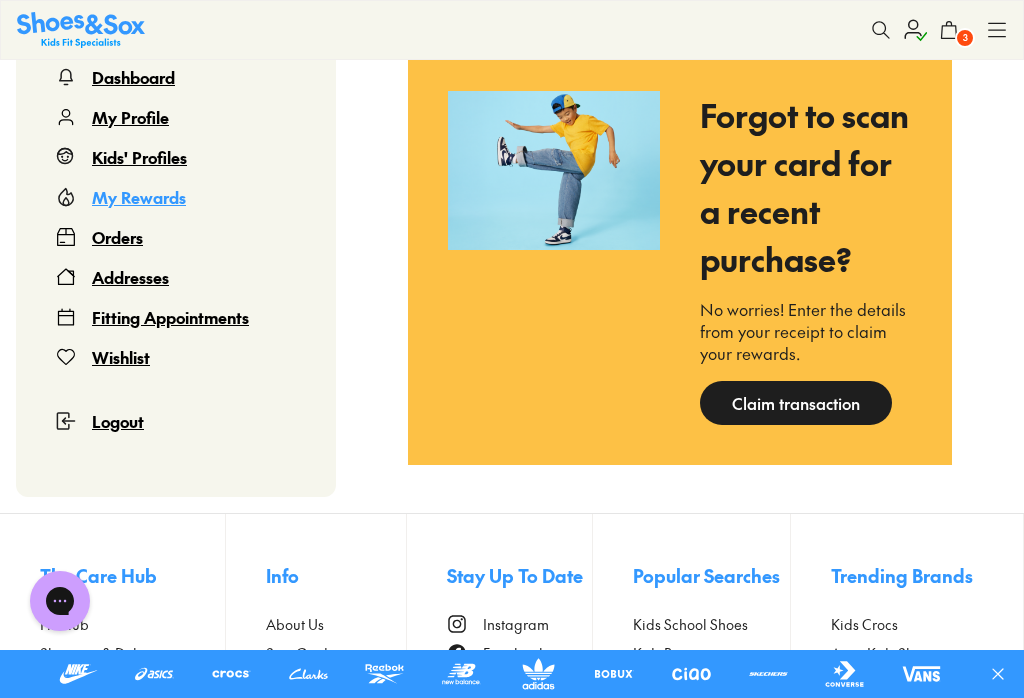 scroll, scrollTop: 2066, scrollLeft: 0, axis: vertical 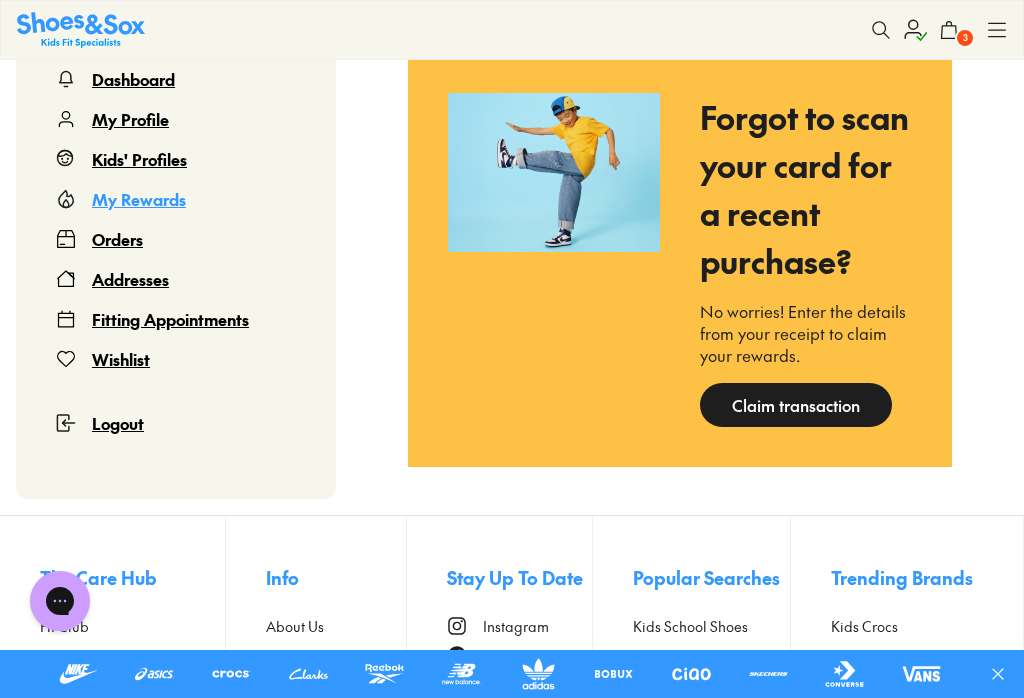 click on "4 pairs of shoes waiting to be assigned These shoes were purchased more than 30 days ago and so won't receive rewards, however you can still assign them to your kids profiles Assign shoes" at bounding box center [824, -851] 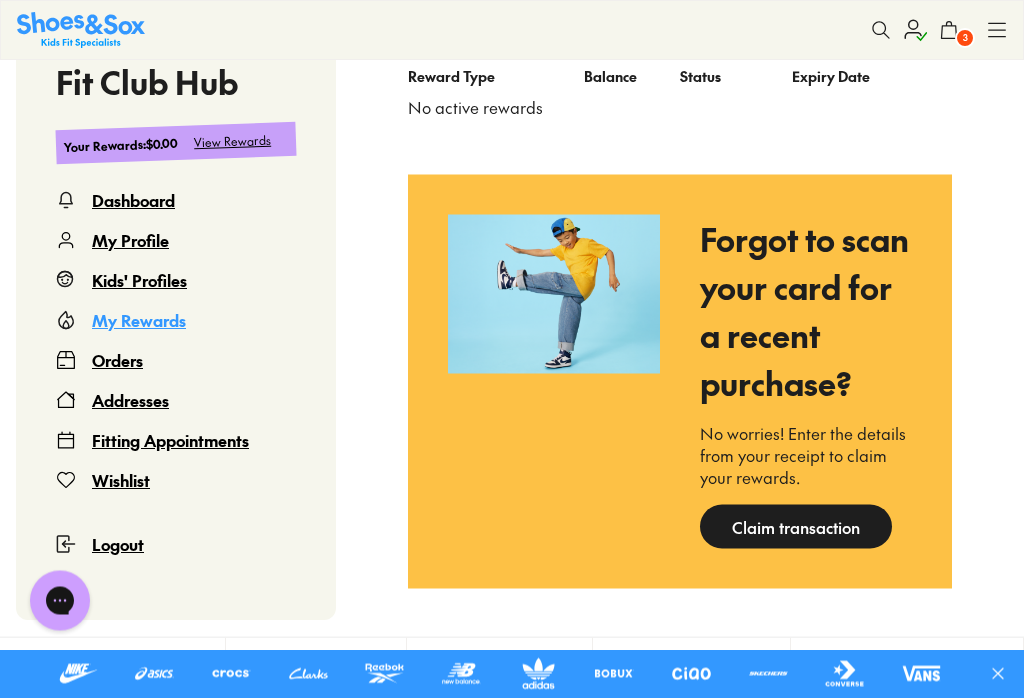scroll, scrollTop: 1936, scrollLeft: 0, axis: vertical 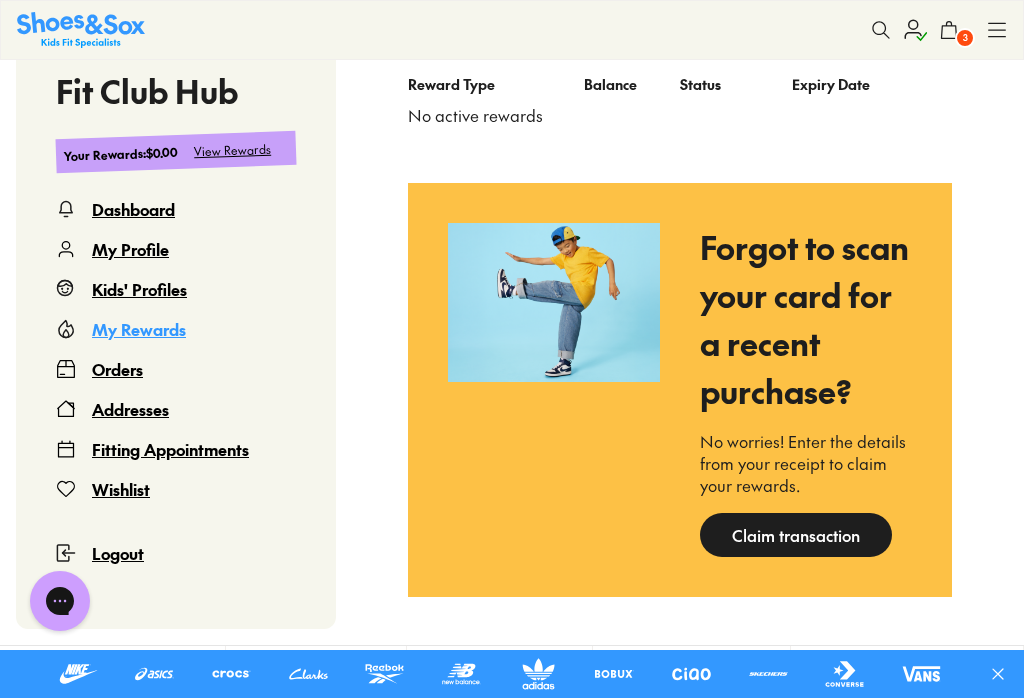 click on "4 pairs of shoes waiting to be assigned These shoes were purchased more than 30 days ago and so won't receive rewards, however you can still assign them to your kids profiles Assign shoes" at bounding box center (824, -721) 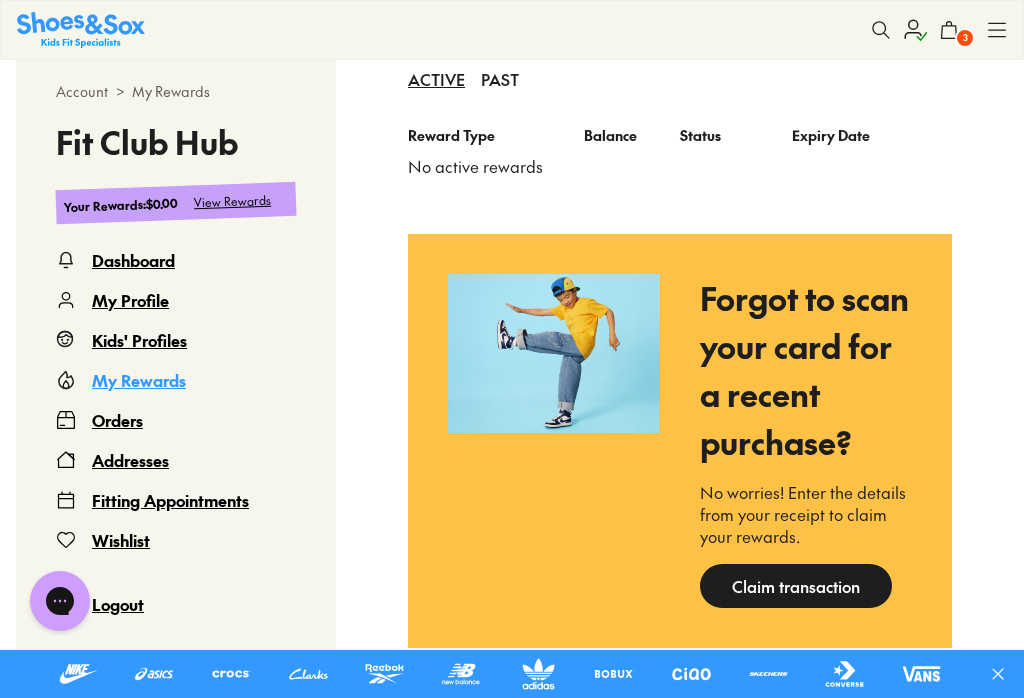 scroll, scrollTop: 1883, scrollLeft: 0, axis: vertical 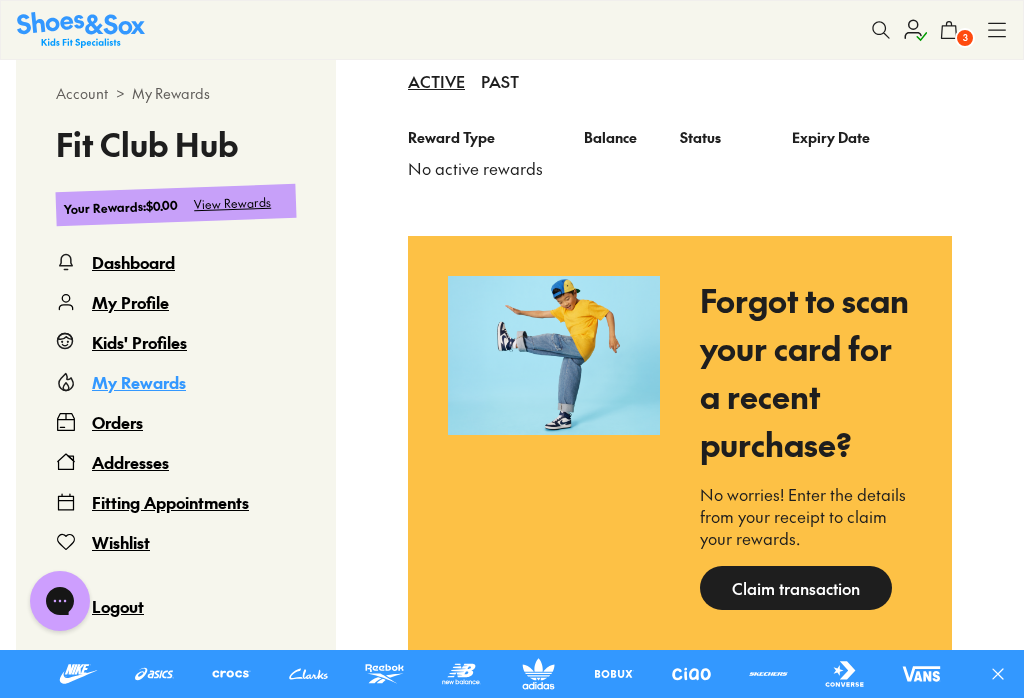 click on "4 pairs of shoes waiting to be assigned These shoes were purchased more than 30 days ago and so won't receive rewards, however you can still assign them to your kids profiles Assign shoes" at bounding box center [824, -668] 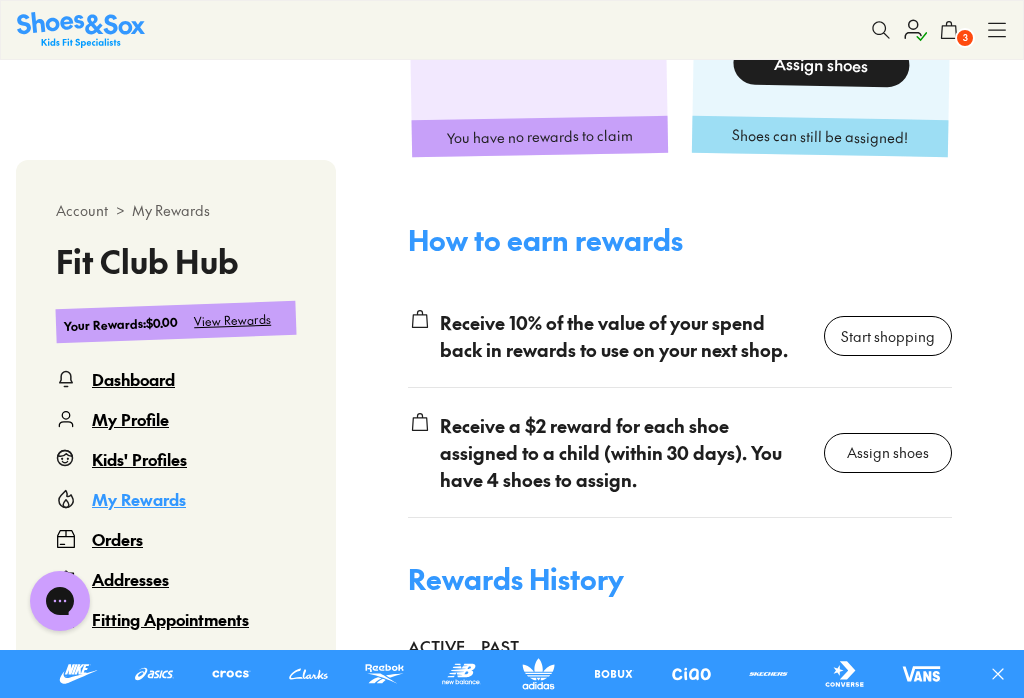 scroll, scrollTop: 1316, scrollLeft: 0, axis: vertical 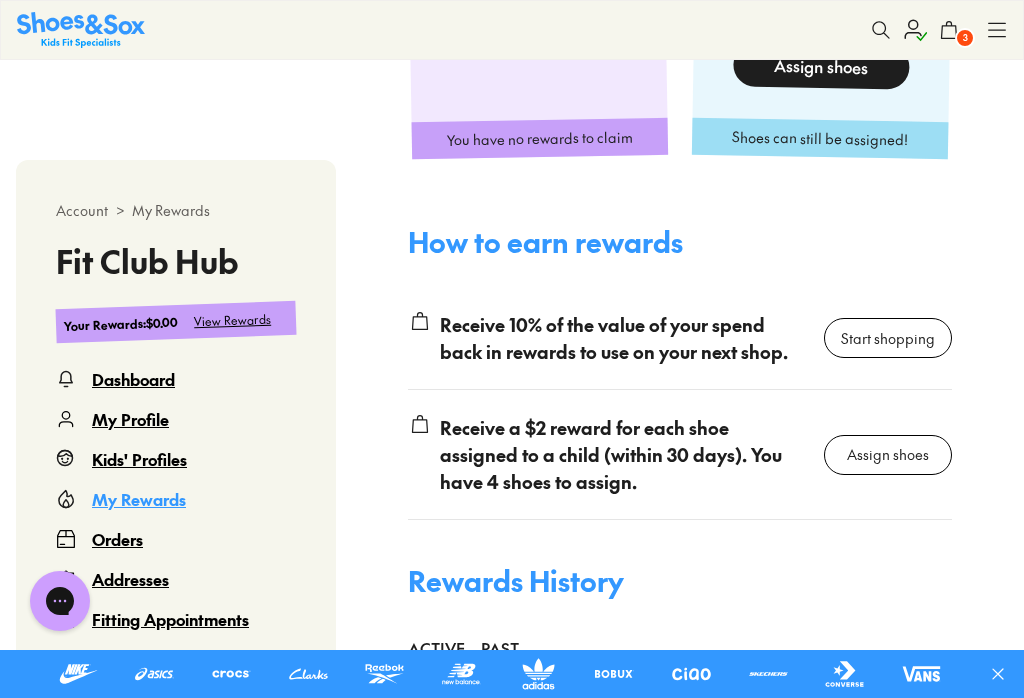 click on "4 pairs of shoes waiting to be assigned These shoes were purchased more than 30 days ago and so won't receive rewards, however you can still assign them to your kids profiles Assign shoes" at bounding box center (824, -101) 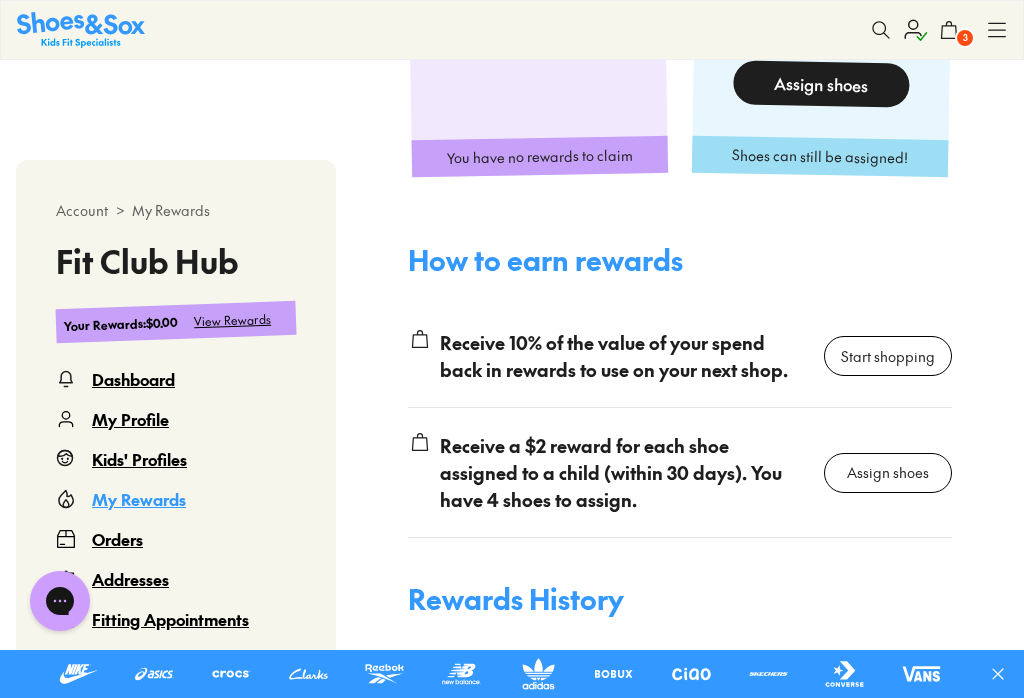 scroll, scrollTop: 1331, scrollLeft: 0, axis: vertical 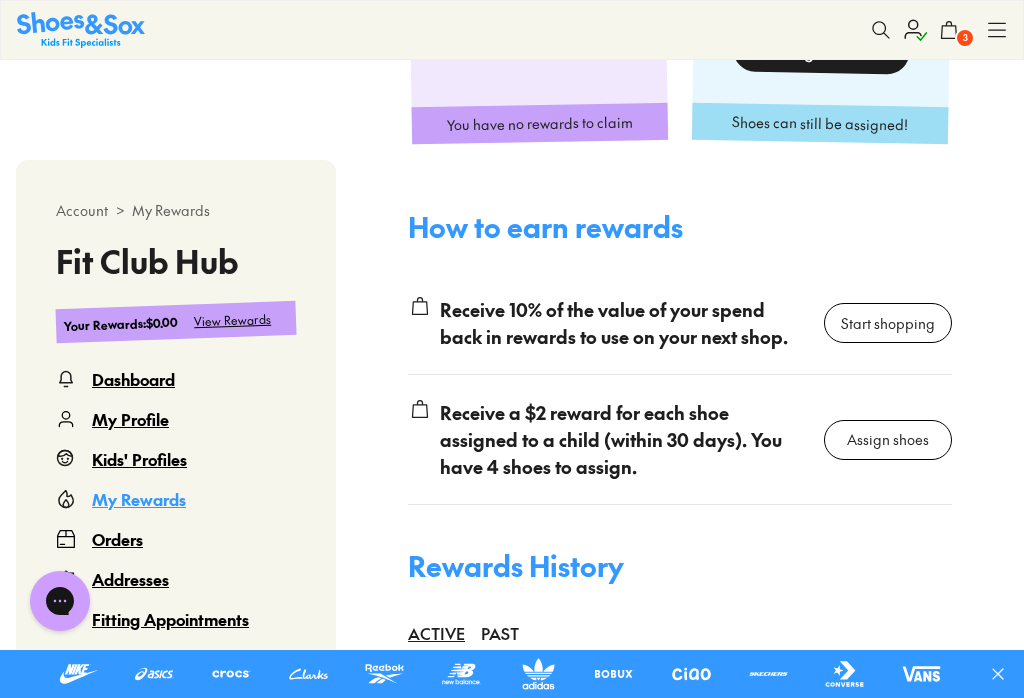 click on "4 pairs of shoes waiting to be assigned These shoes were purchased more than 30 days ago and so won't receive rewards, however you can still assign them to your kids profiles Assign shoes" at bounding box center [824, -116] 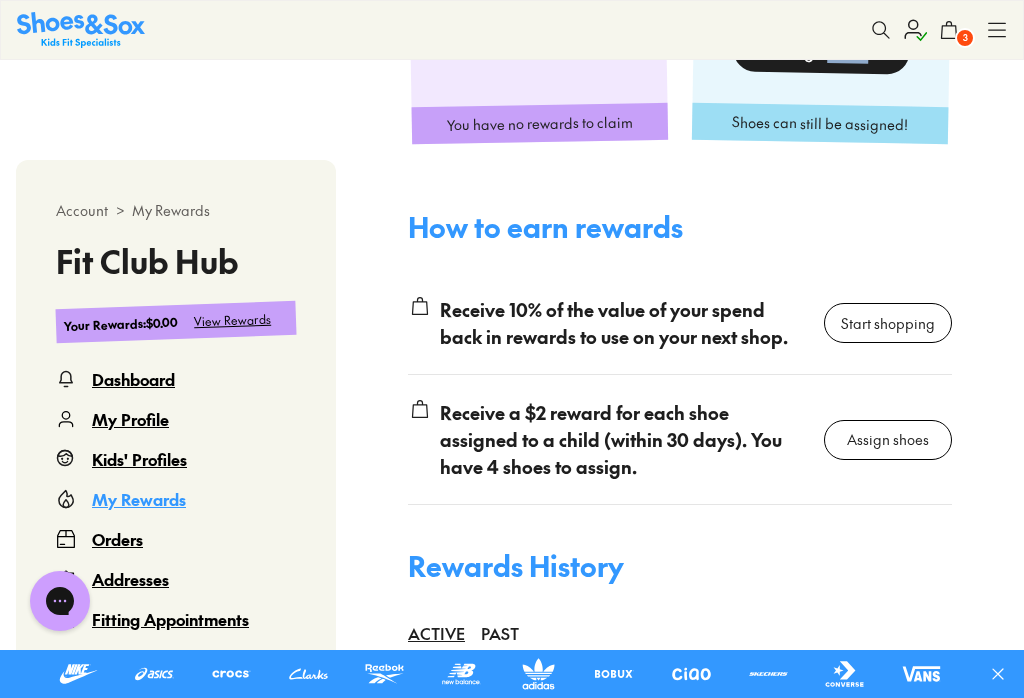 click on "4 pairs of shoes waiting to be assigned These shoes were purchased more than 30 days ago and so won't receive rewards, however you can still assign them to your kids profiles Assign shoes" at bounding box center [824, -116] 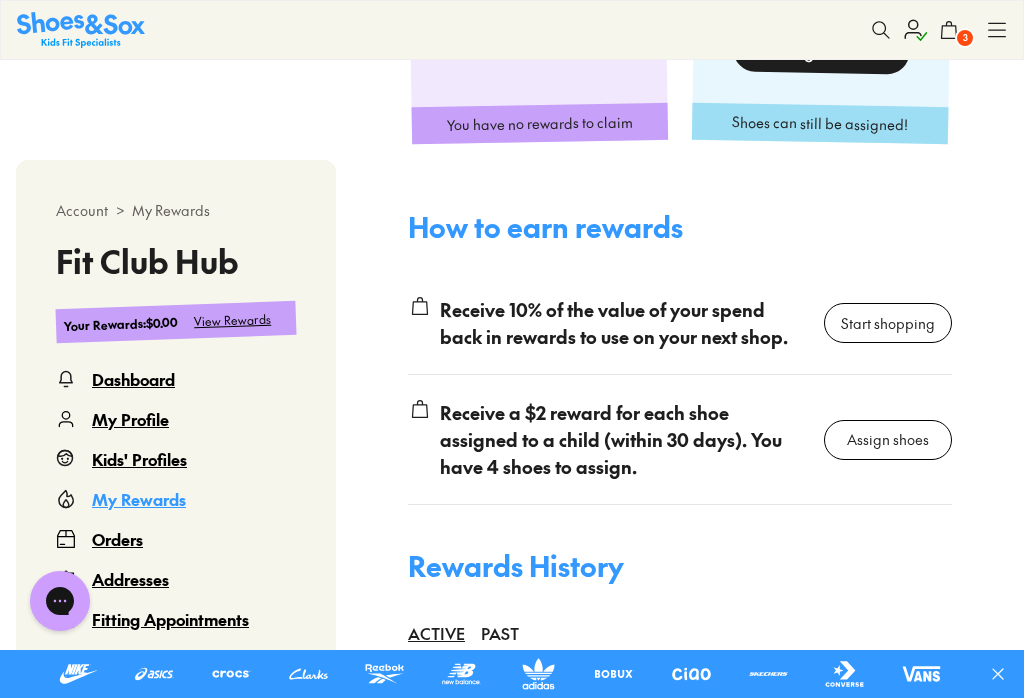 click on "4 pairs of shoes waiting to be assigned These shoes were purchased more than 30 days ago and so won't receive rewards, however you can still assign them to your kids profiles Assign shoes" at bounding box center [824, -116] 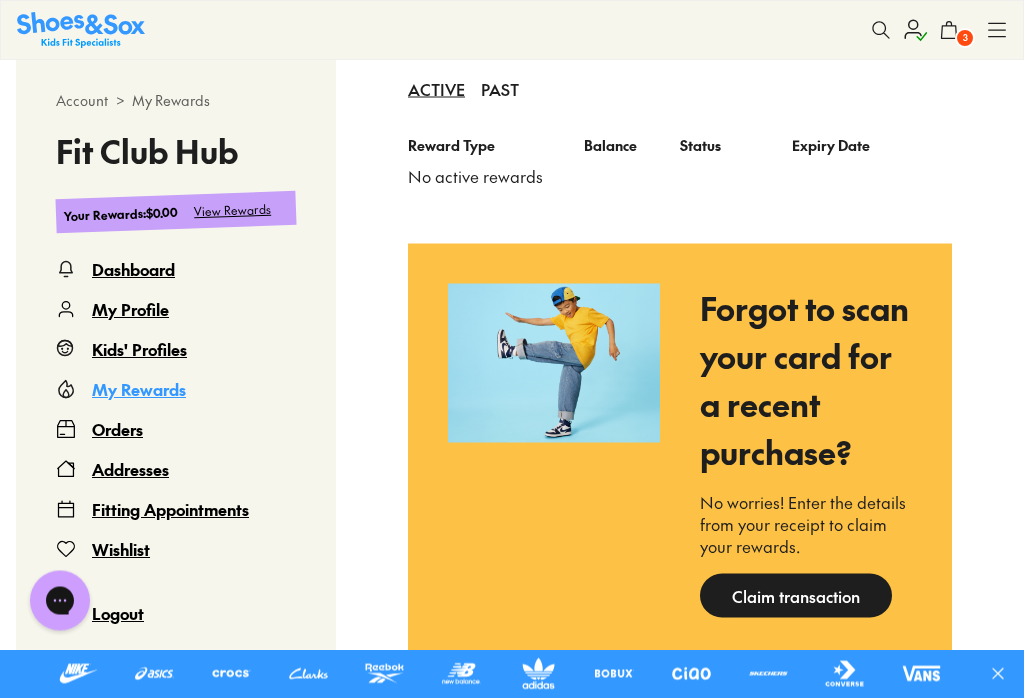 scroll, scrollTop: 1876, scrollLeft: 0, axis: vertical 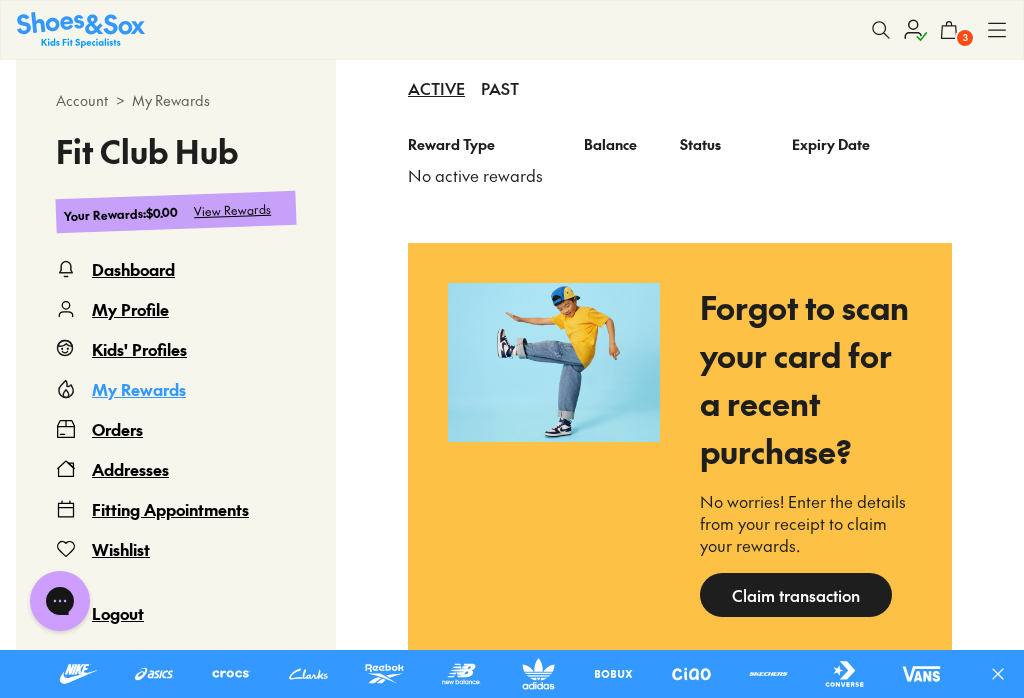 click on "4 pairs of shoes waiting to be assigned These shoes were purchased more than 30 days ago and so won't receive rewards, however you can still assign them to your kids profiles Assign shoes" at bounding box center [824, -661] 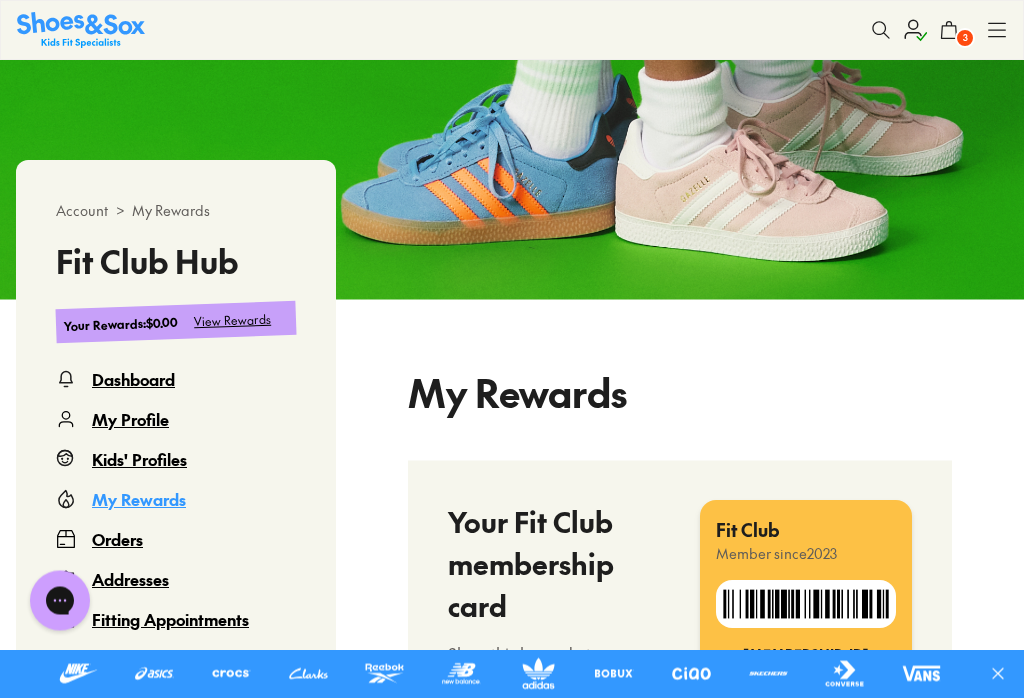 scroll, scrollTop: 0, scrollLeft: 0, axis: both 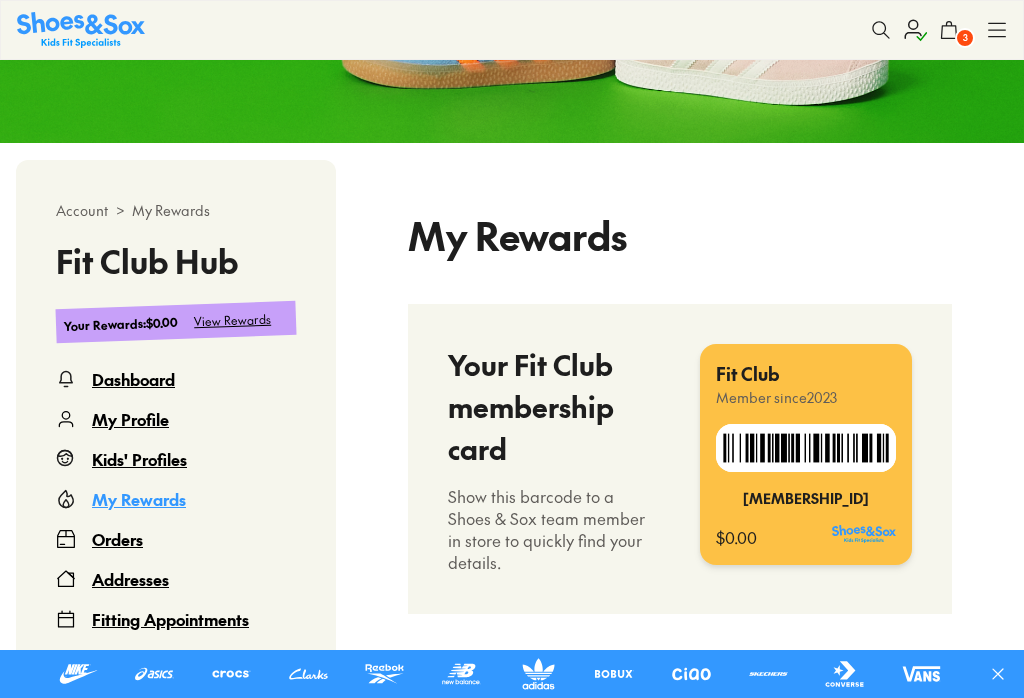 select 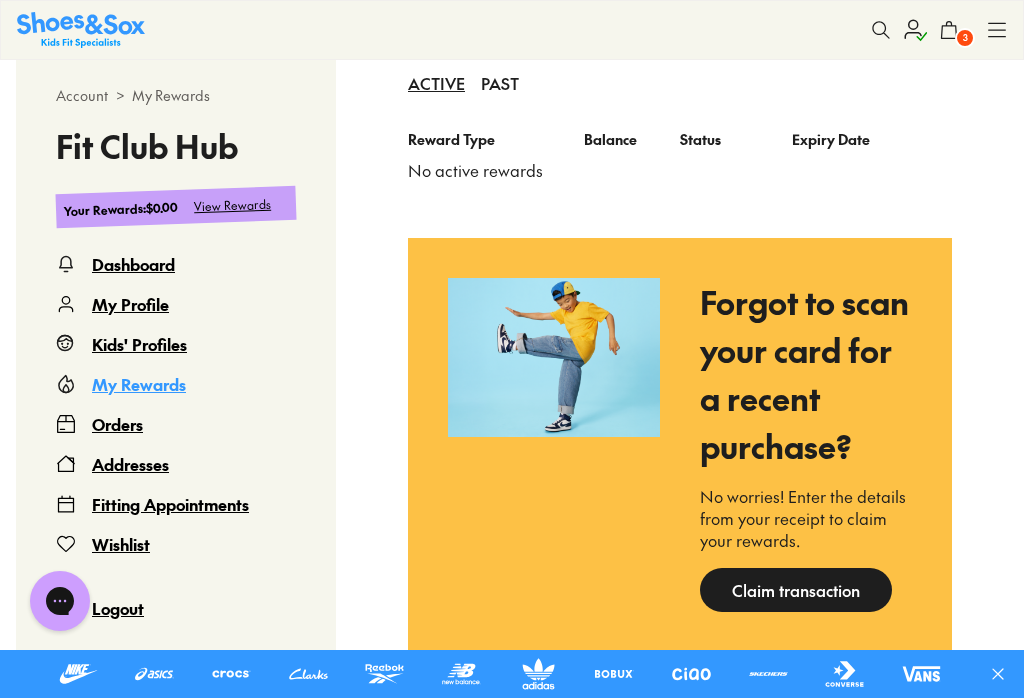 scroll, scrollTop: 0, scrollLeft: 0, axis: both 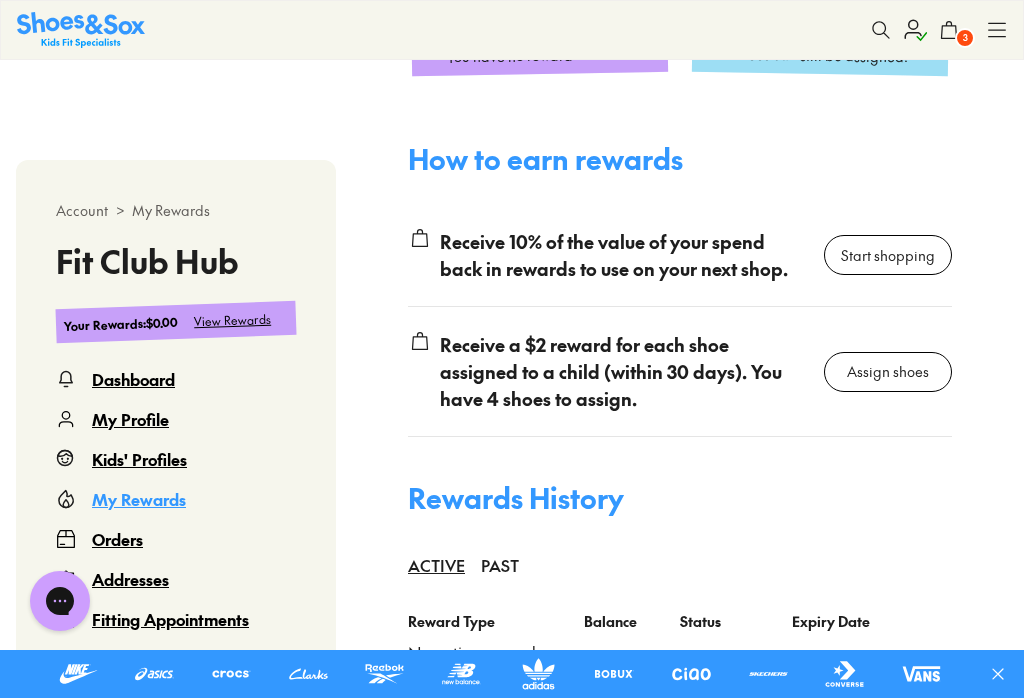 click on "4 pairs of shoes waiting to be assigned These shoes were purchased more than 30 days ago and so won't receive rewards, however you can still assign them to your kids profiles Assign shoes" at bounding box center [824, -184] 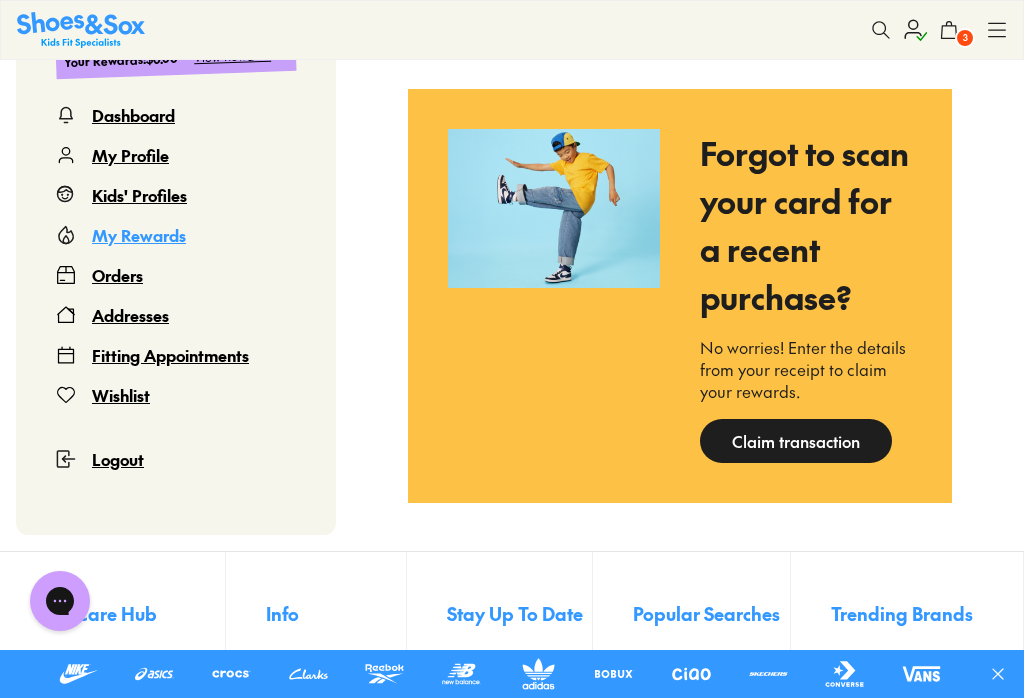 scroll, scrollTop: 2068, scrollLeft: 0, axis: vertical 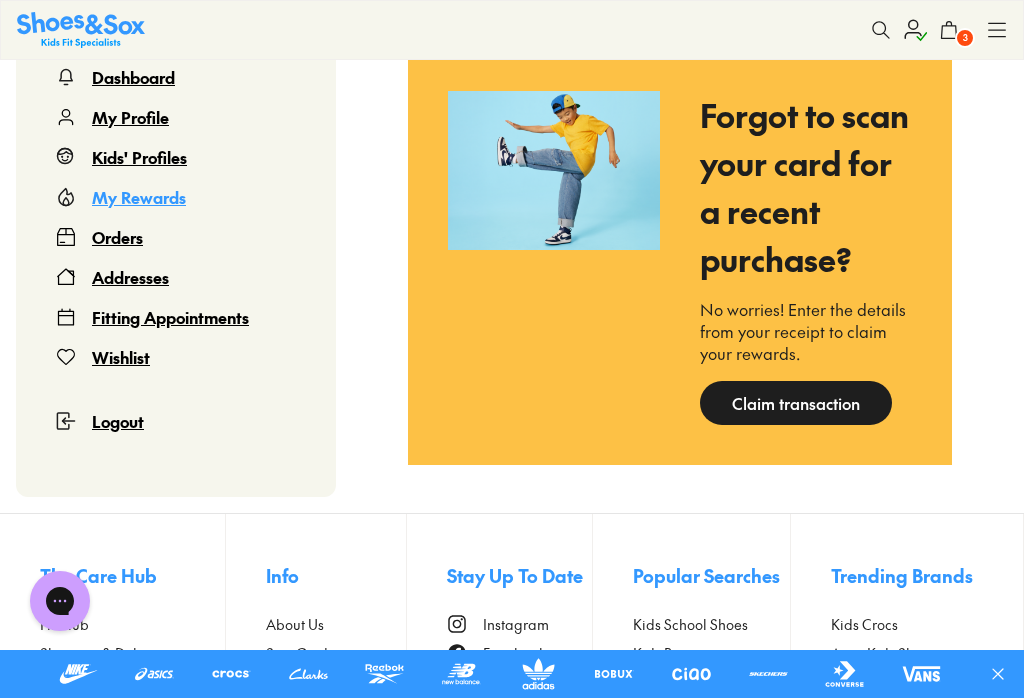 click on "4 pairs of shoes waiting to be assigned These shoes were purchased more than 30 days ago and so won't receive rewards, however you can still assign them to your kids profiles Assign shoes" at bounding box center (824, -853) 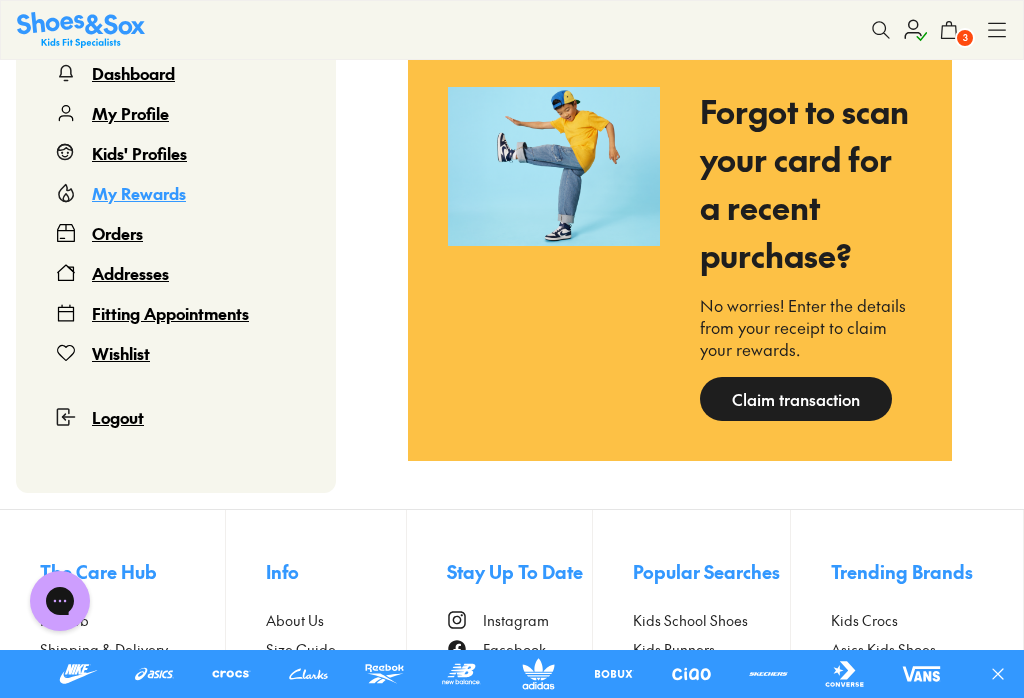 click on "$0.00 Available rewards to spend Start shopping View Rewards" at bounding box center (536, -857) 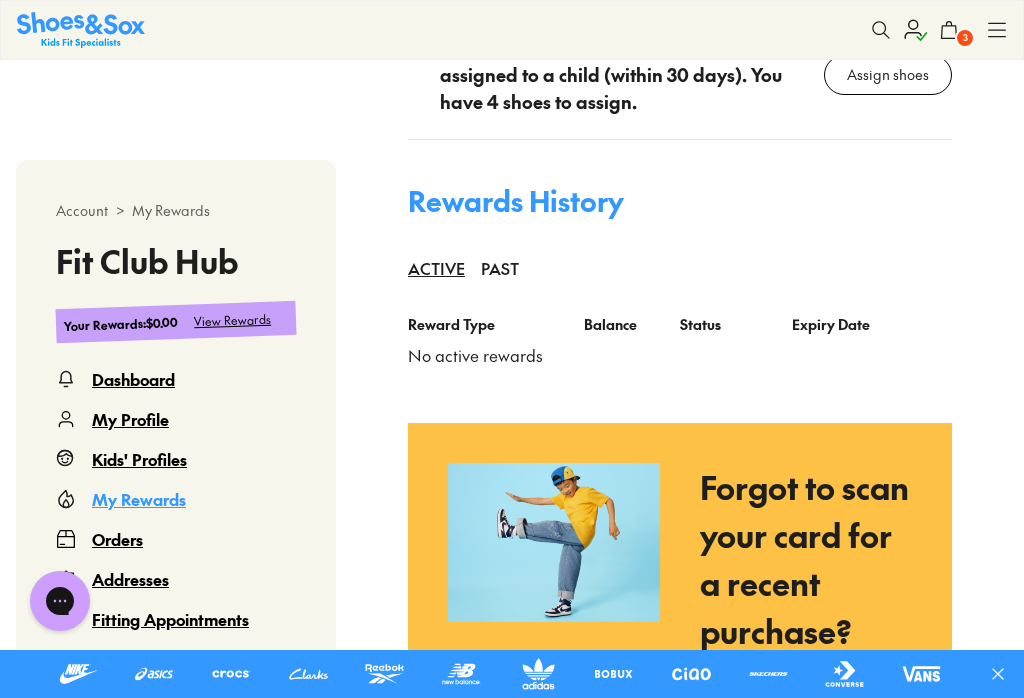 scroll, scrollTop: 1689, scrollLeft: 0, axis: vertical 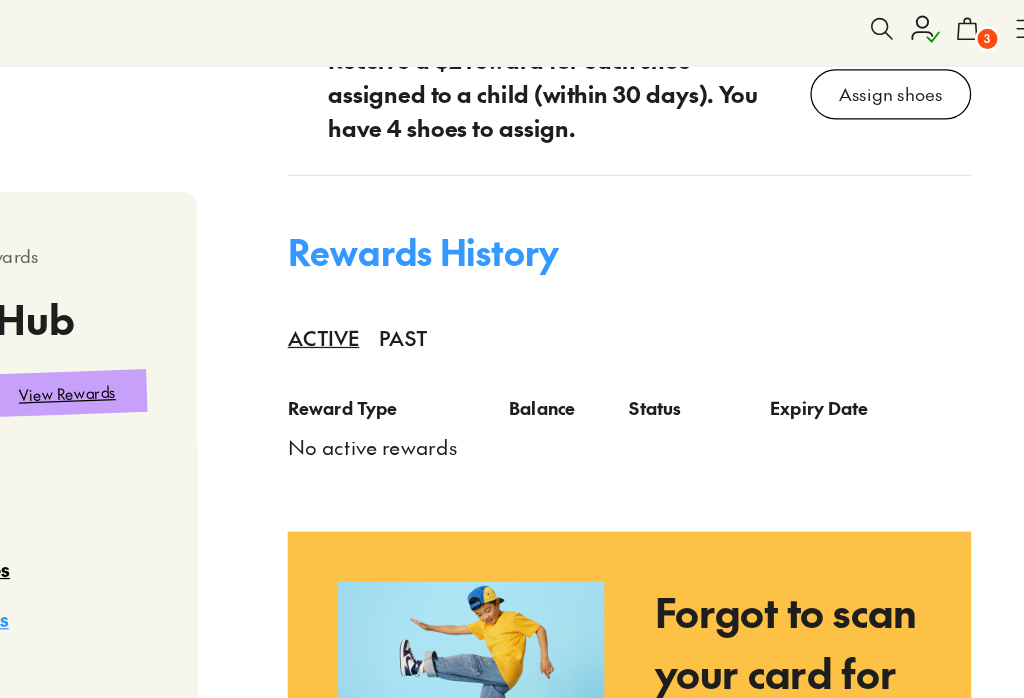 click on "4 pairs of shoes waiting to be assigned These shoes were purchased more than 30 days ago and so won't receive rewards, however you can still assign them to your kids profiles Assign shoes" at bounding box center [824, -474] 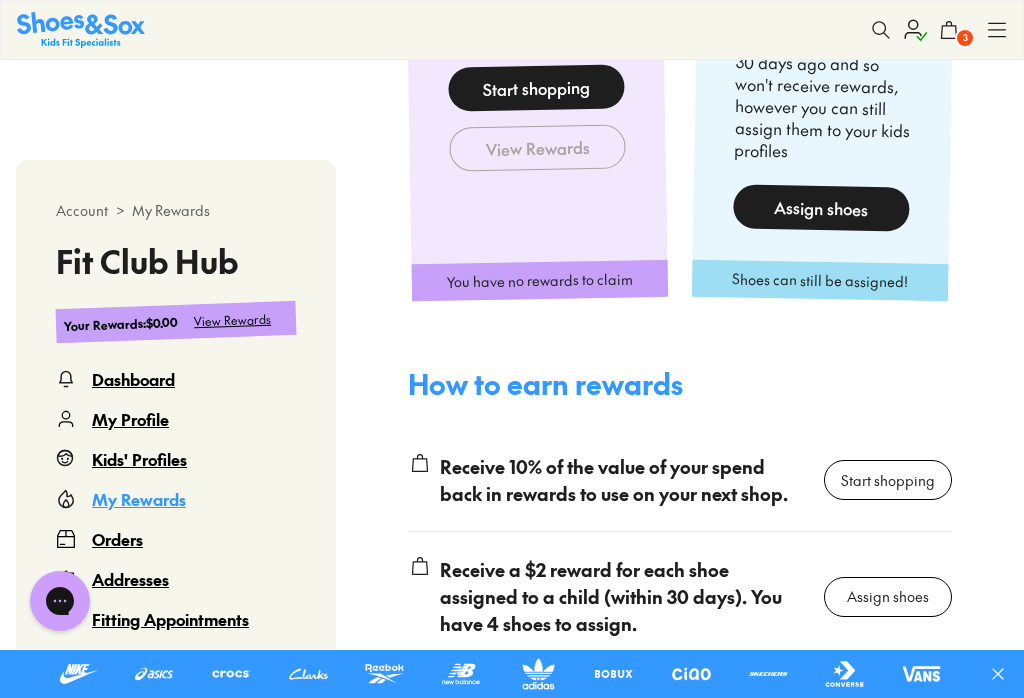 click on "$0.00 Available rewards to spend Start shopping View Rewards" at bounding box center (536, 41) 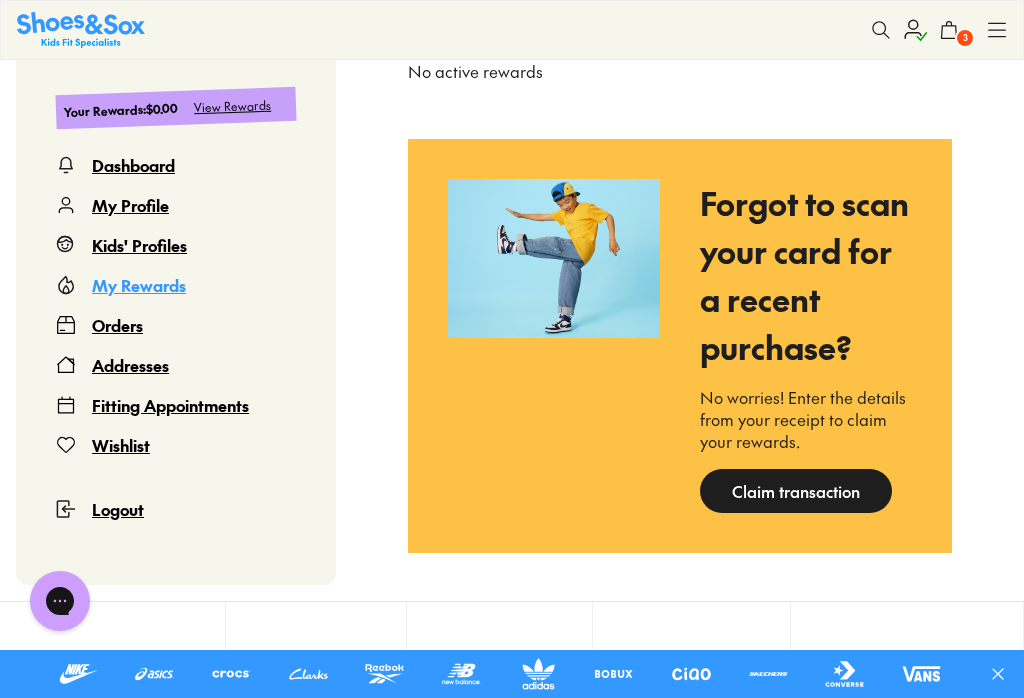 scroll, scrollTop: 1998, scrollLeft: 0, axis: vertical 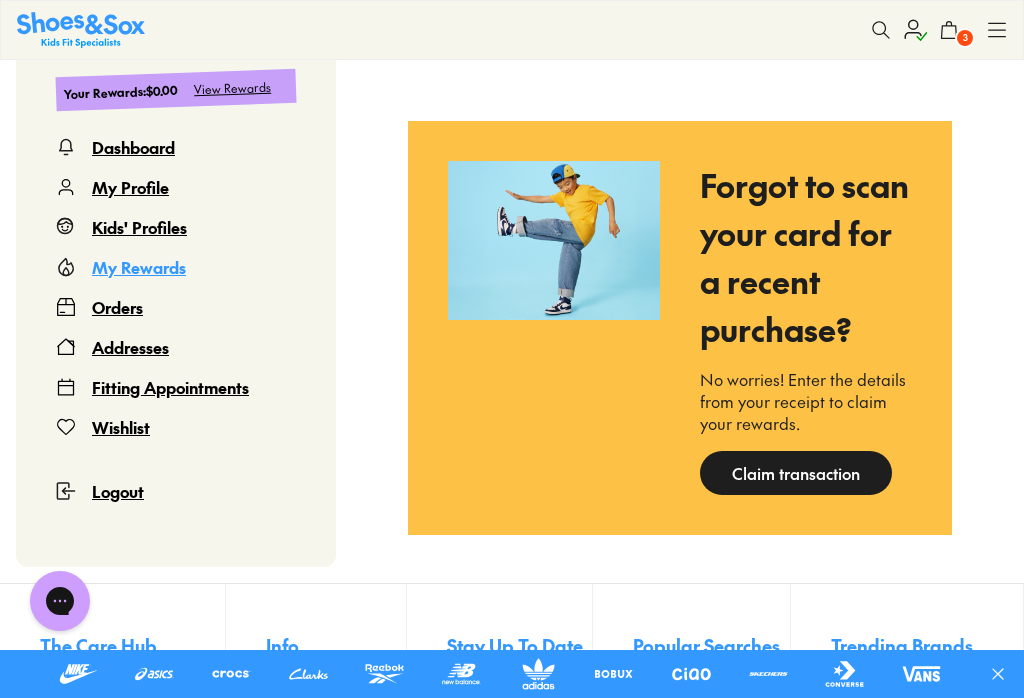 click on "4 pairs of shoes waiting to be assigned These shoes were purchased more than 30 days ago and so won't receive rewards, however you can still assign them to your kids profiles Assign shoes" at bounding box center [824, -783] 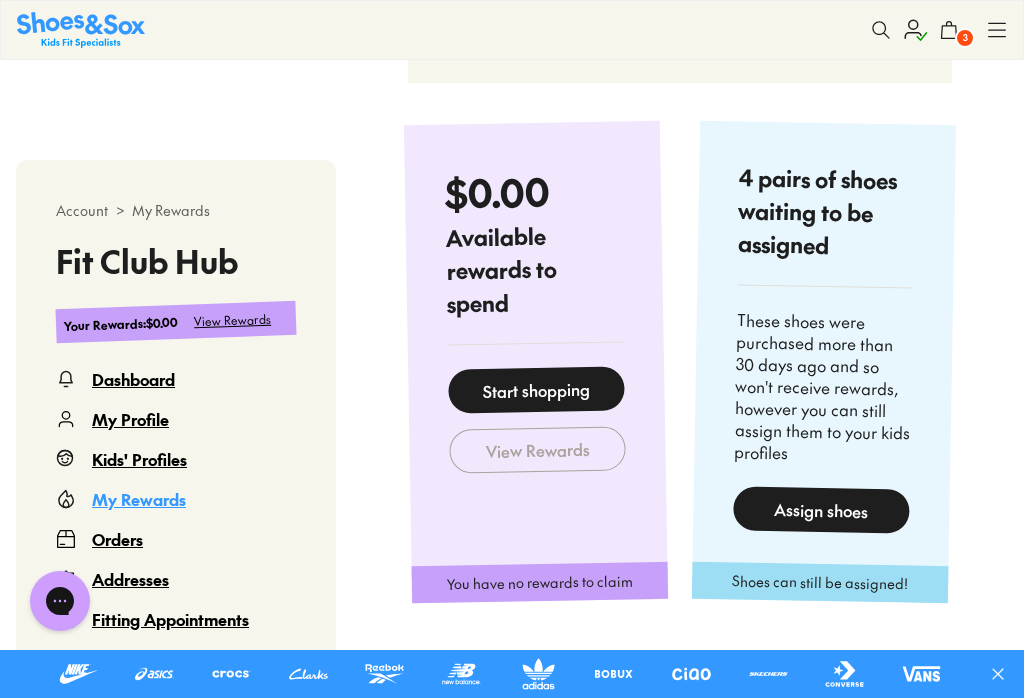 scroll, scrollTop: 859, scrollLeft: 0, axis: vertical 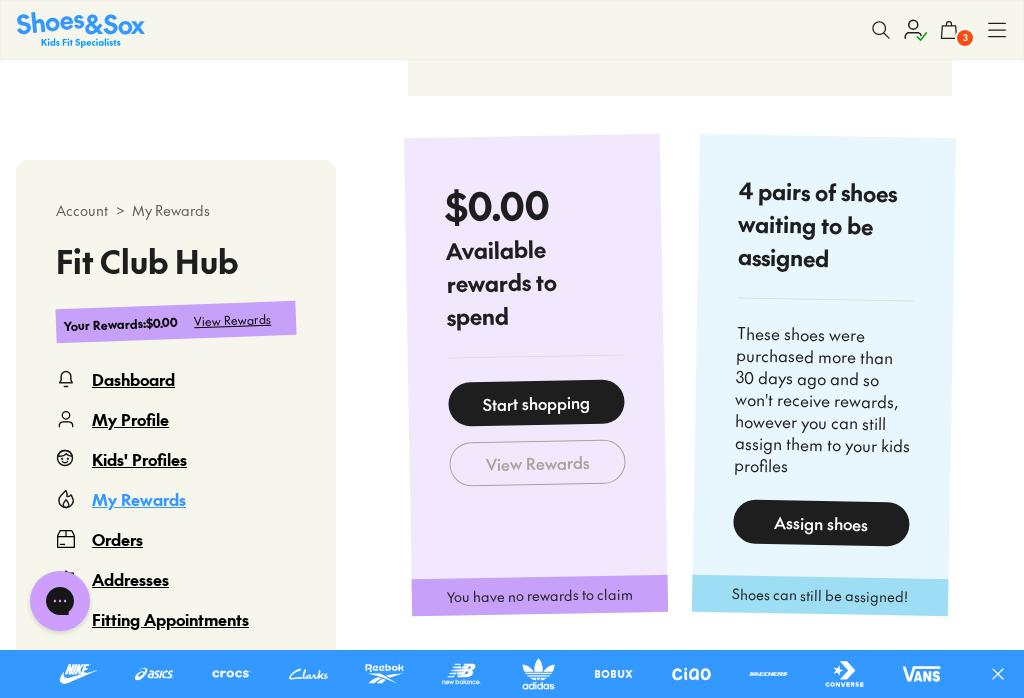 click on "Assign shoes" at bounding box center [821, 523] 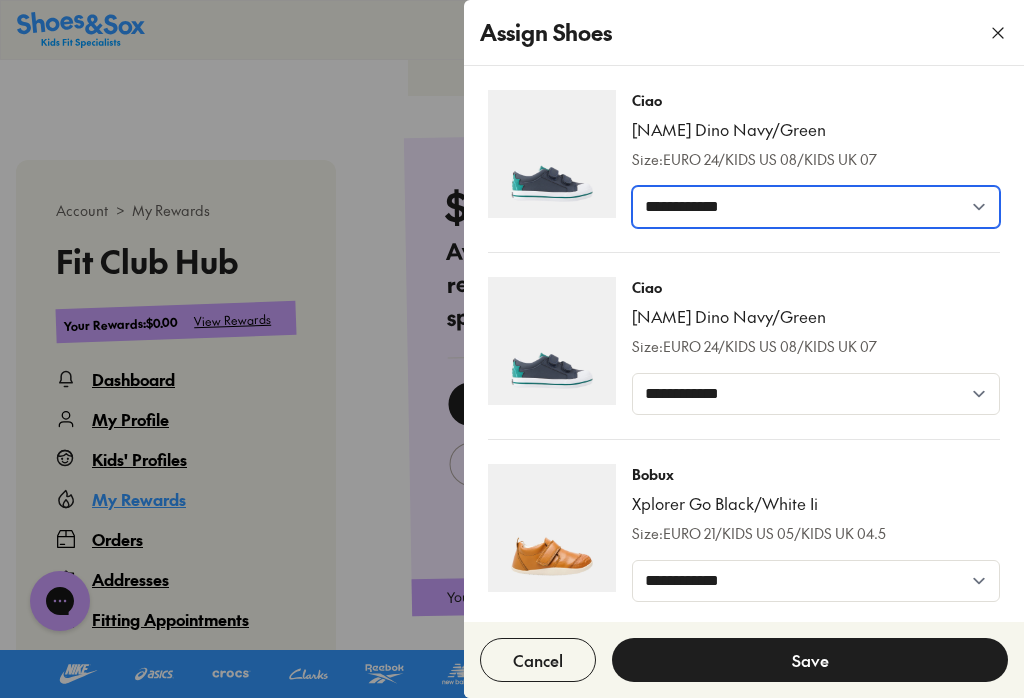 click on "**********" at bounding box center (816, 207) 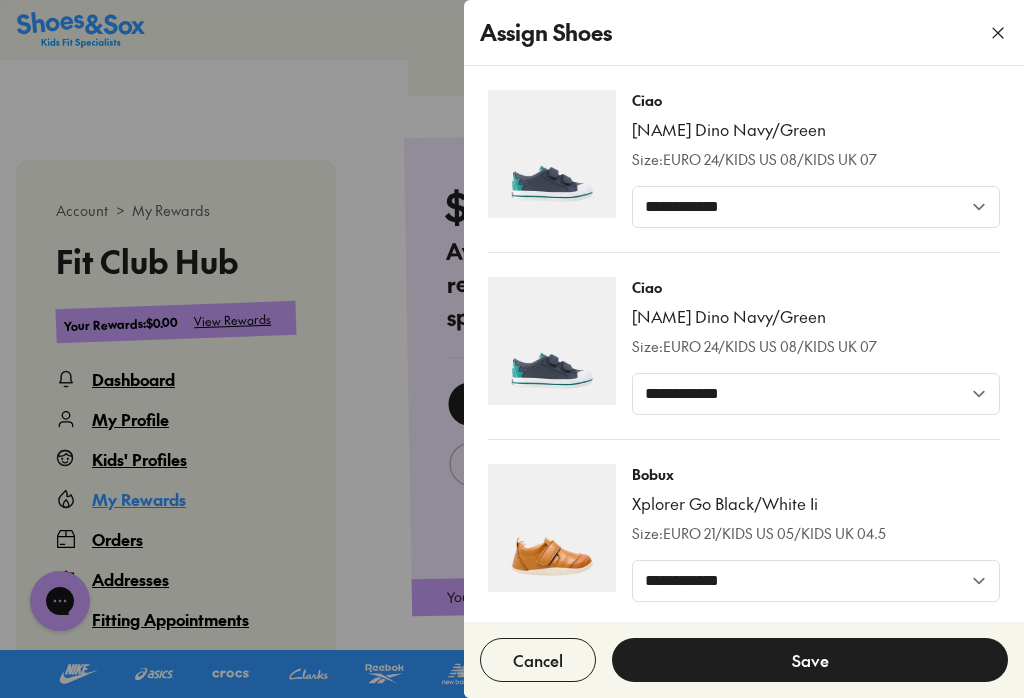 click on "Ciao [NAME] Dino Navy/Green Size: EURO 24/KIDS US 08/KIDS UK 07" at bounding box center [816, 317] 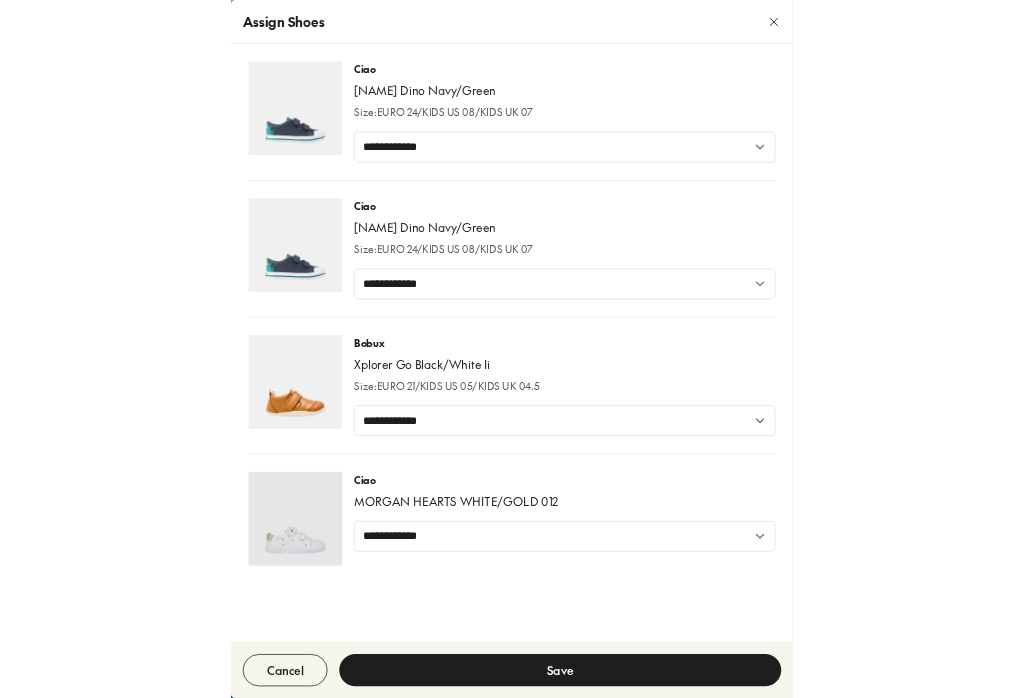 scroll, scrollTop: 859, scrollLeft: 0, axis: vertical 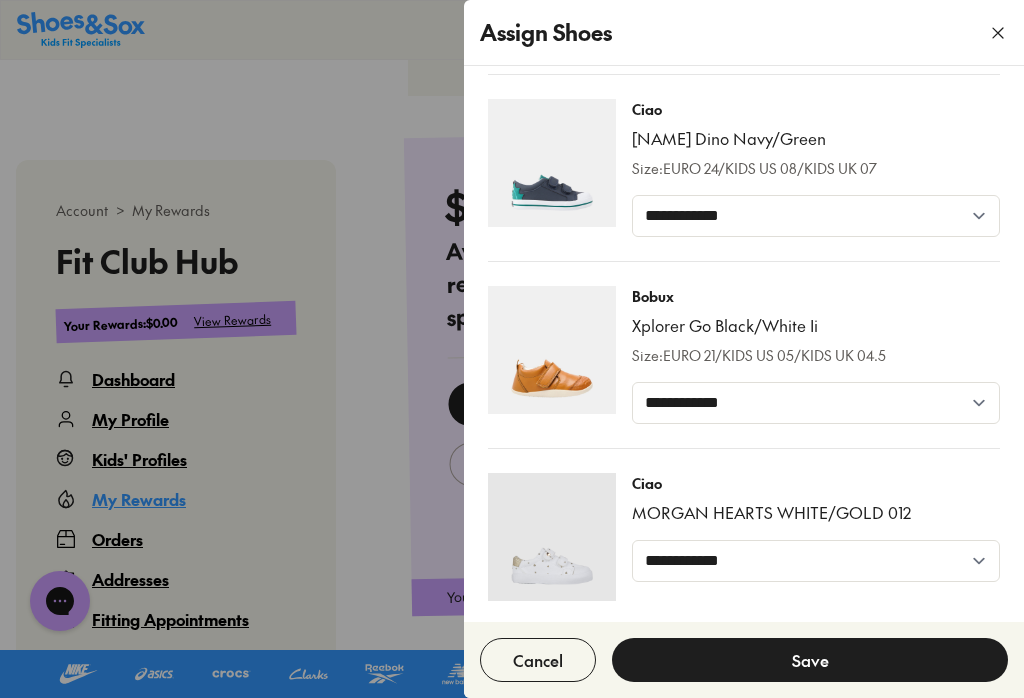 click on "Save" at bounding box center [810, 660] 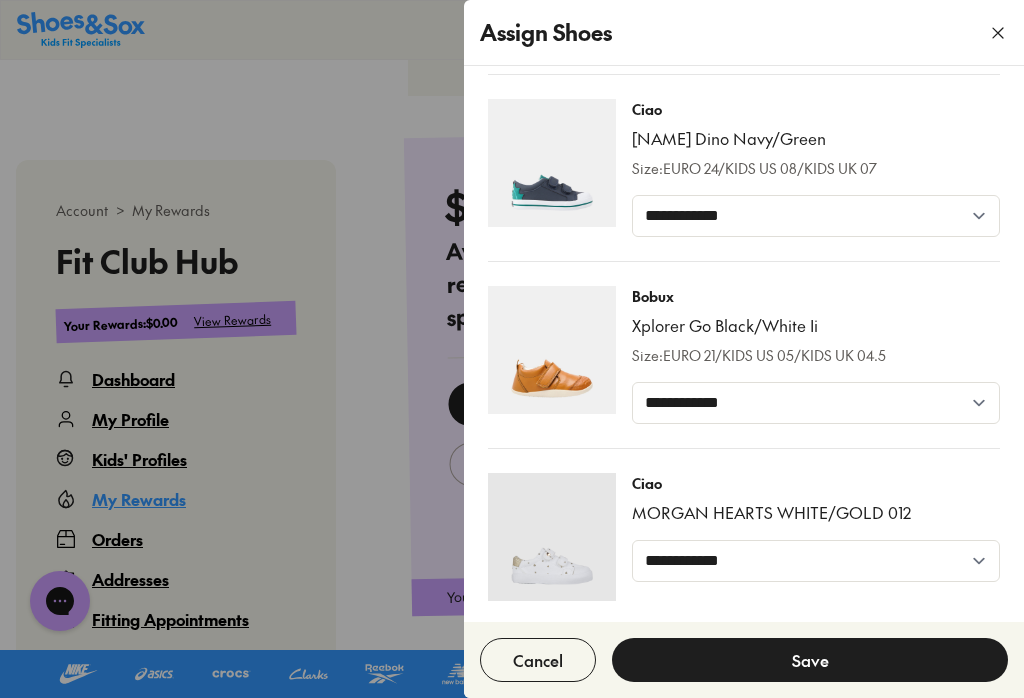 click on "**********" at bounding box center [744, 256] 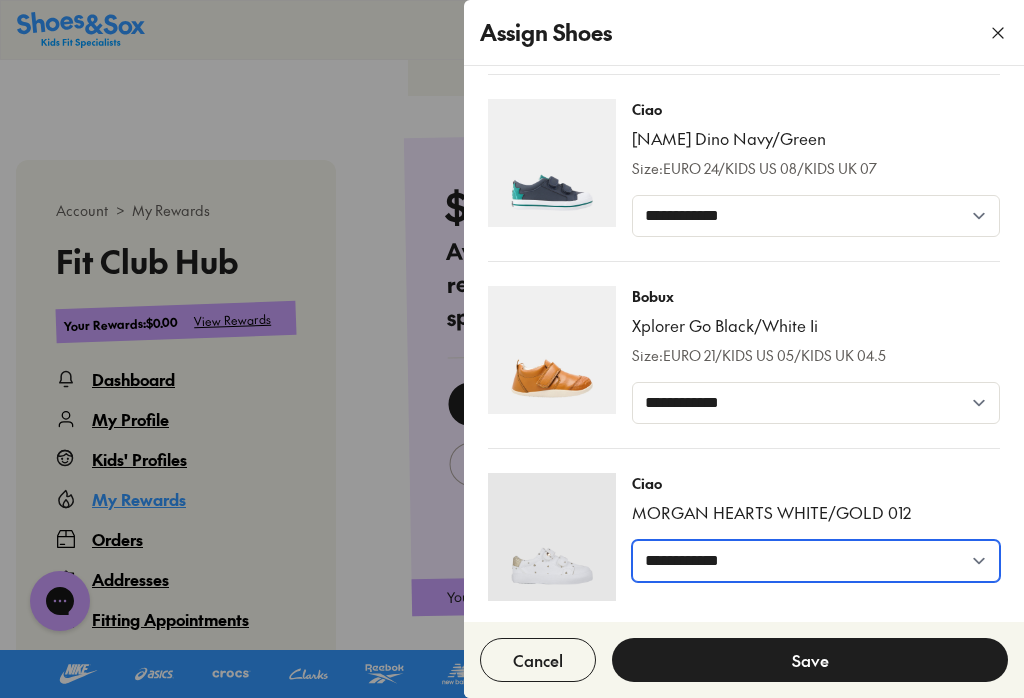 click on "**********" at bounding box center (816, 561) 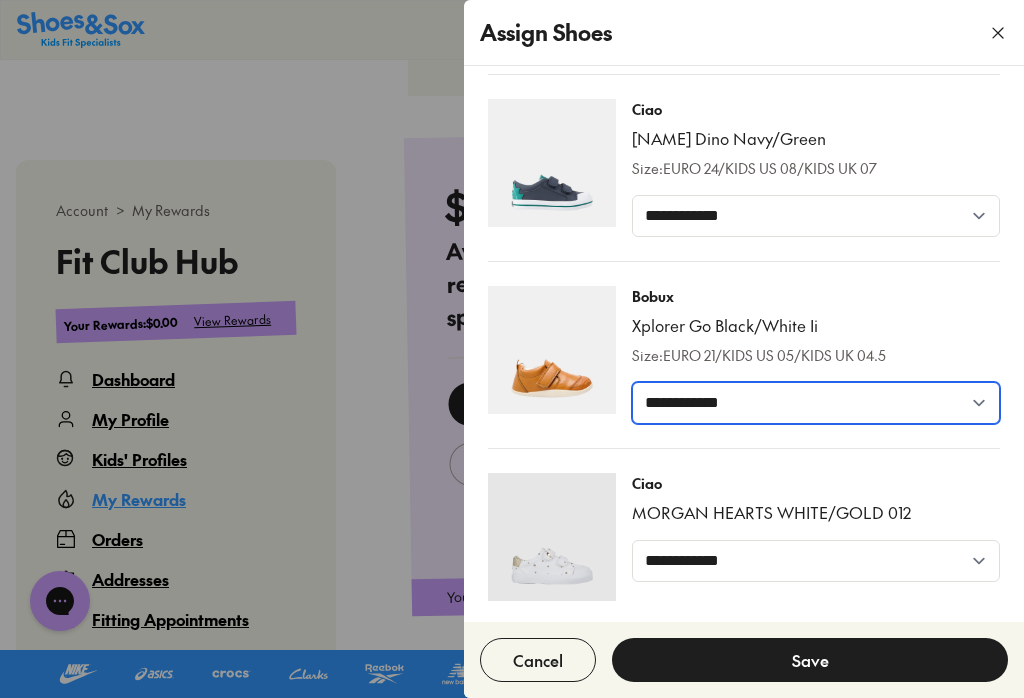 click on "**********" at bounding box center (816, 403) 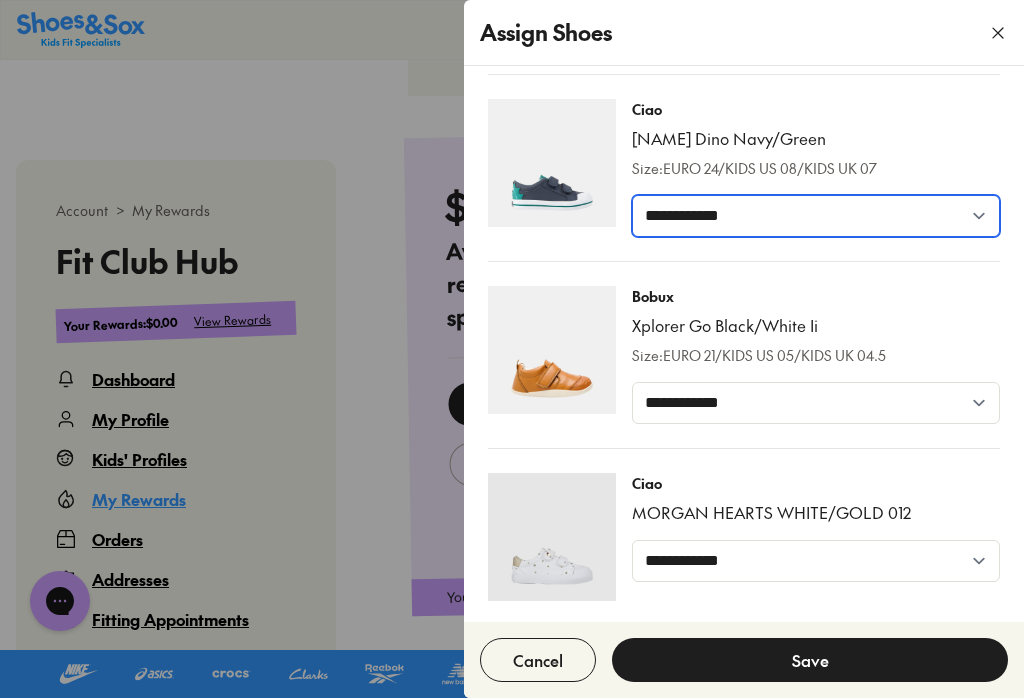 click on "**********" at bounding box center (816, 216) 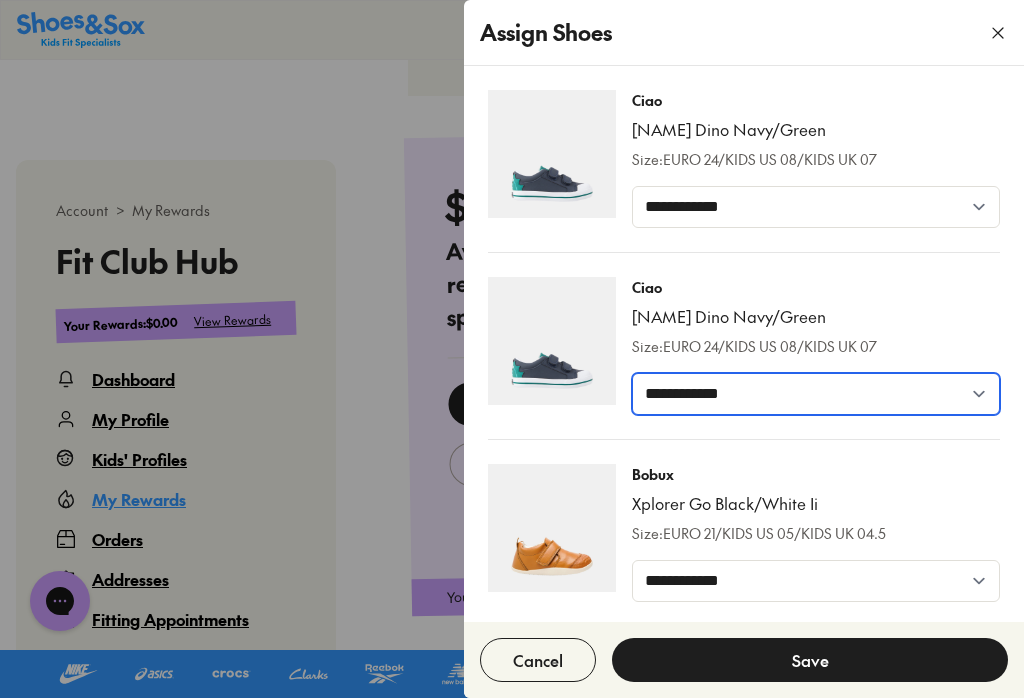 scroll, scrollTop: 0, scrollLeft: 0, axis: both 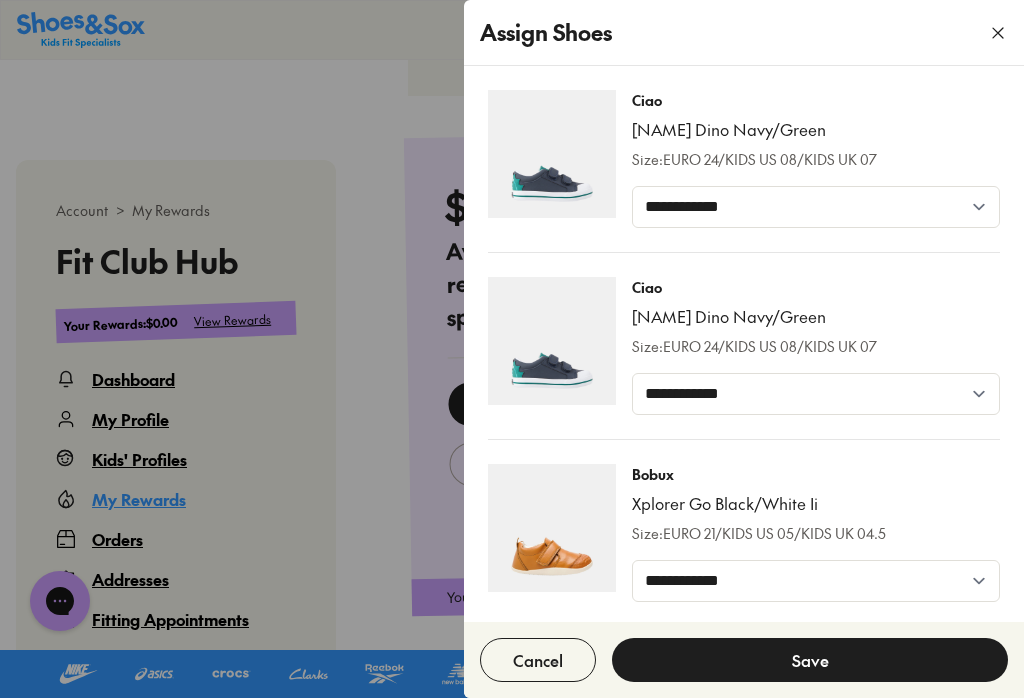 click on "**********" at bounding box center (816, 207) 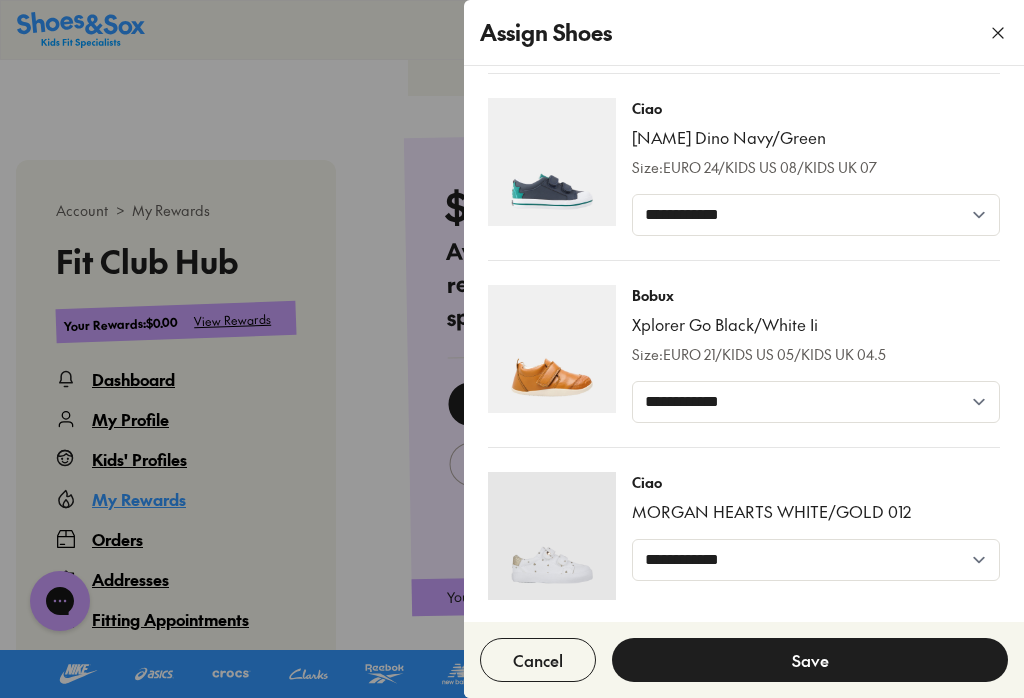 scroll, scrollTop: 178, scrollLeft: 0, axis: vertical 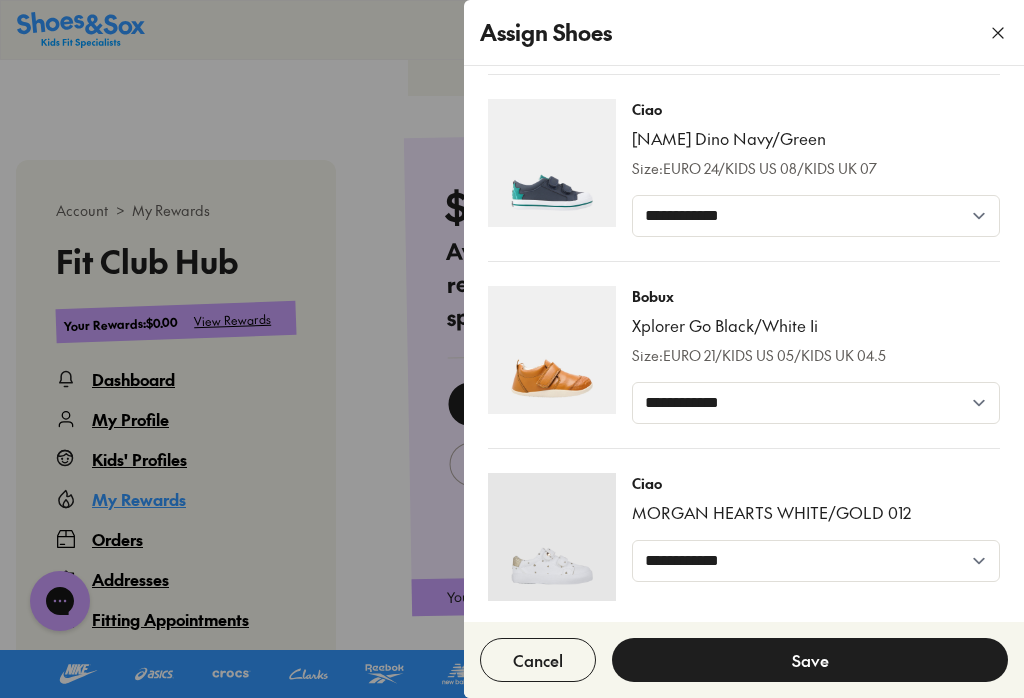 click on "Cancel" at bounding box center (538, 660) 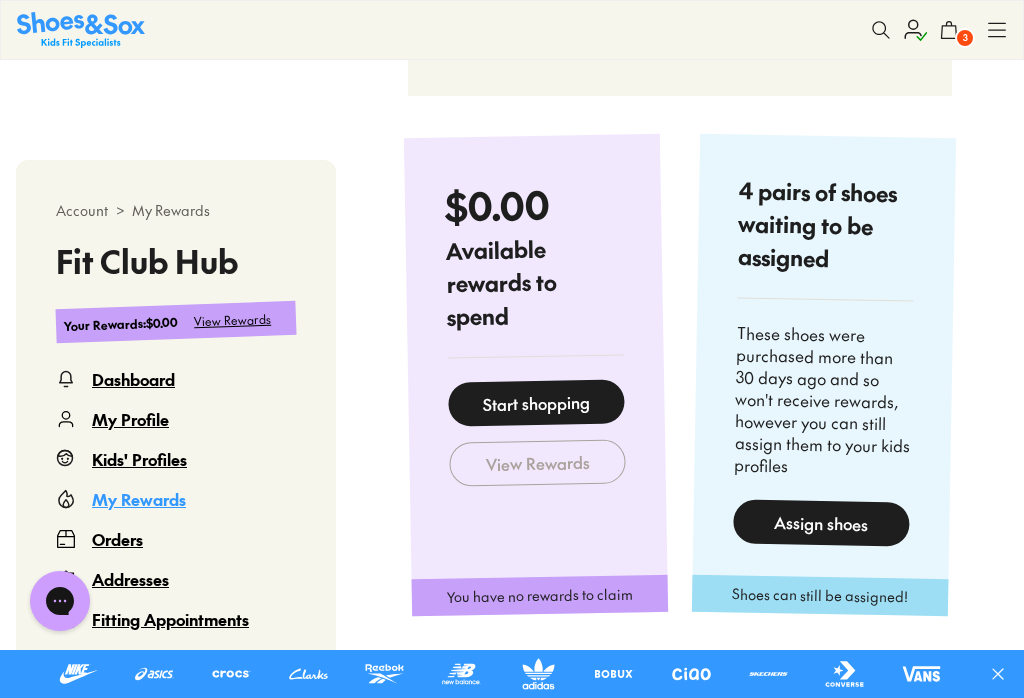 scroll, scrollTop: 1136, scrollLeft: 0, axis: vertical 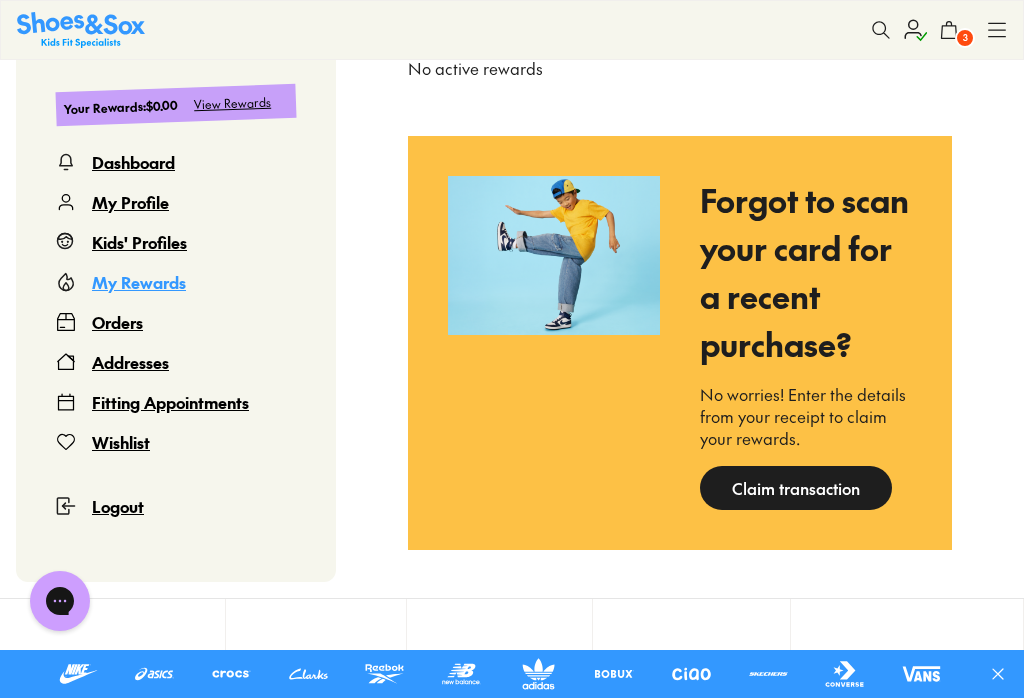 click on "4 pairs of shoes waiting to be assigned These shoes were purchased more than 30 days ago and so won't receive rewards, however you can still assign them to your kids profiles Assign shoes" at bounding box center (824, -768) 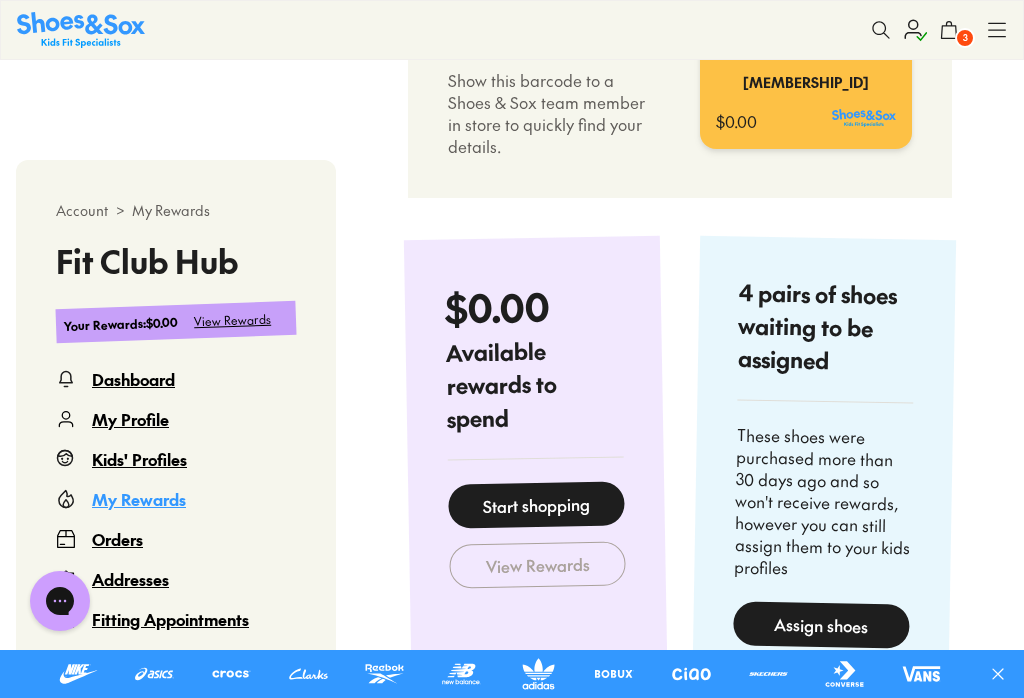 scroll, scrollTop: 704, scrollLeft: 0, axis: vertical 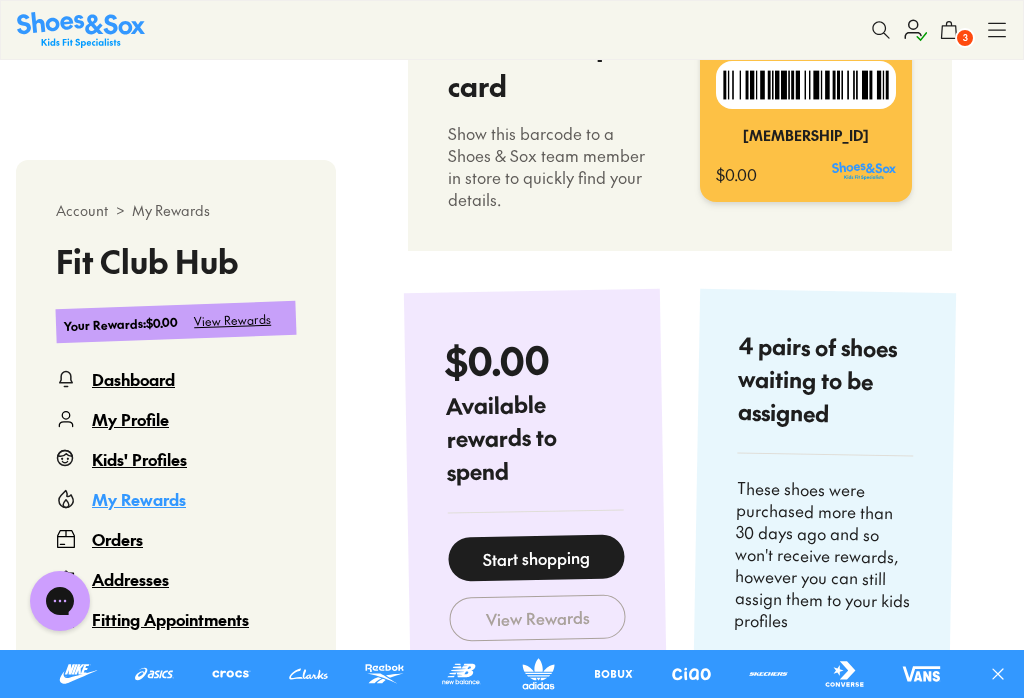 click 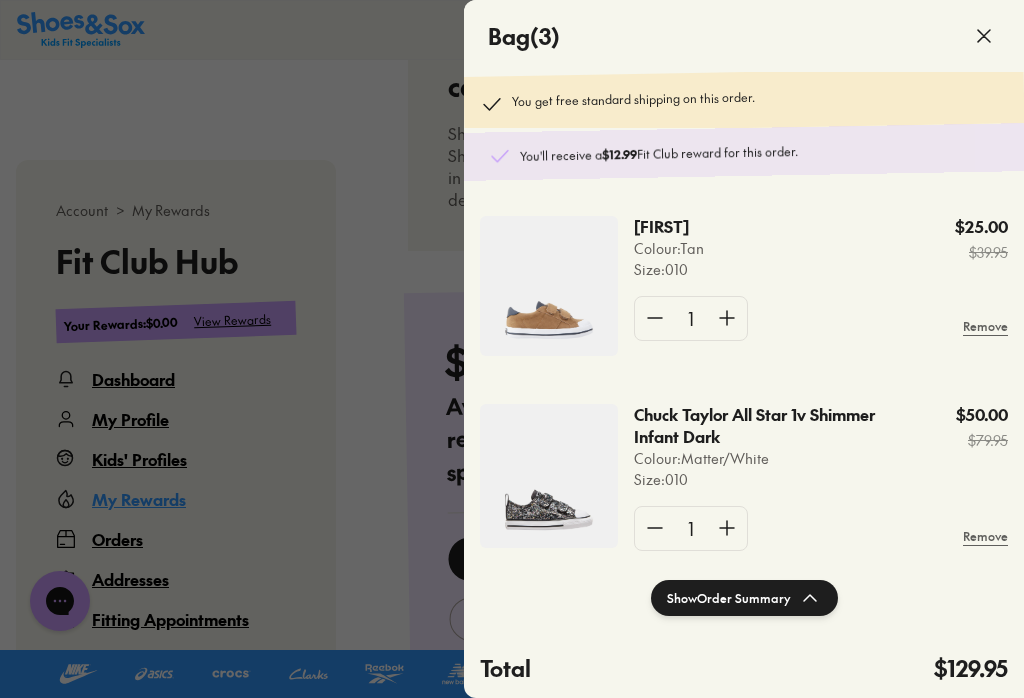 click 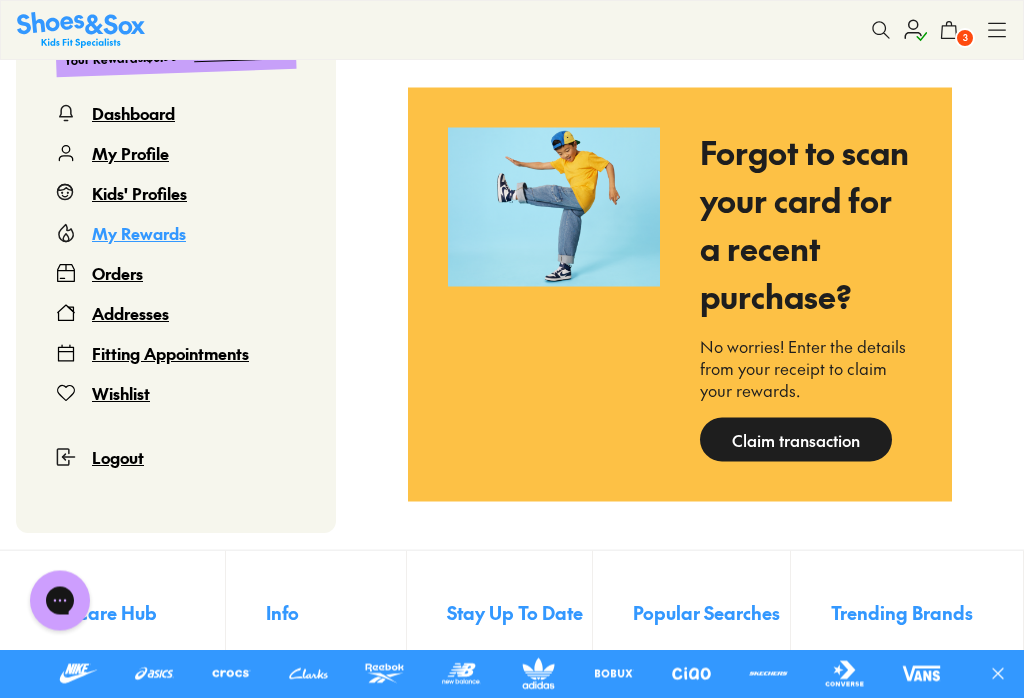 scroll, scrollTop: 2039, scrollLeft: 0, axis: vertical 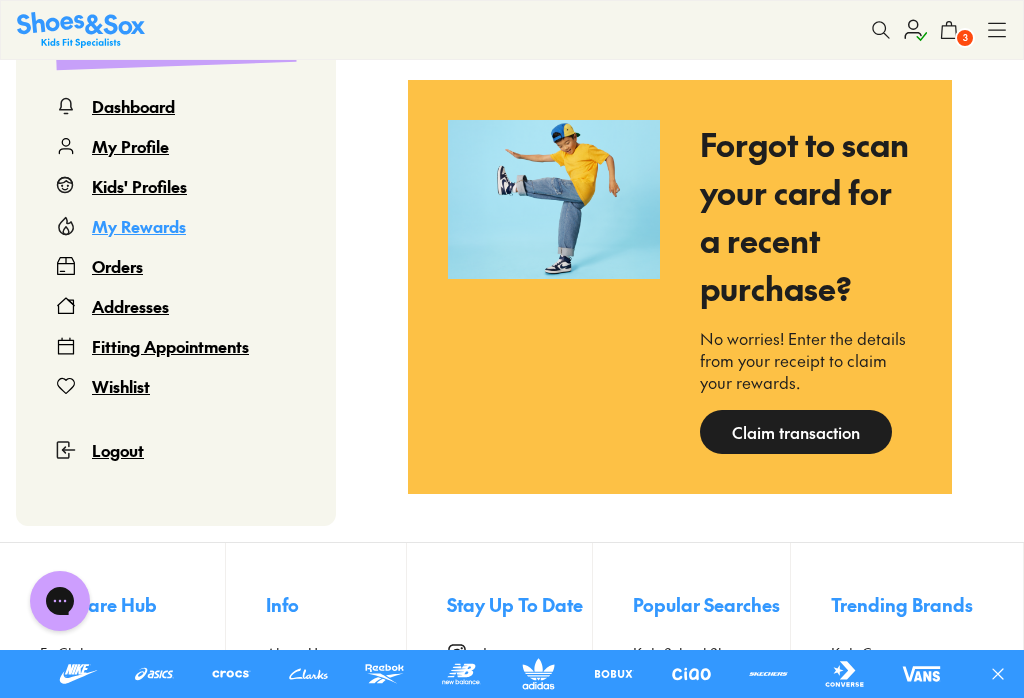 click on "4 pairs of shoes waiting to be assigned These shoes were purchased more than 30 days ago and so won't receive rewards, however you can still assign them to your kids profiles Assign shoes" at bounding box center (824, -824) 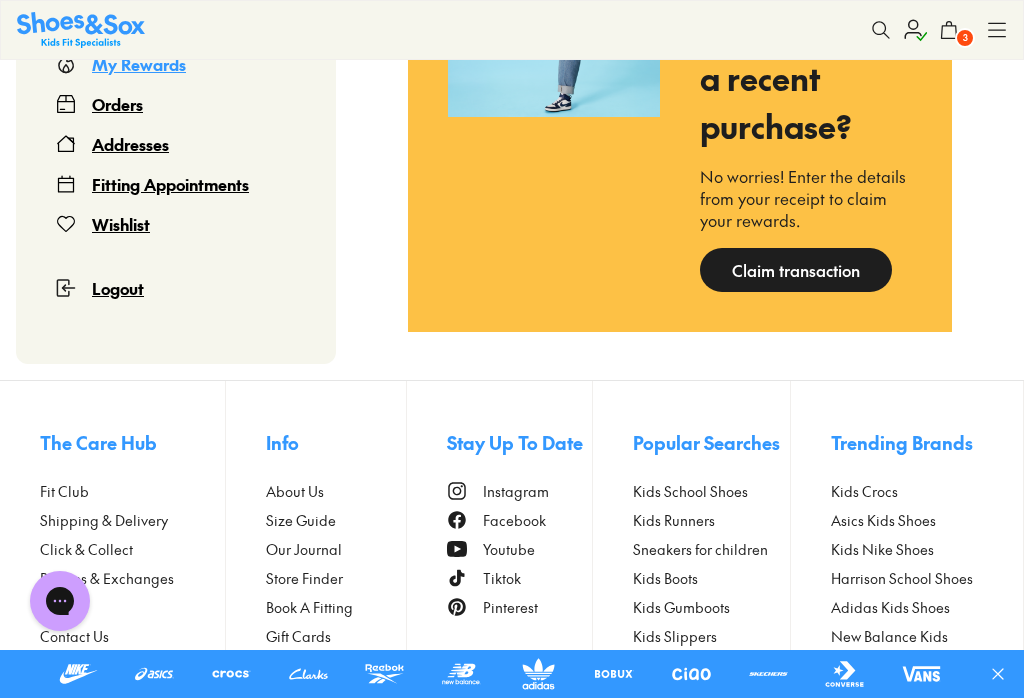 scroll, scrollTop: 2119, scrollLeft: 0, axis: vertical 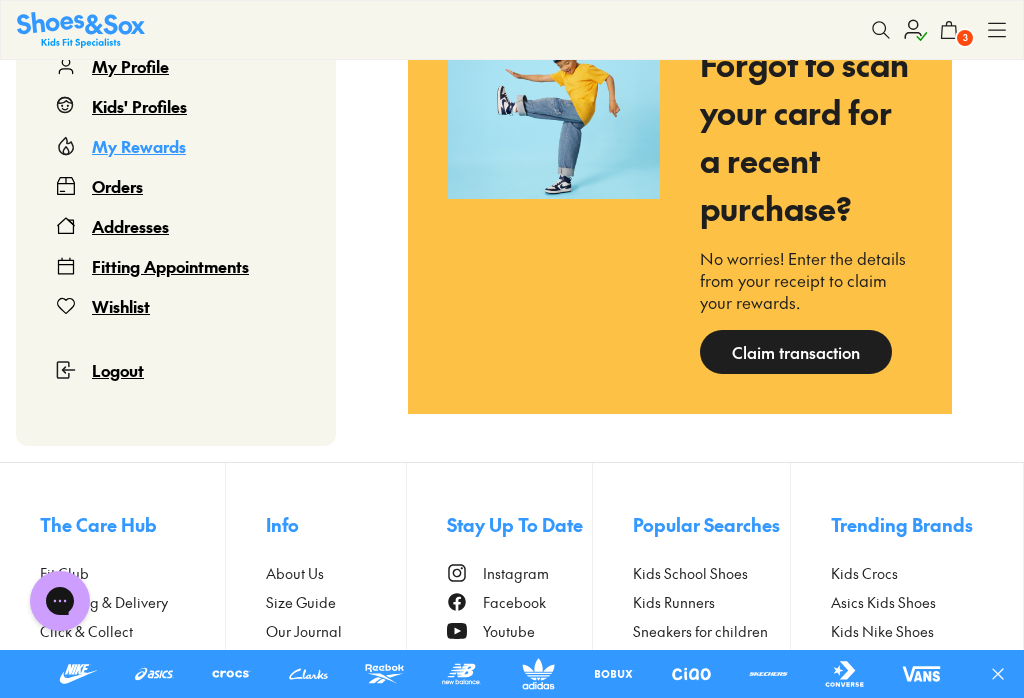 click on "4 pairs of shoes waiting to be assigned These shoes were purchased more than 30 days ago and so won't receive rewards, however you can still assign them to your kids profiles Assign shoes" at bounding box center [824, -904] 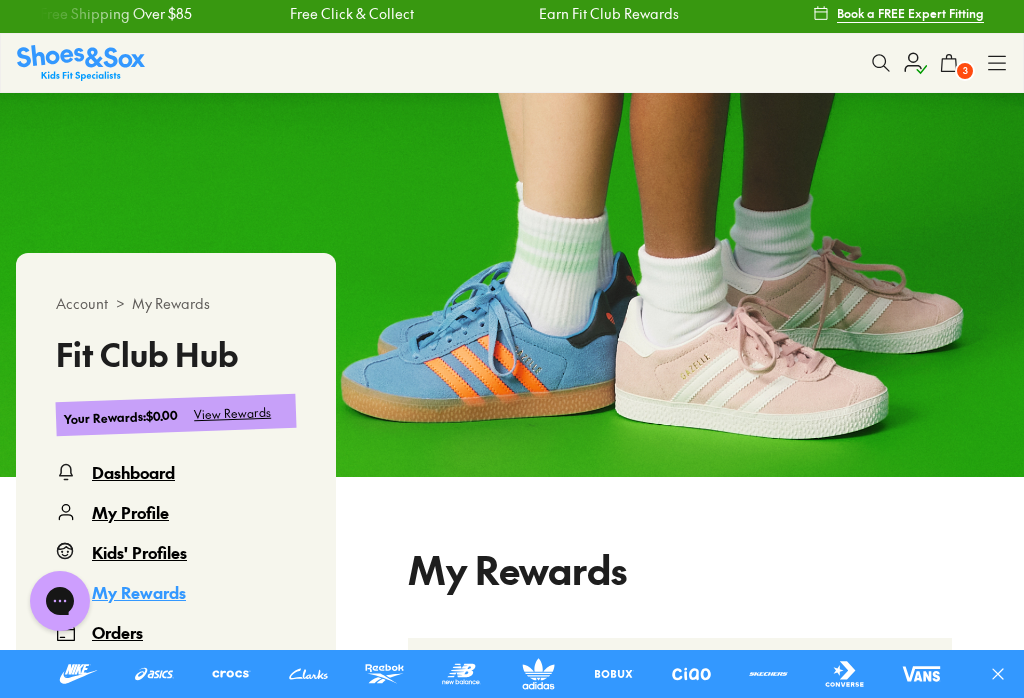 scroll, scrollTop: 0, scrollLeft: 0, axis: both 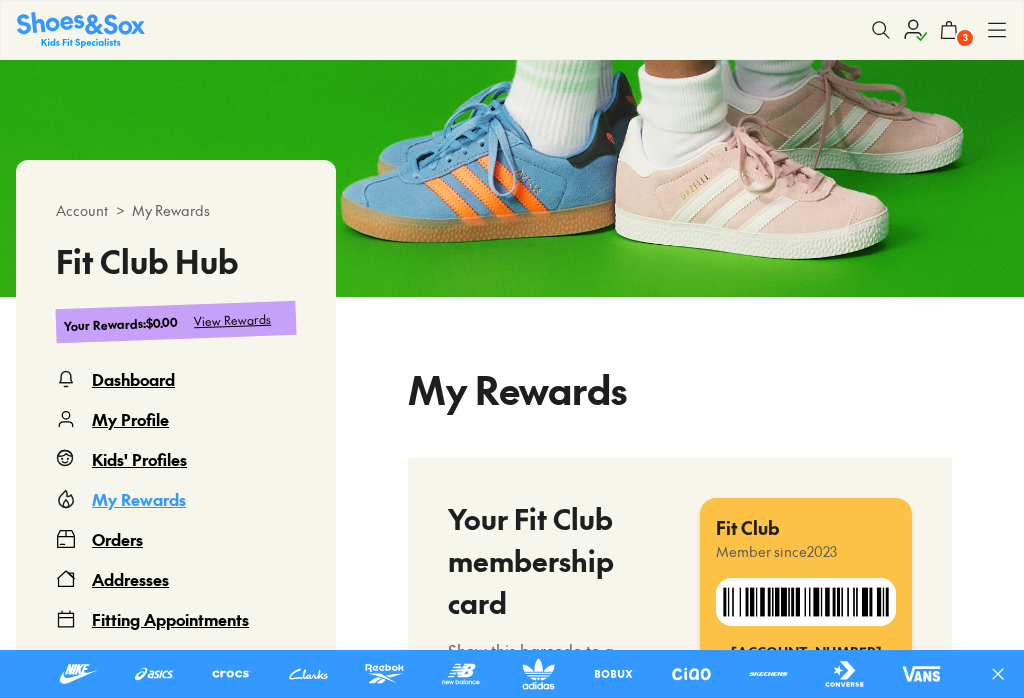 select 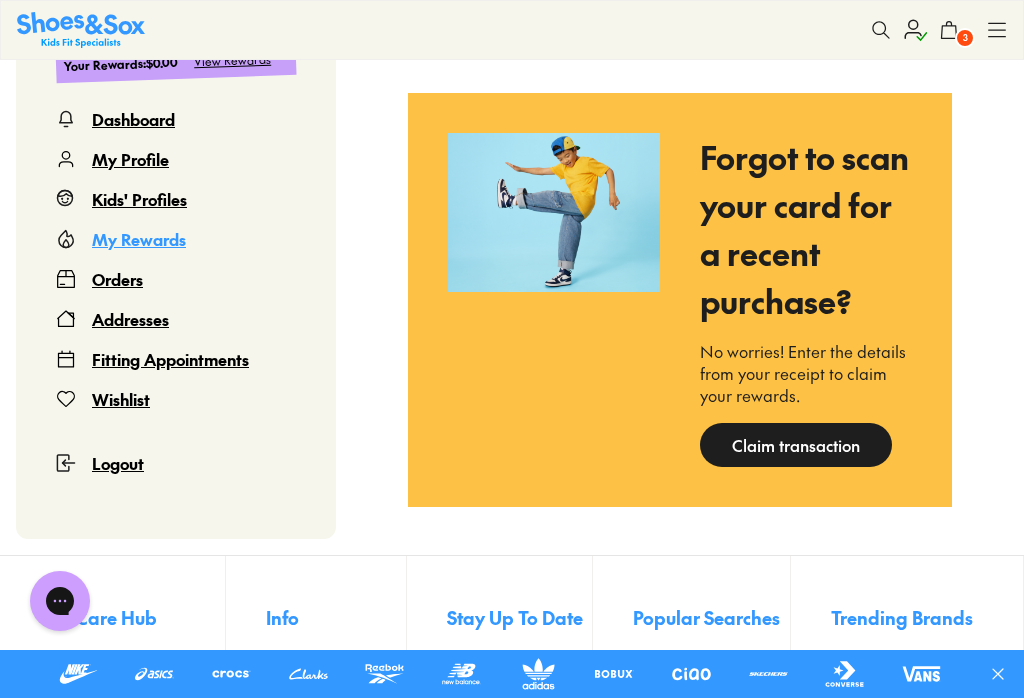 scroll, scrollTop: 2024, scrollLeft: 0, axis: vertical 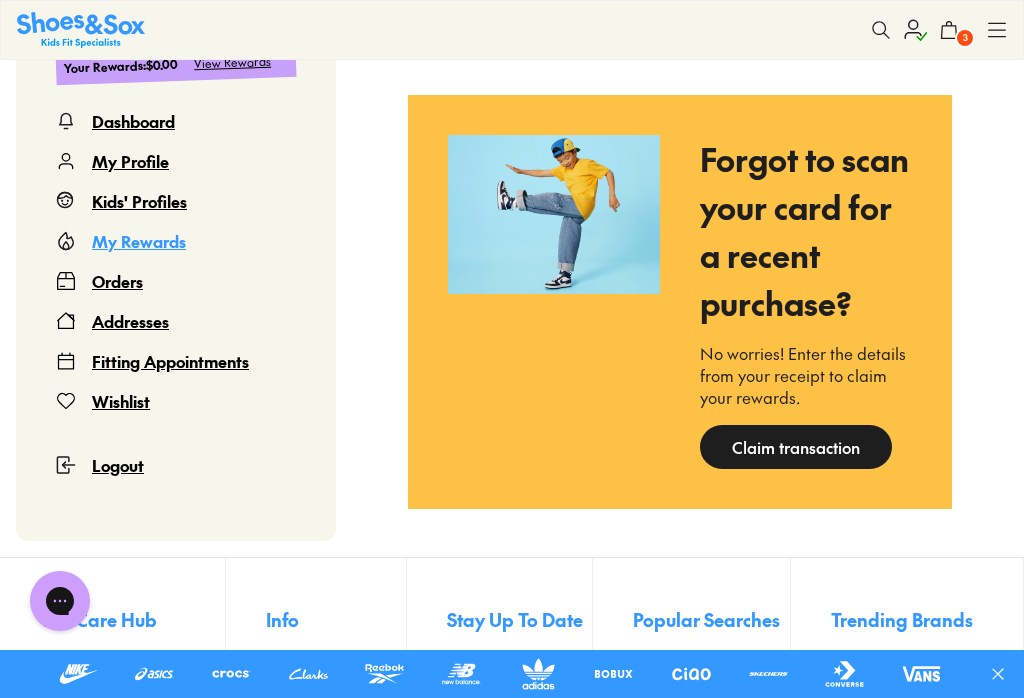 click on "4 pairs of shoes waiting to be assigned These shoes were purchased more than 30 days ago and so won't receive rewards, however you can still assign them to your kids profiles Assign shoes" at bounding box center (824, -809) 